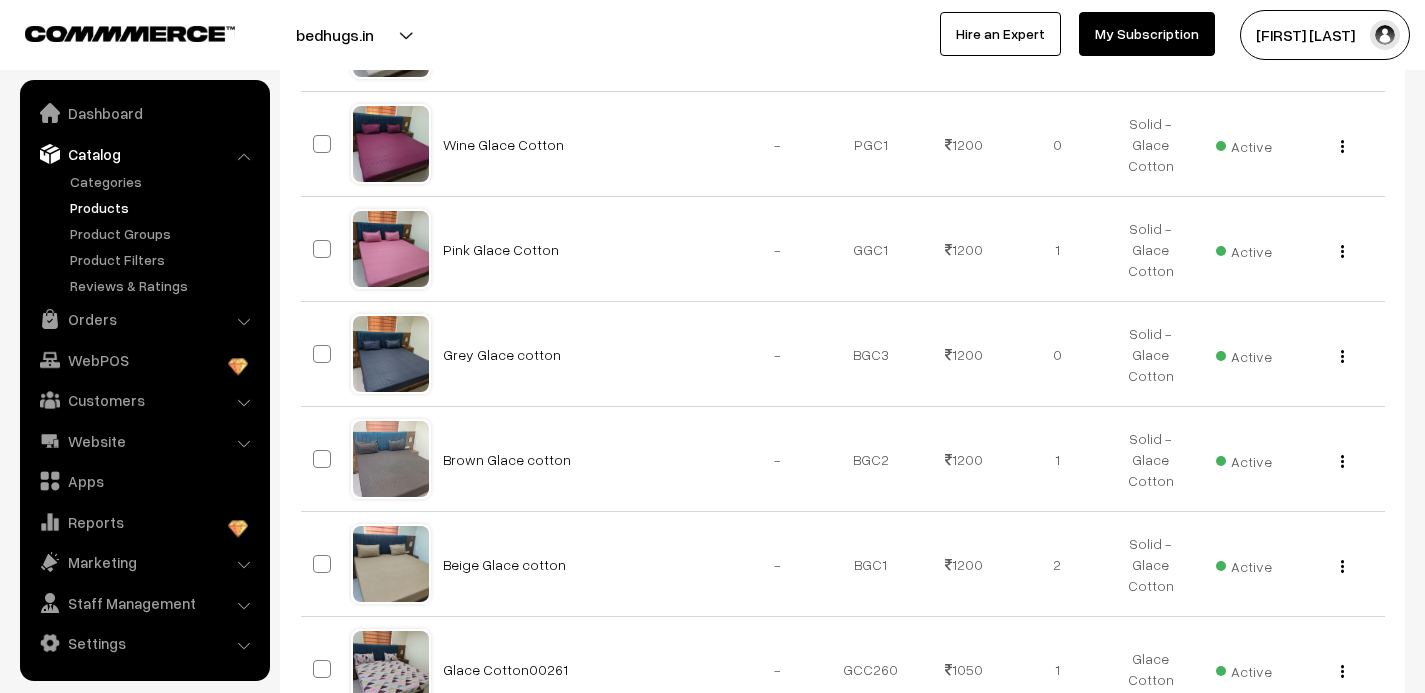 scroll, scrollTop: 0, scrollLeft: 0, axis: both 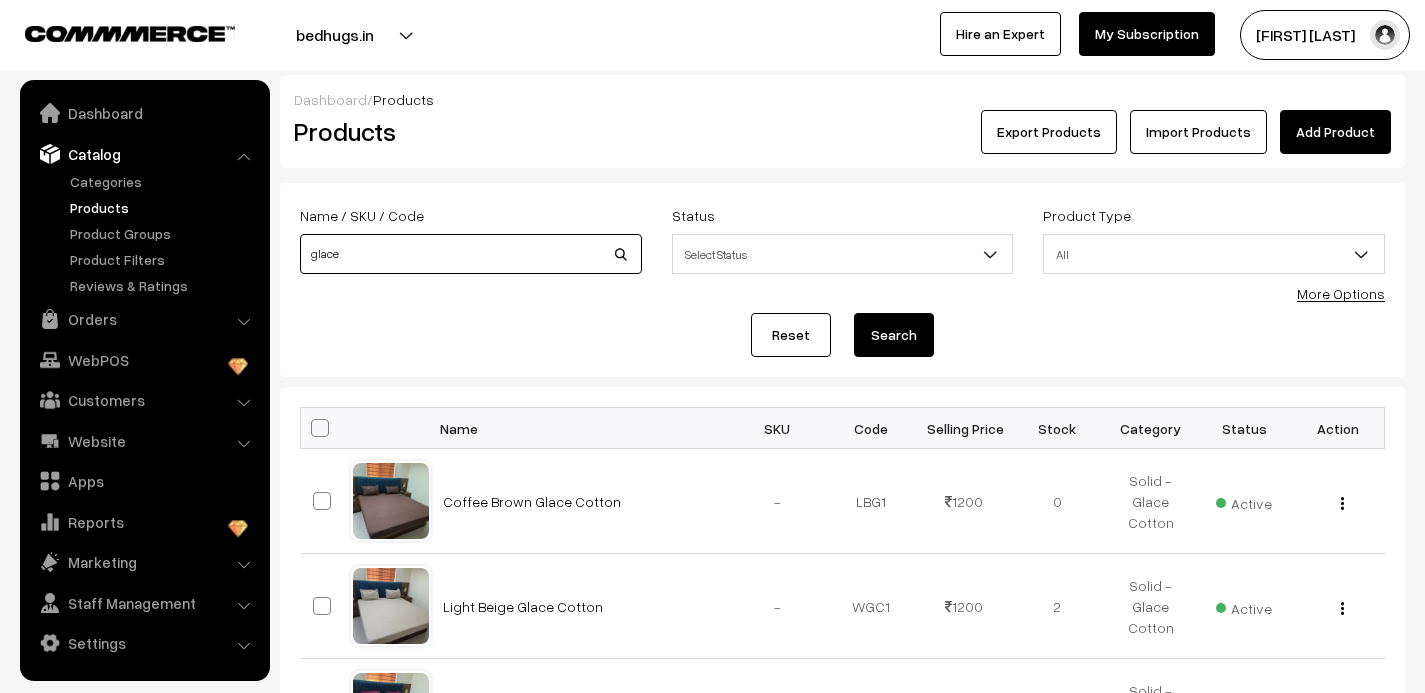 click on "glace" at bounding box center [471, 254] 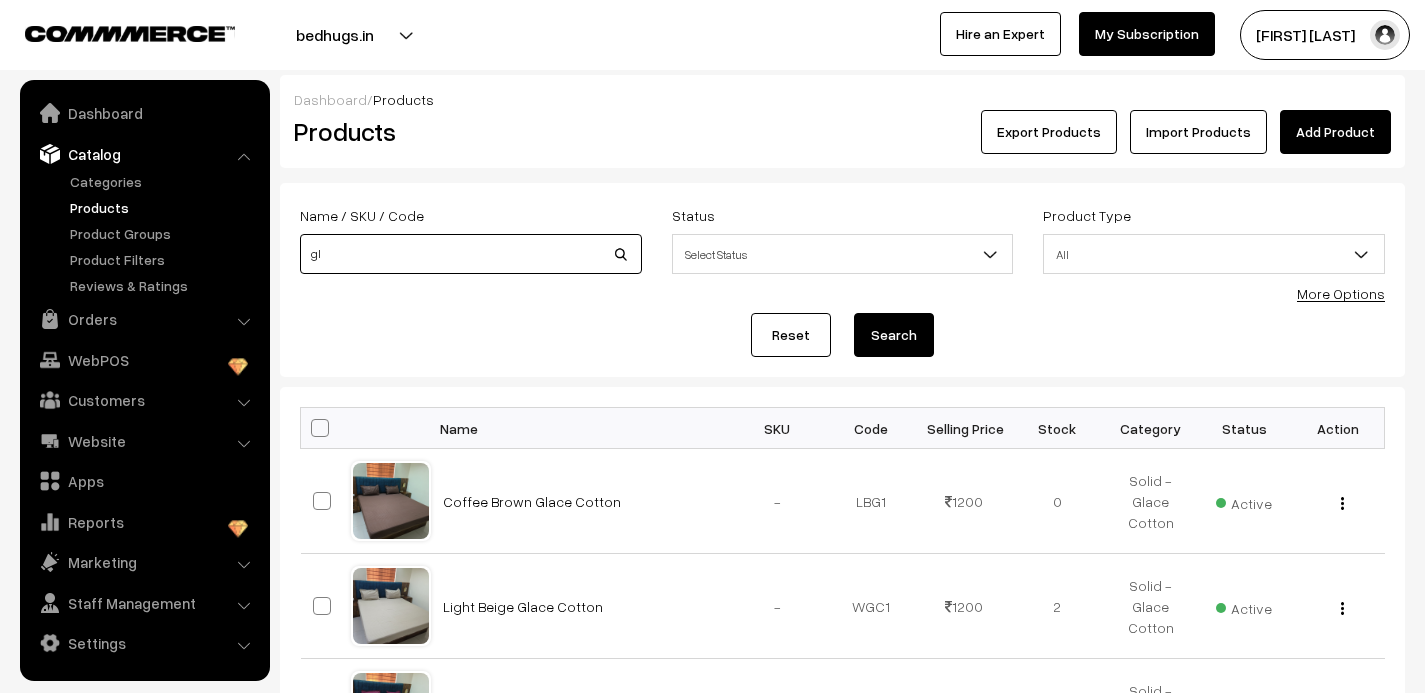 type on "g" 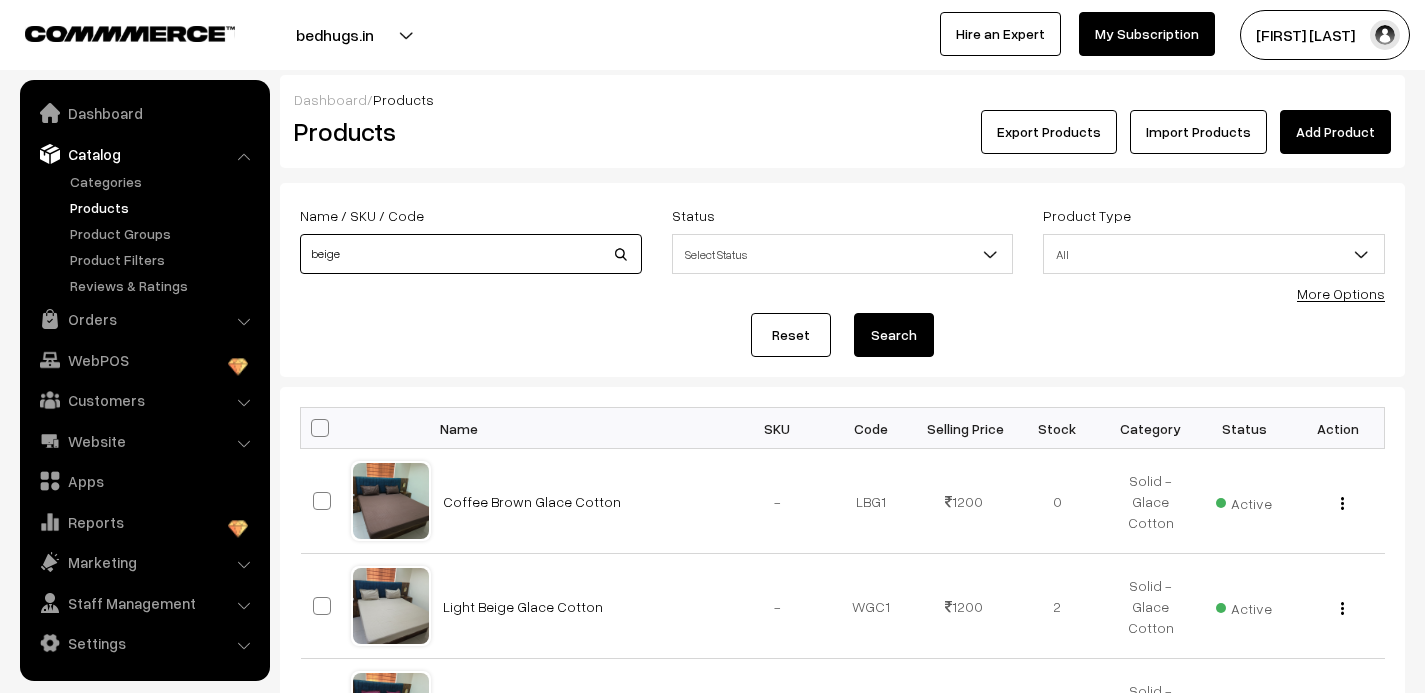 type on "beige" 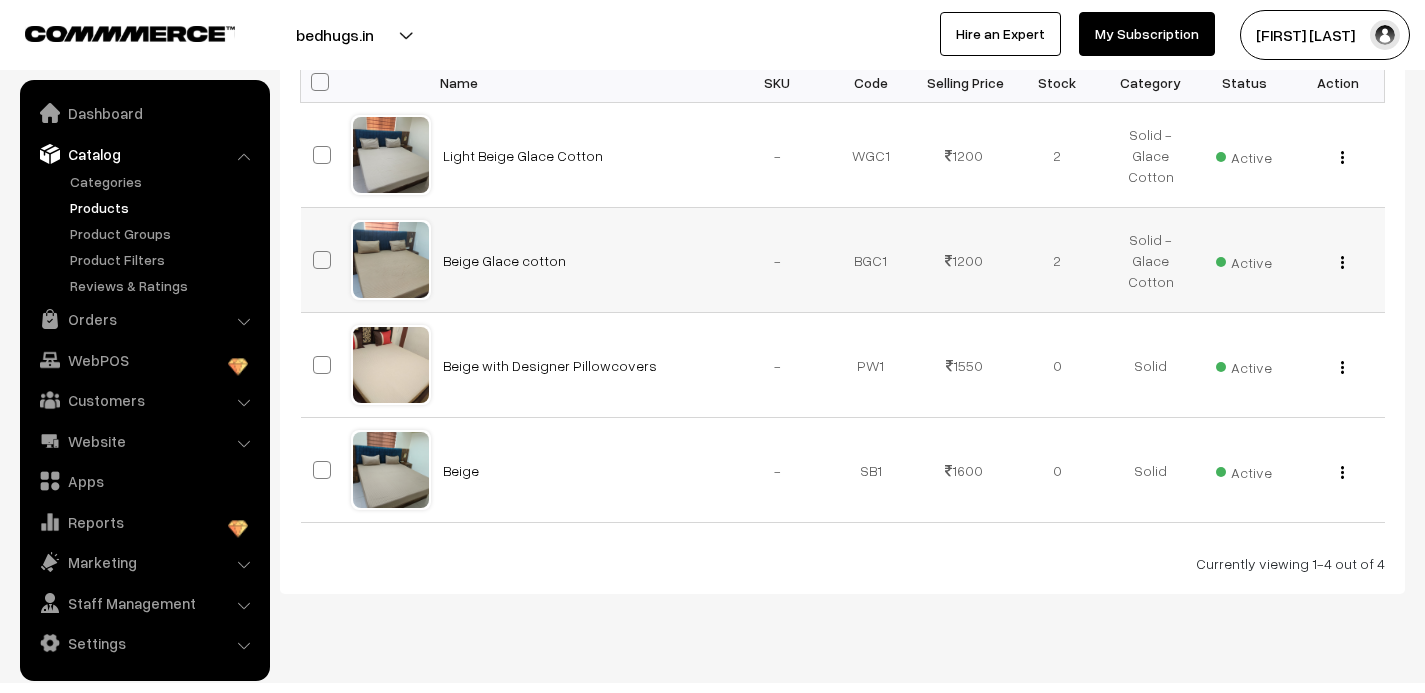 scroll, scrollTop: 331, scrollLeft: 0, axis: vertical 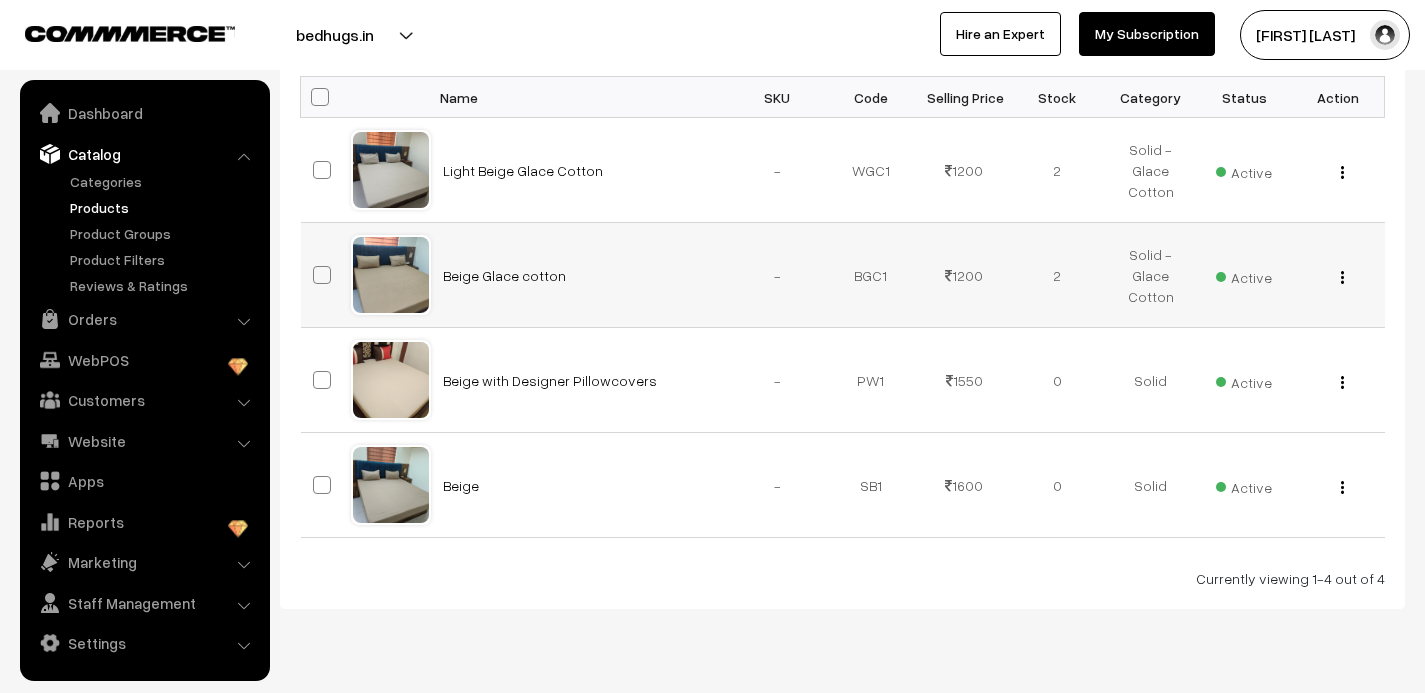 click at bounding box center [1342, 277] 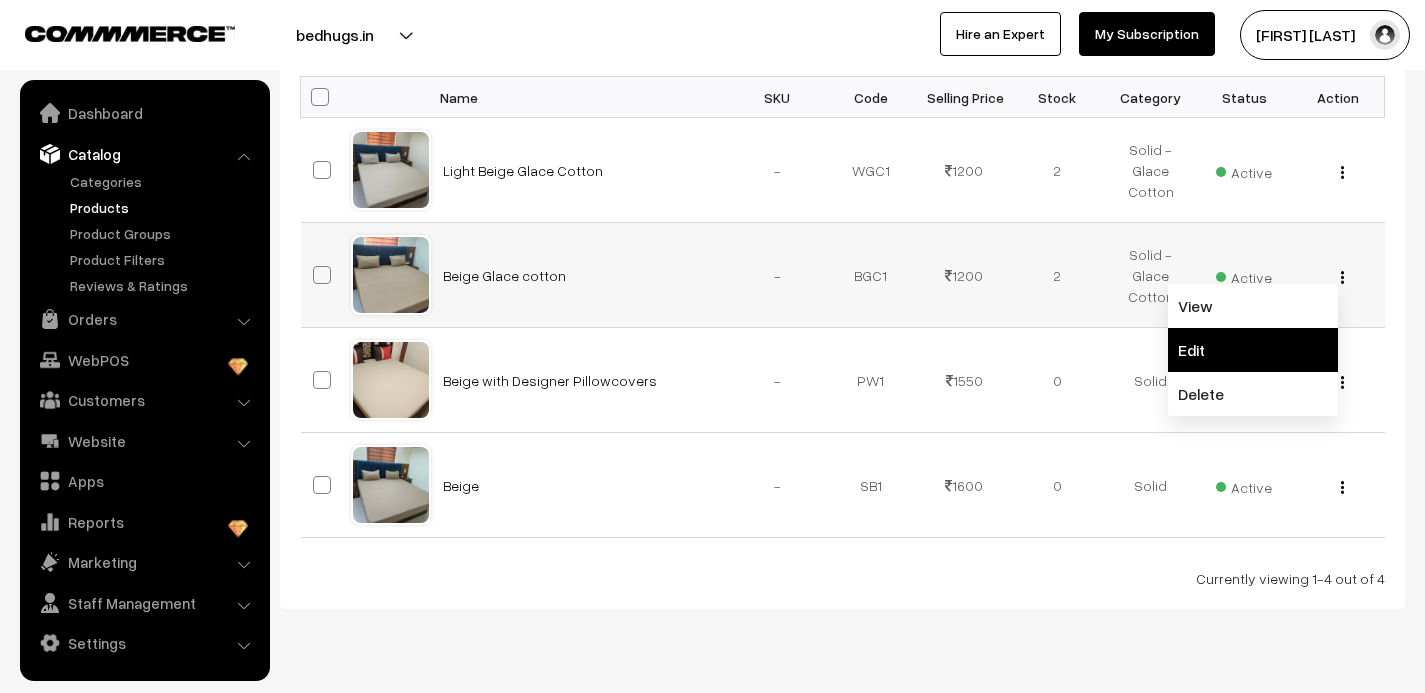 click on "Edit" at bounding box center (1253, 350) 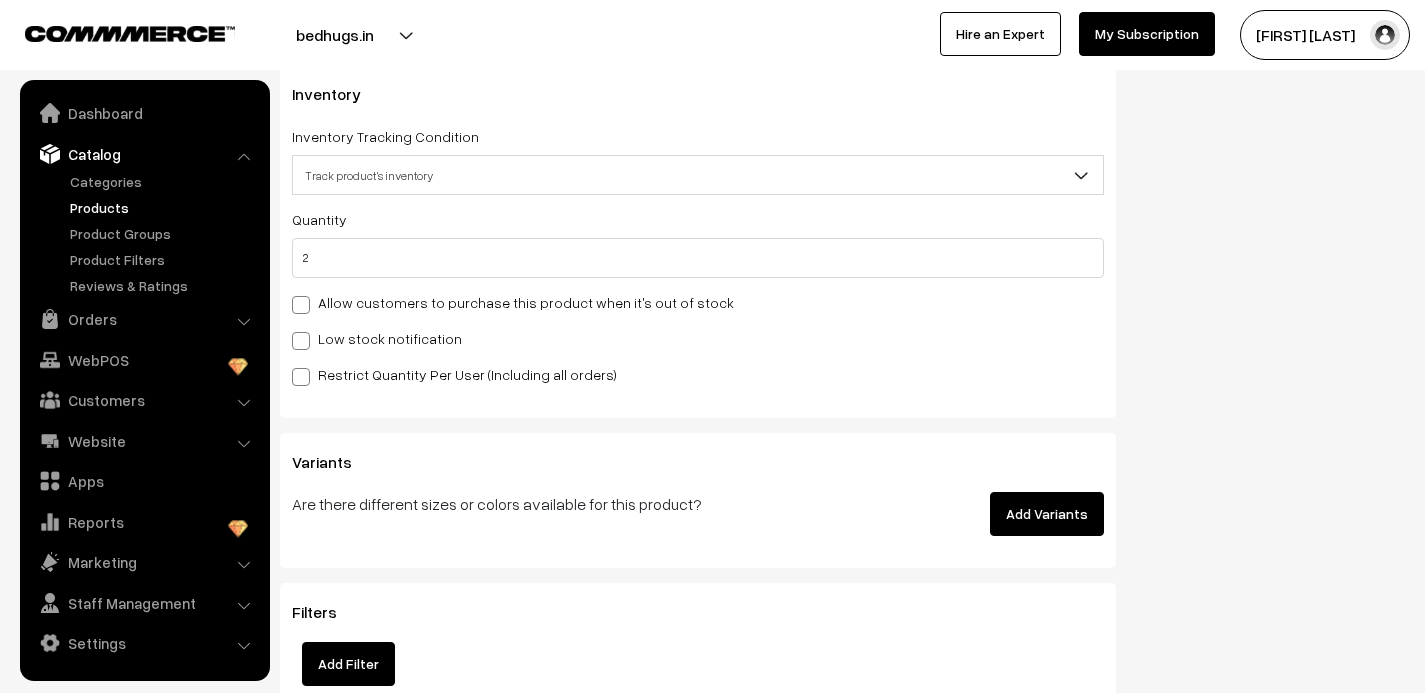 scroll, scrollTop: 1977, scrollLeft: 0, axis: vertical 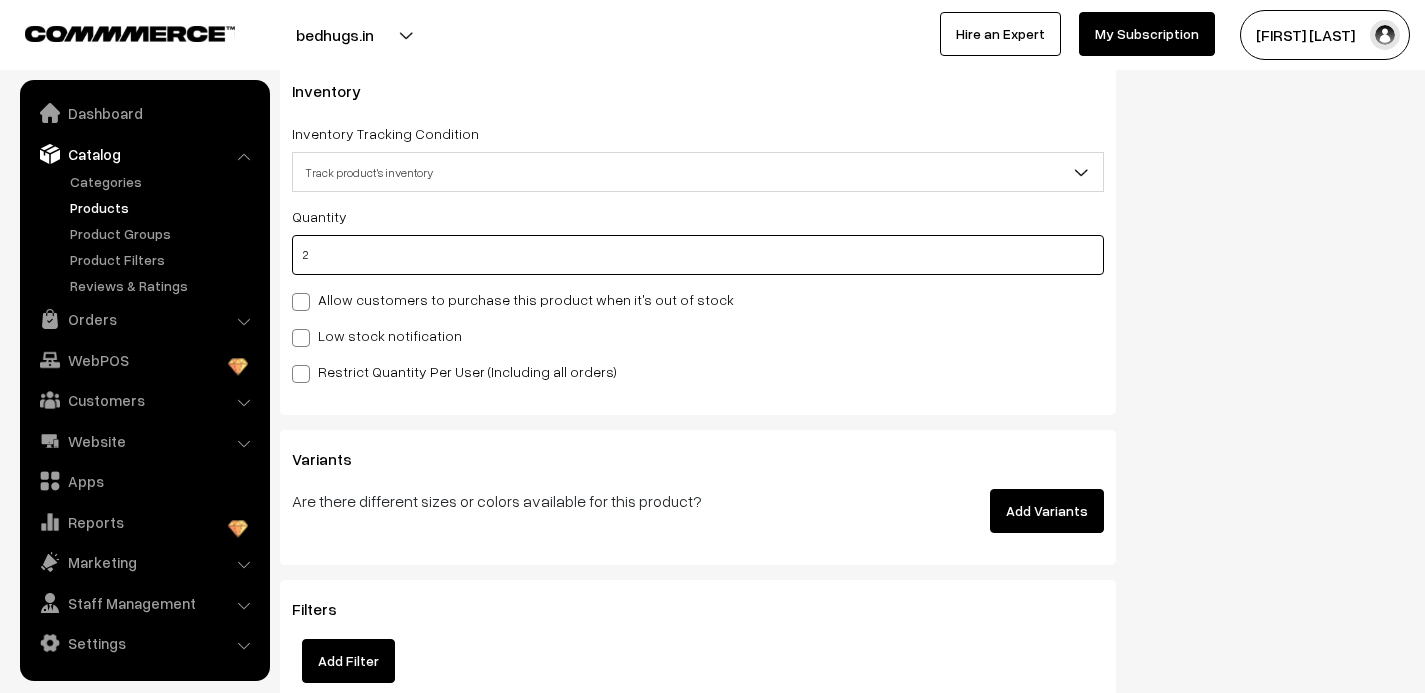 click on "2" at bounding box center [698, 255] 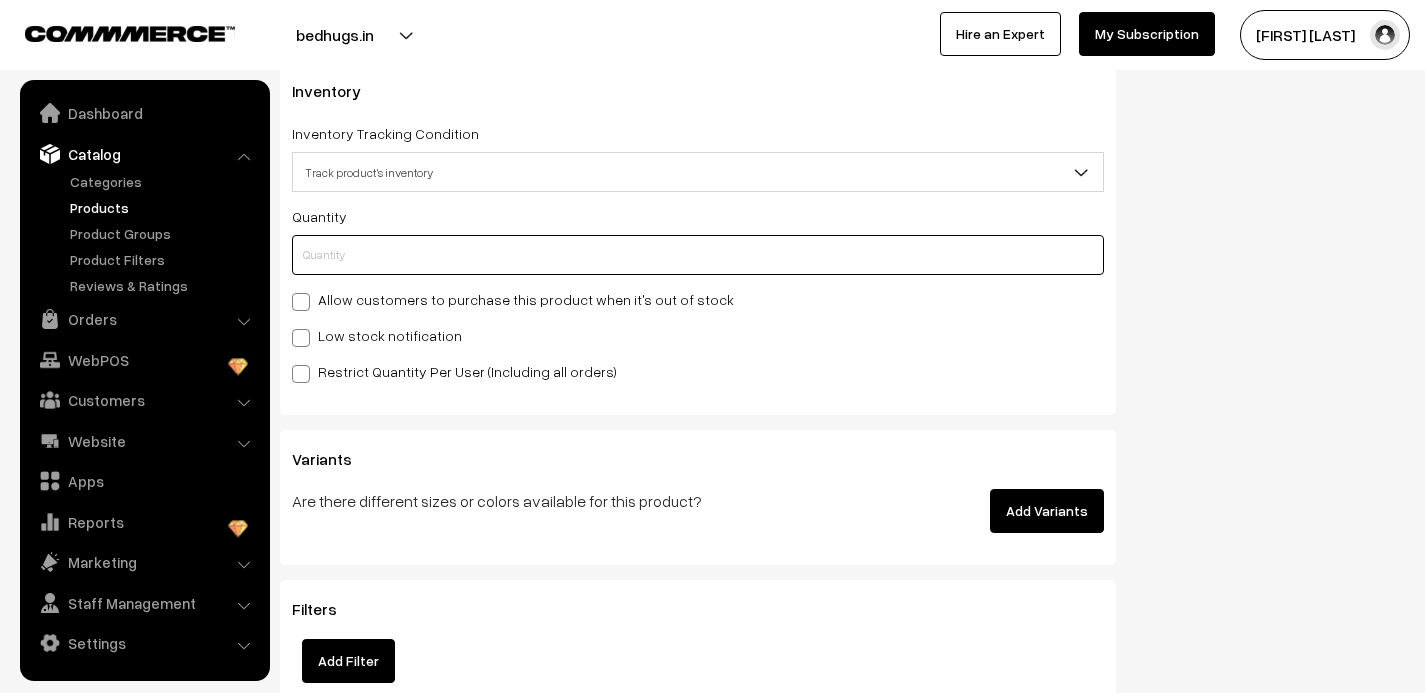 type on "1" 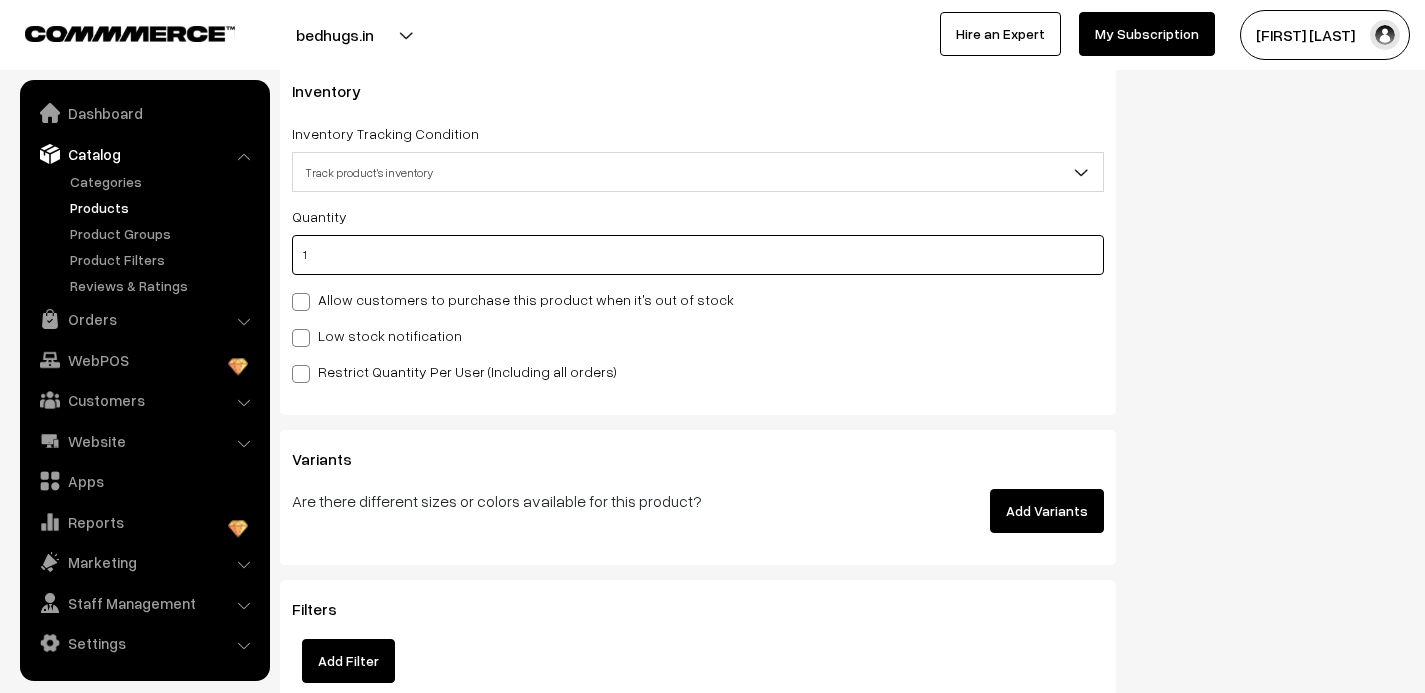 type on "3" 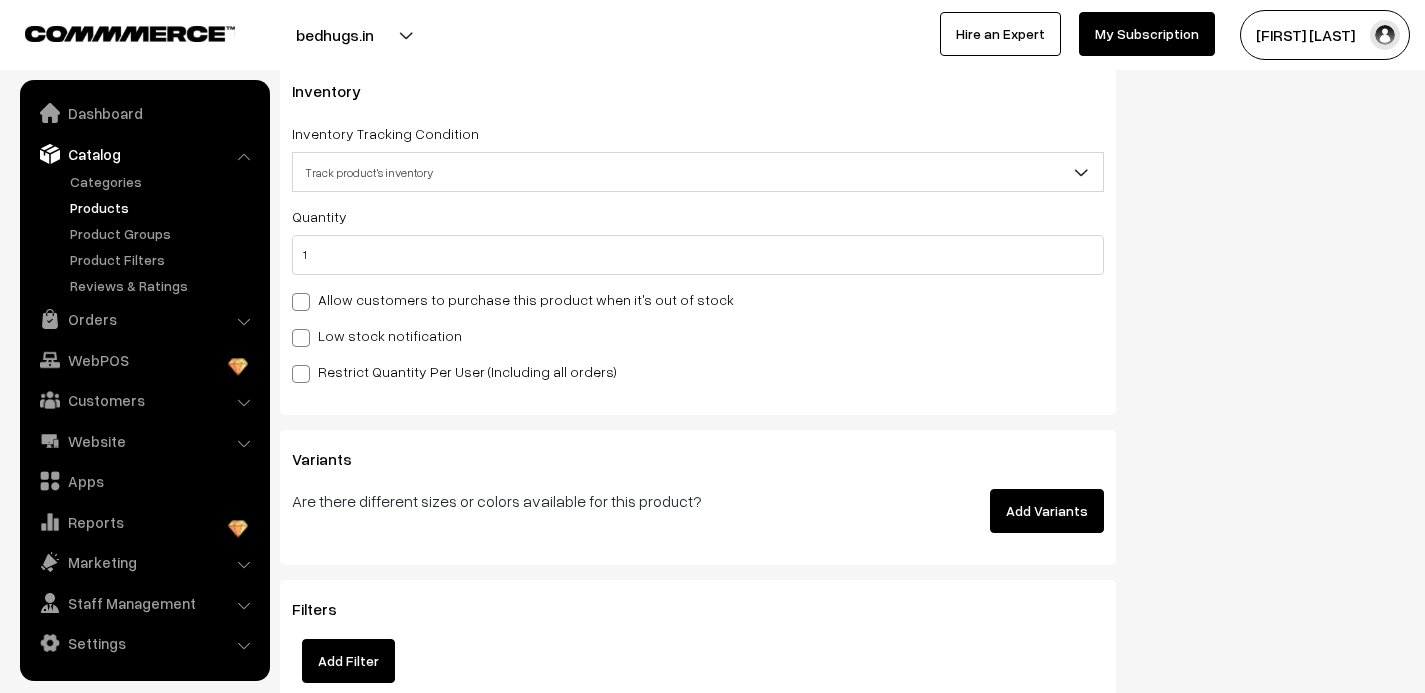 click on "Status
Active
Inactive
Active
Publish Date
Product Type
-- Select --
-- Select --
Filter Color
Hand Picked Related Products
0" at bounding box center [1275, -531] 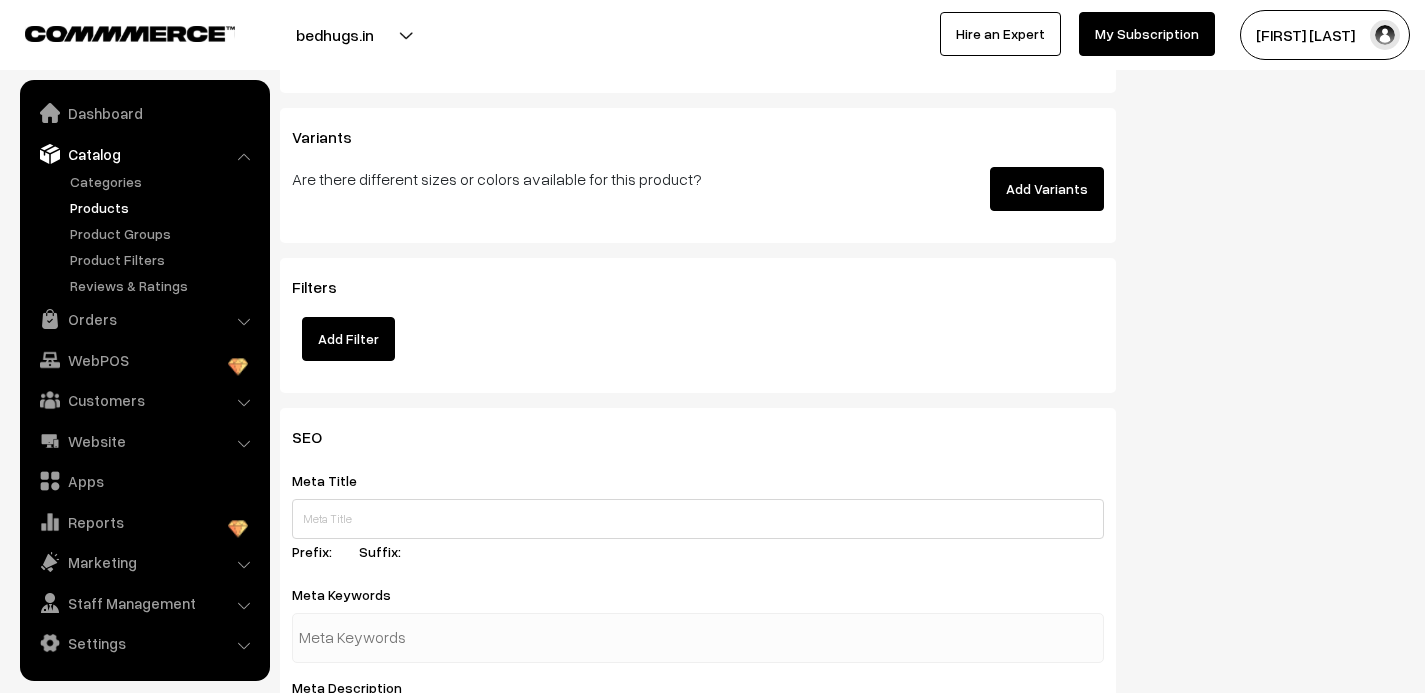 scroll, scrollTop: 2948, scrollLeft: 0, axis: vertical 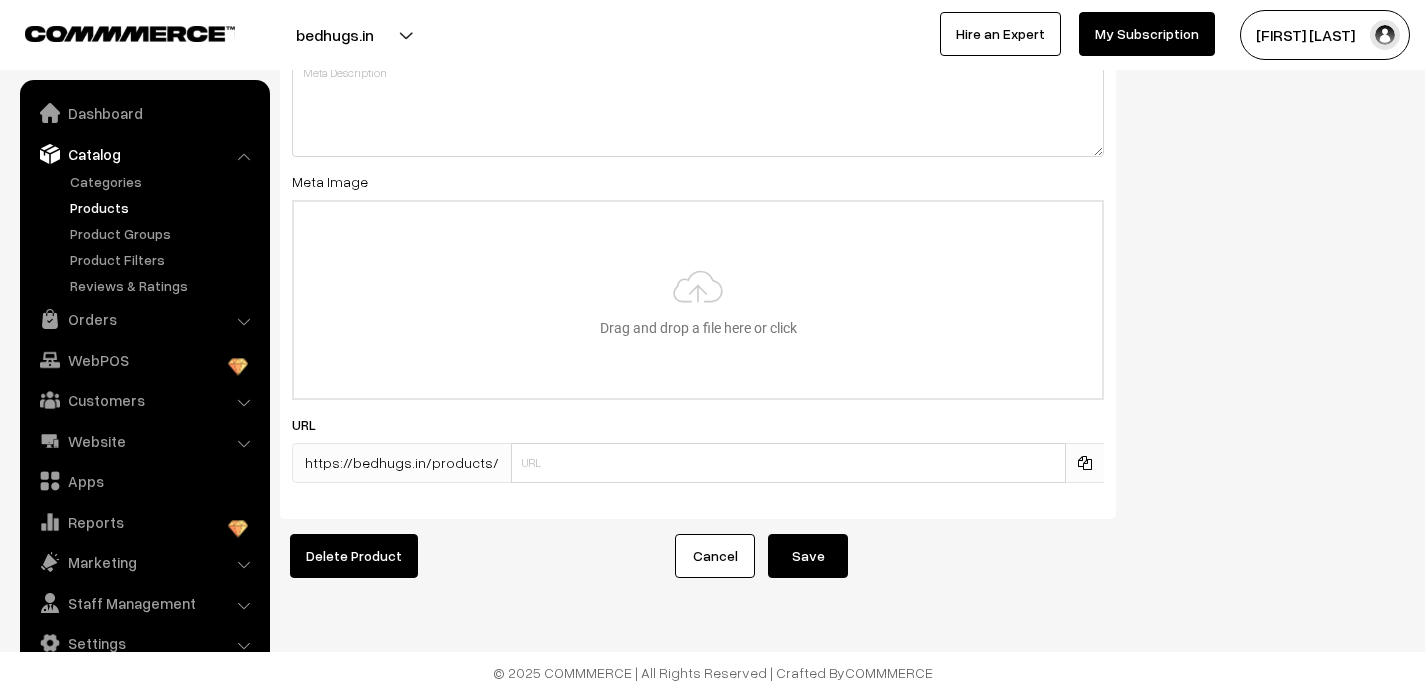 click on "Save" at bounding box center [808, 556] 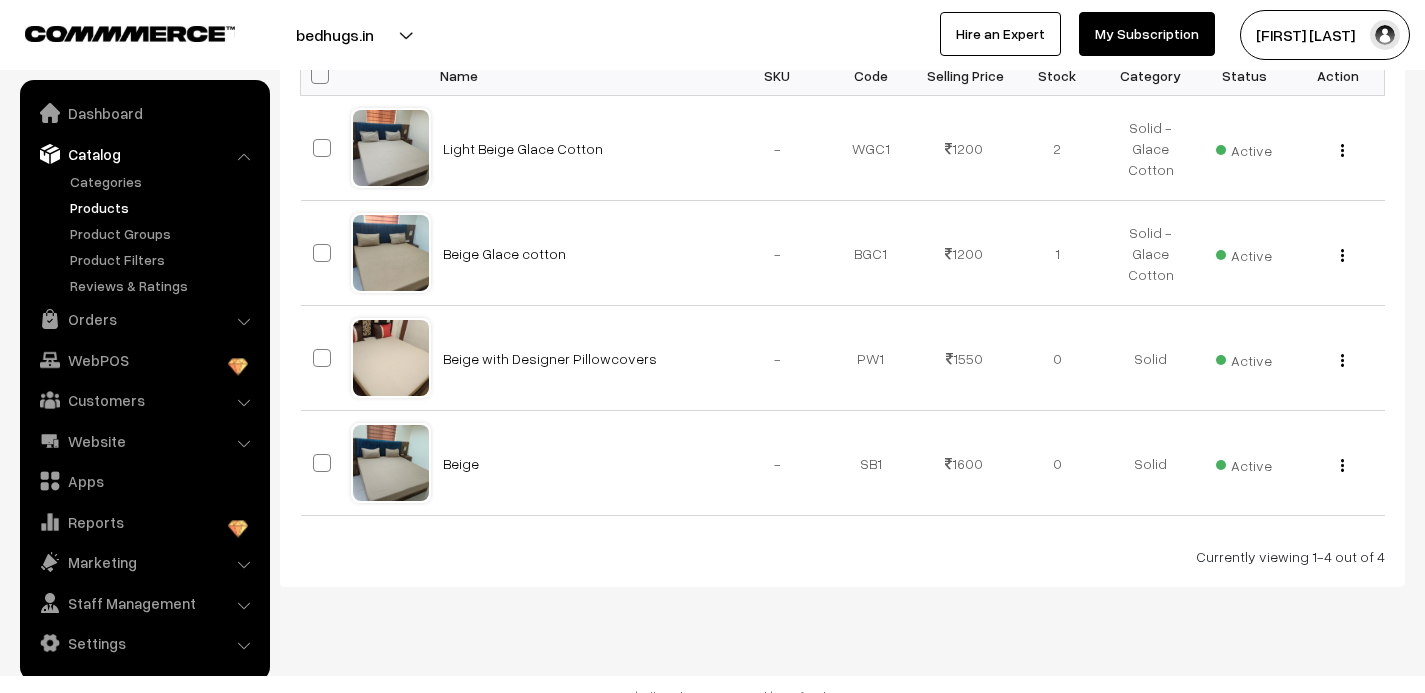 scroll, scrollTop: 377, scrollLeft: 0, axis: vertical 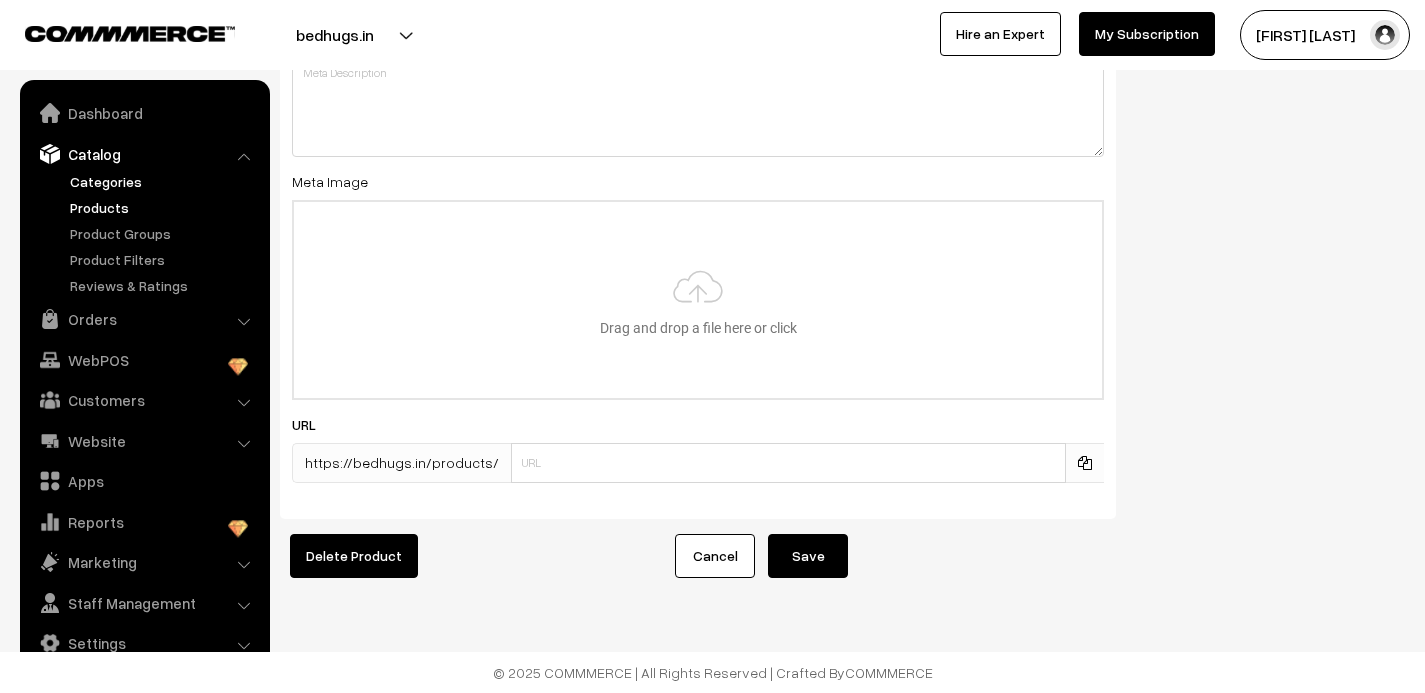 click on "Categories" at bounding box center (164, 181) 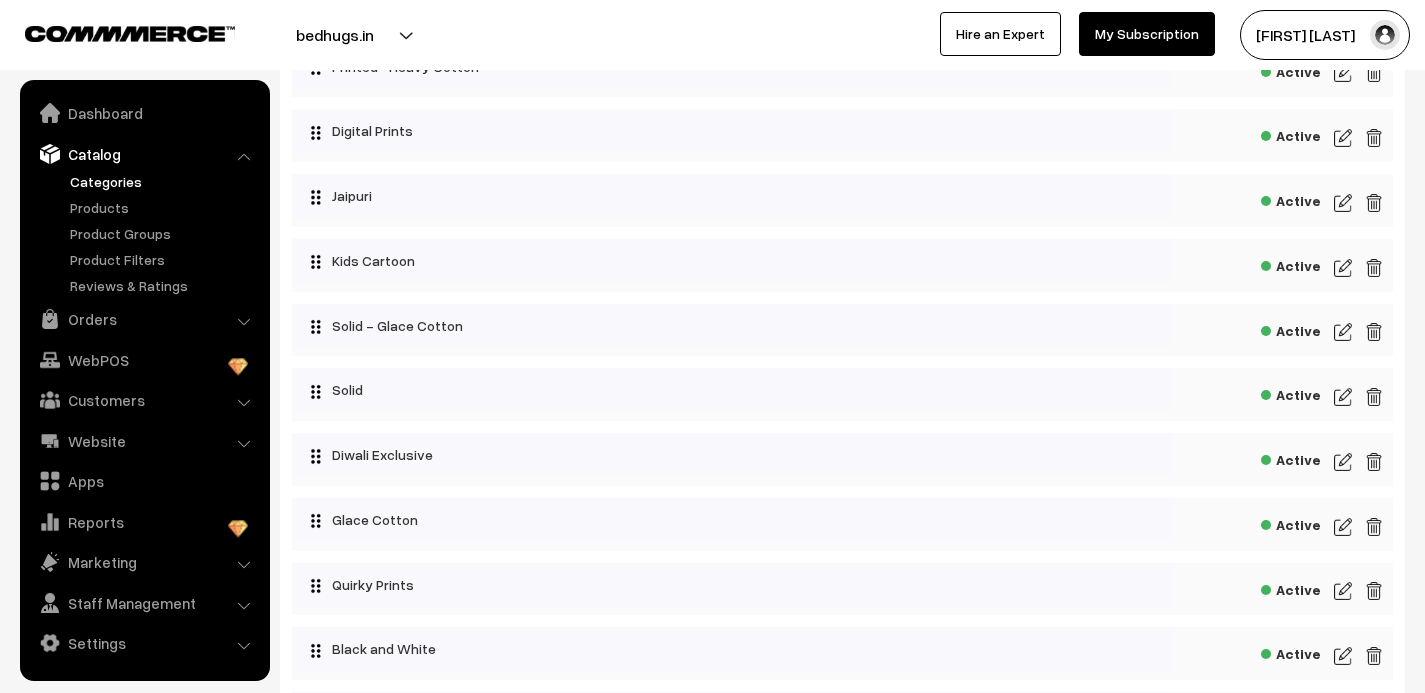 scroll, scrollTop: 309, scrollLeft: 0, axis: vertical 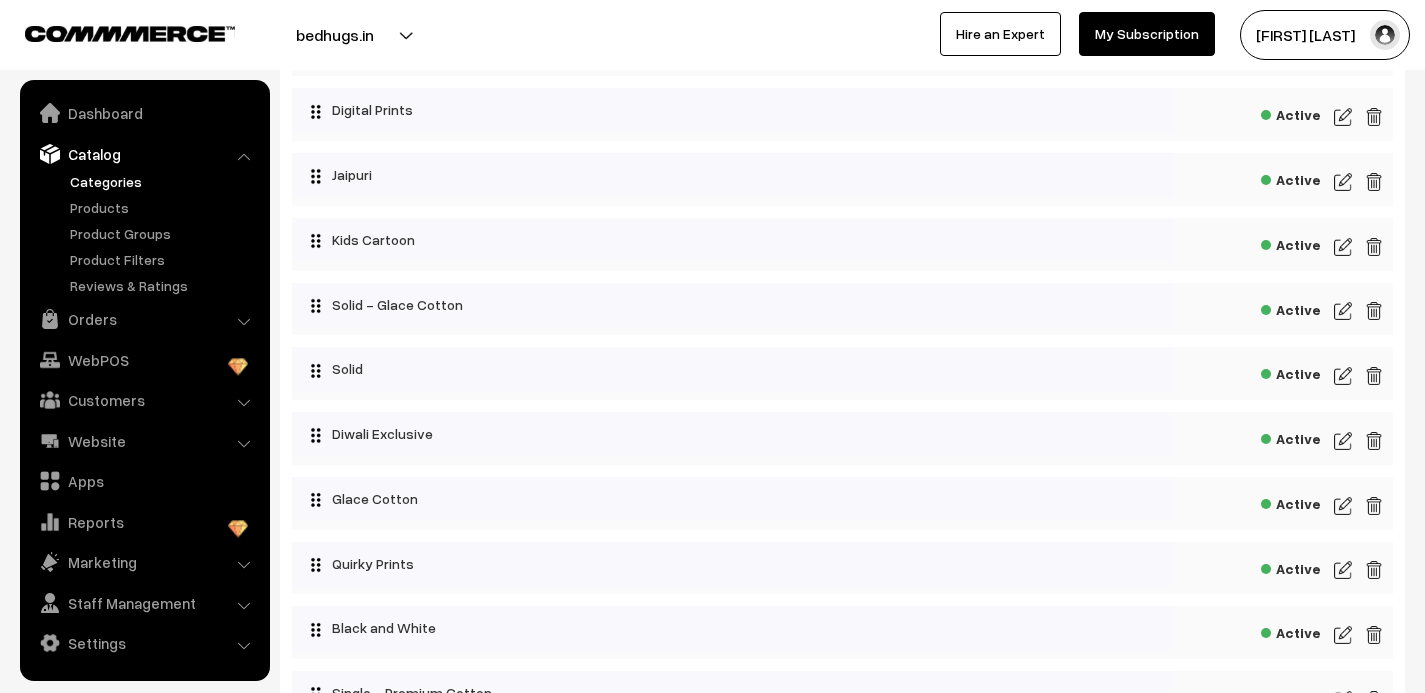 click at bounding box center (1343, 311) 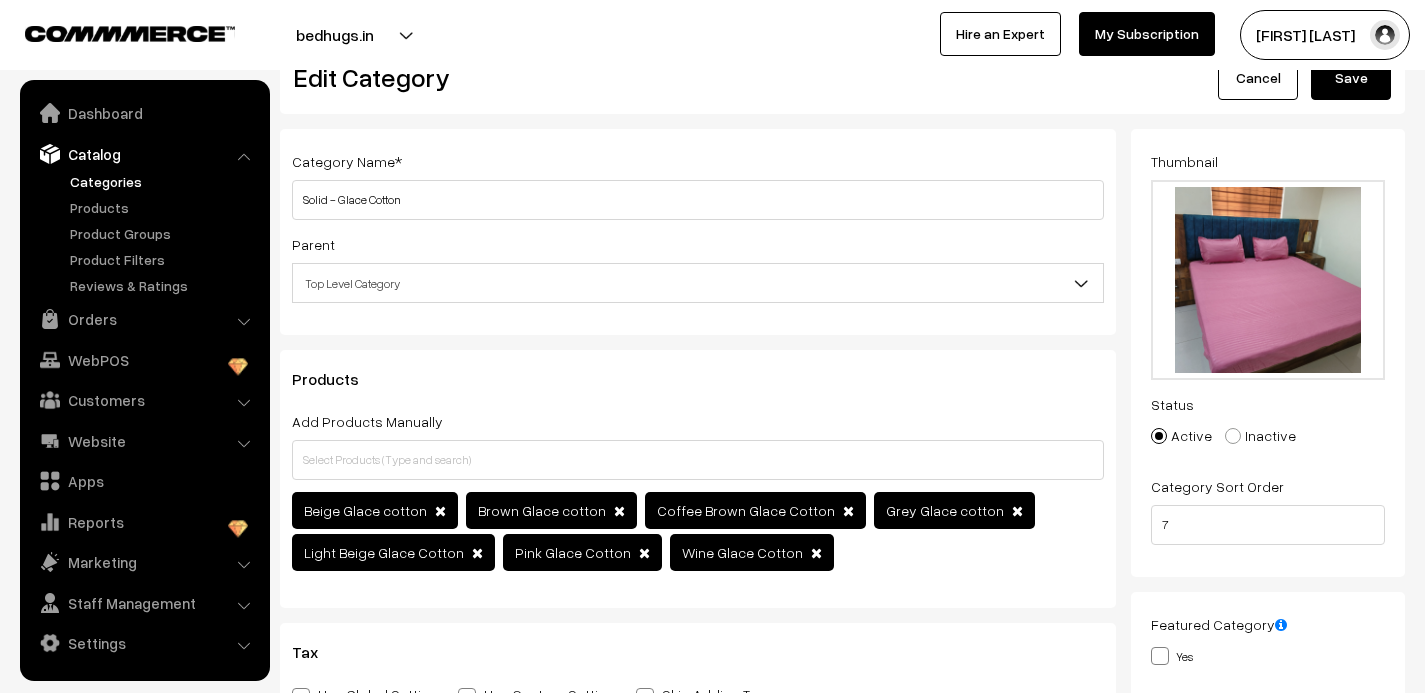 scroll, scrollTop: 55, scrollLeft: 0, axis: vertical 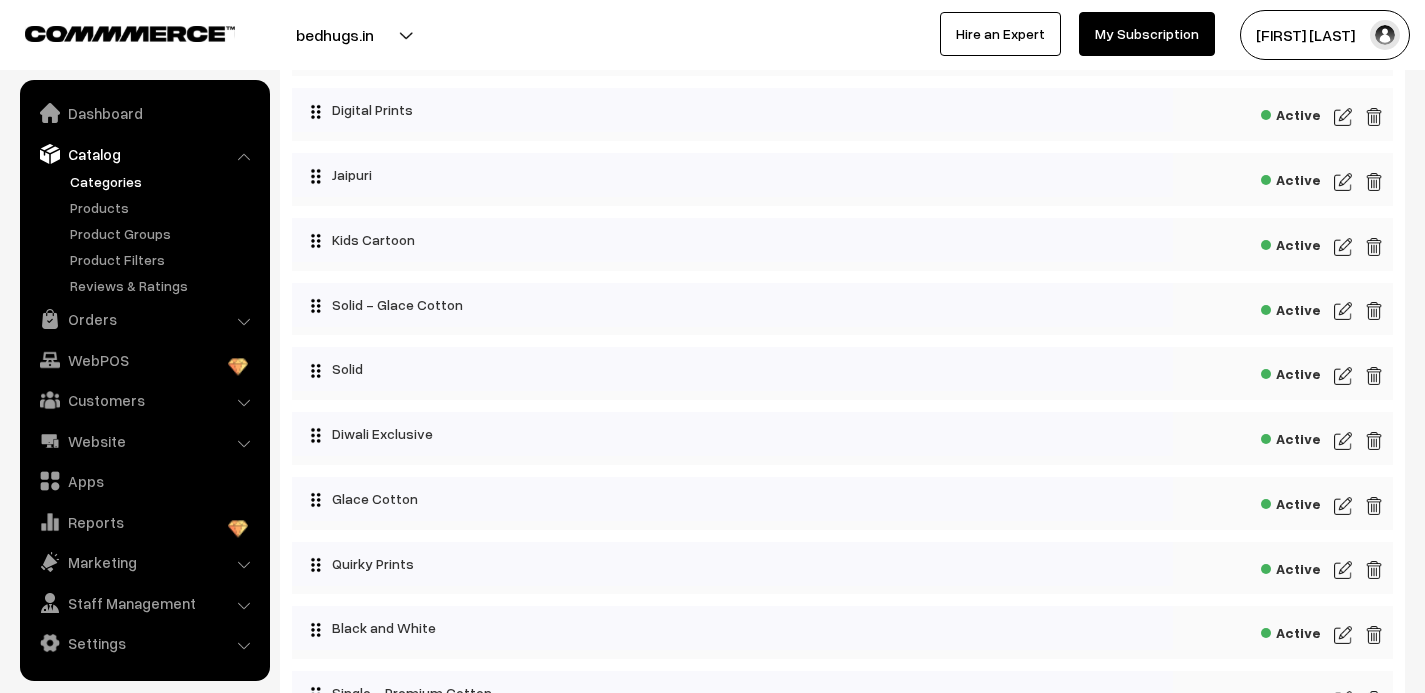 click at bounding box center (1343, 506) 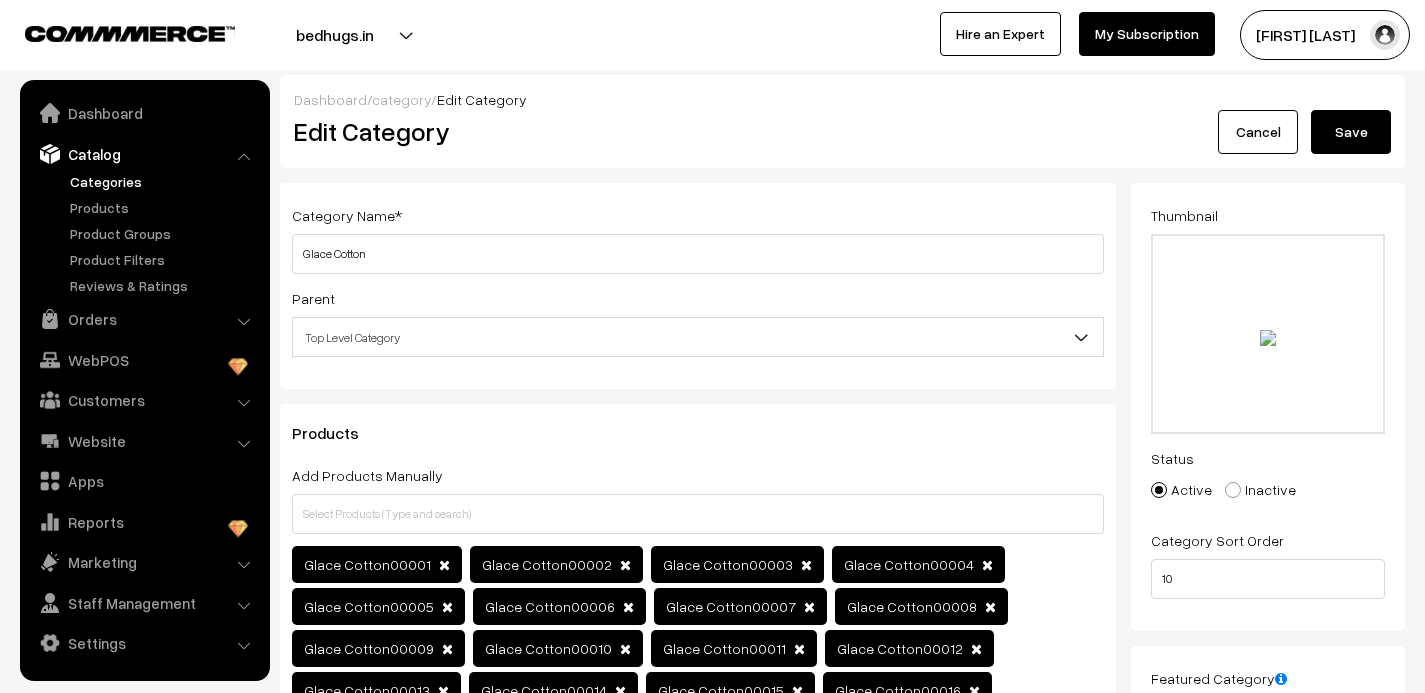 scroll, scrollTop: 0, scrollLeft: 0, axis: both 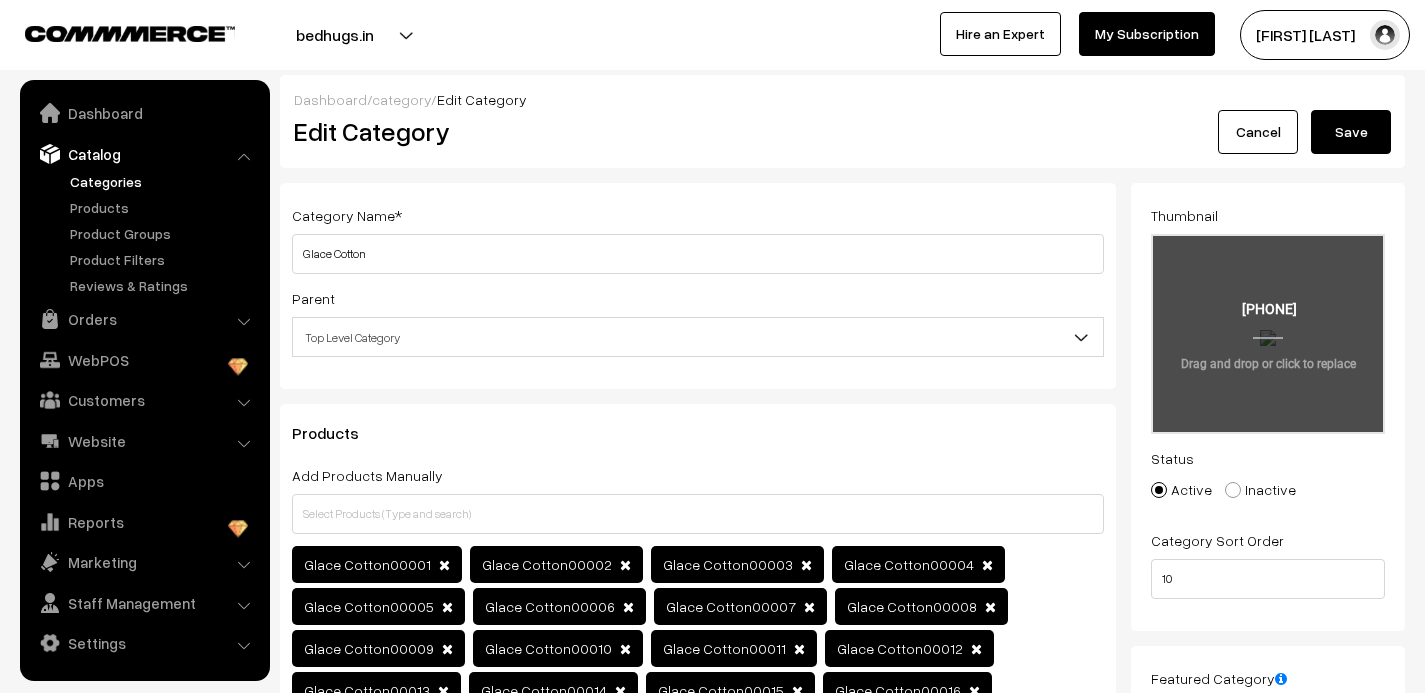 click at bounding box center [1268, 334] 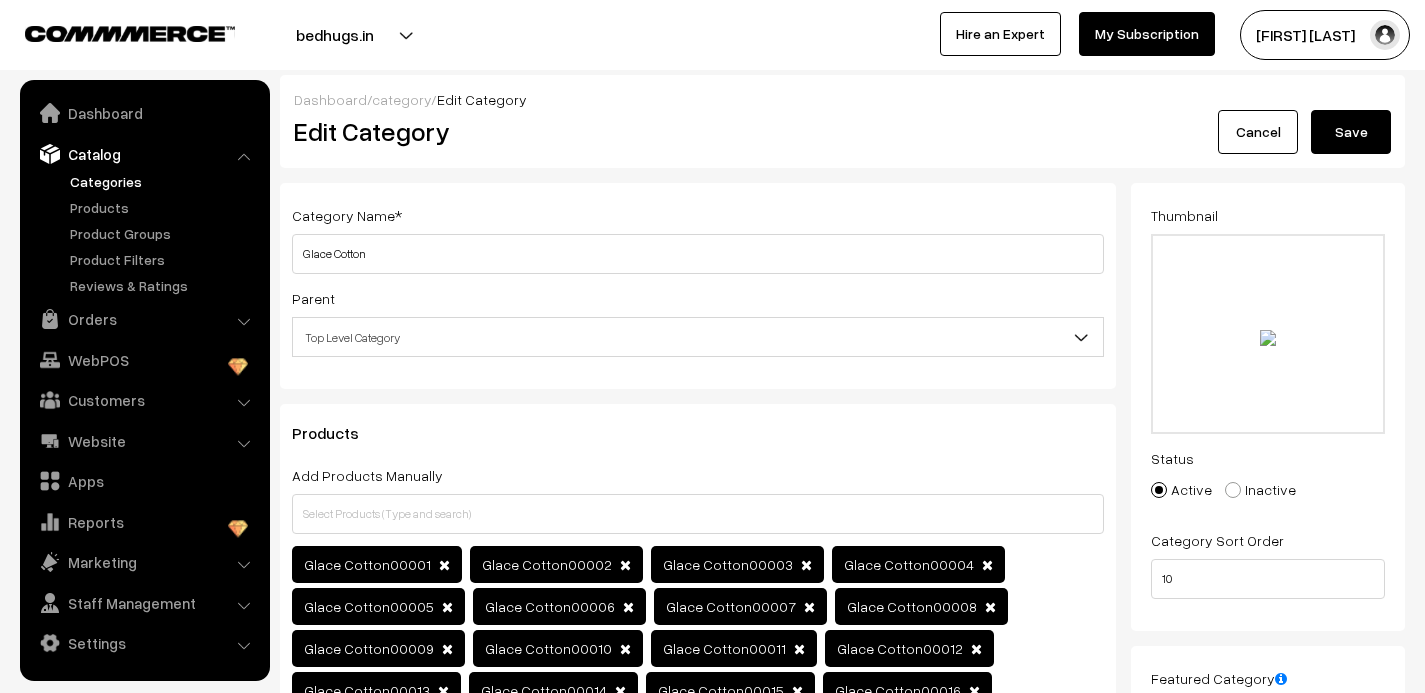 type on "C:\fakepath\Glace cotton00247.jpg" 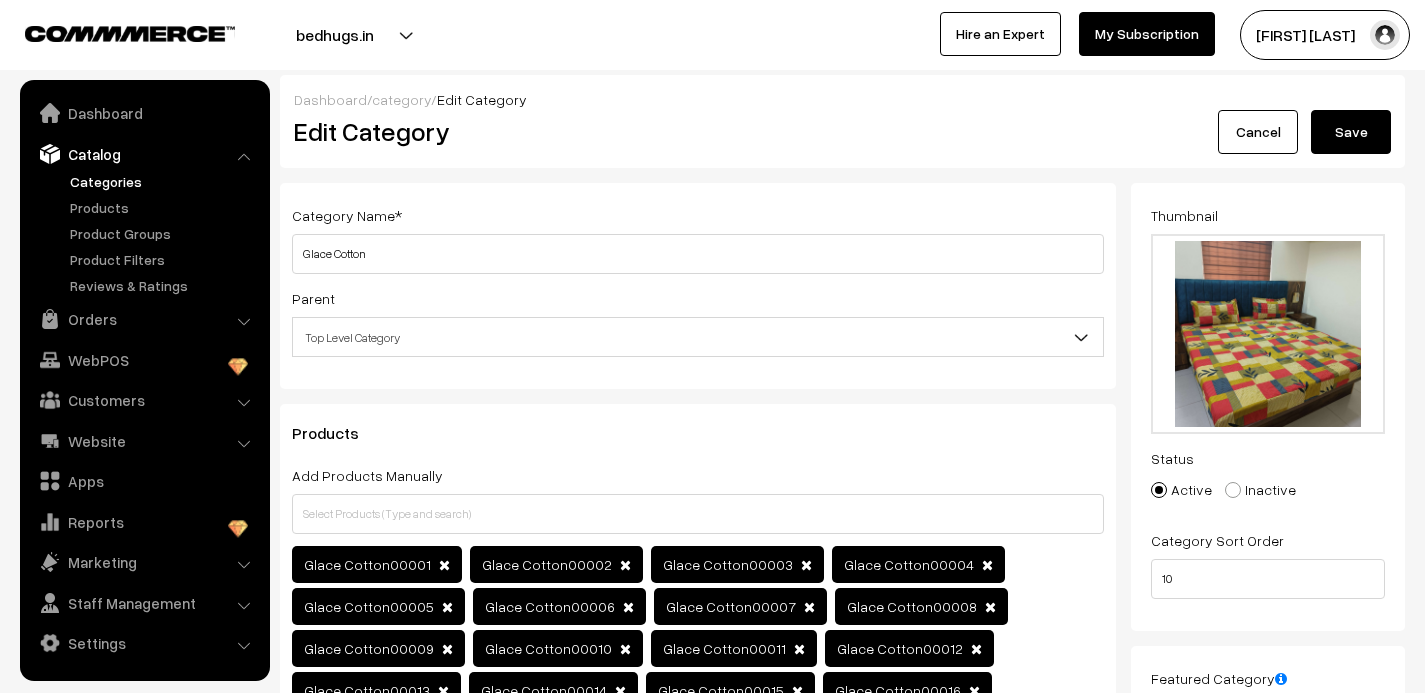 click on "Save" at bounding box center [1351, 132] 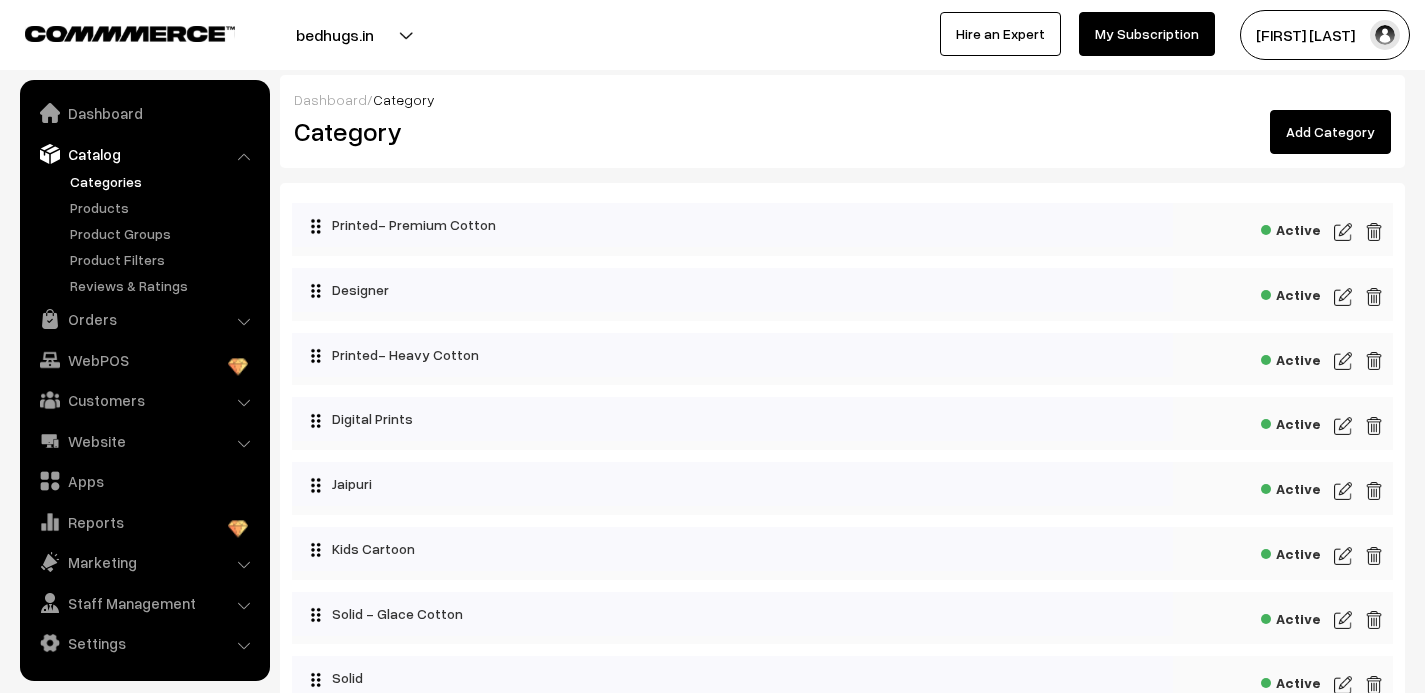 scroll, scrollTop: 0, scrollLeft: 0, axis: both 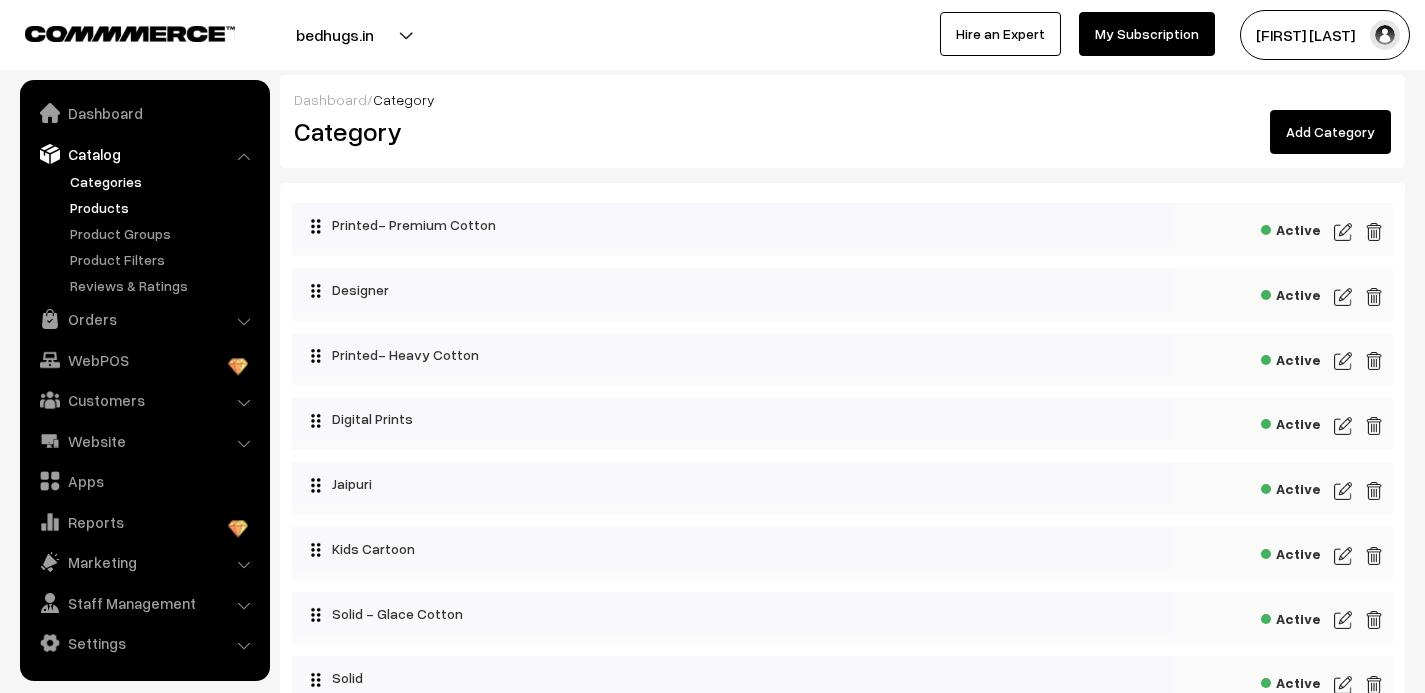 click on "Products" at bounding box center (164, 207) 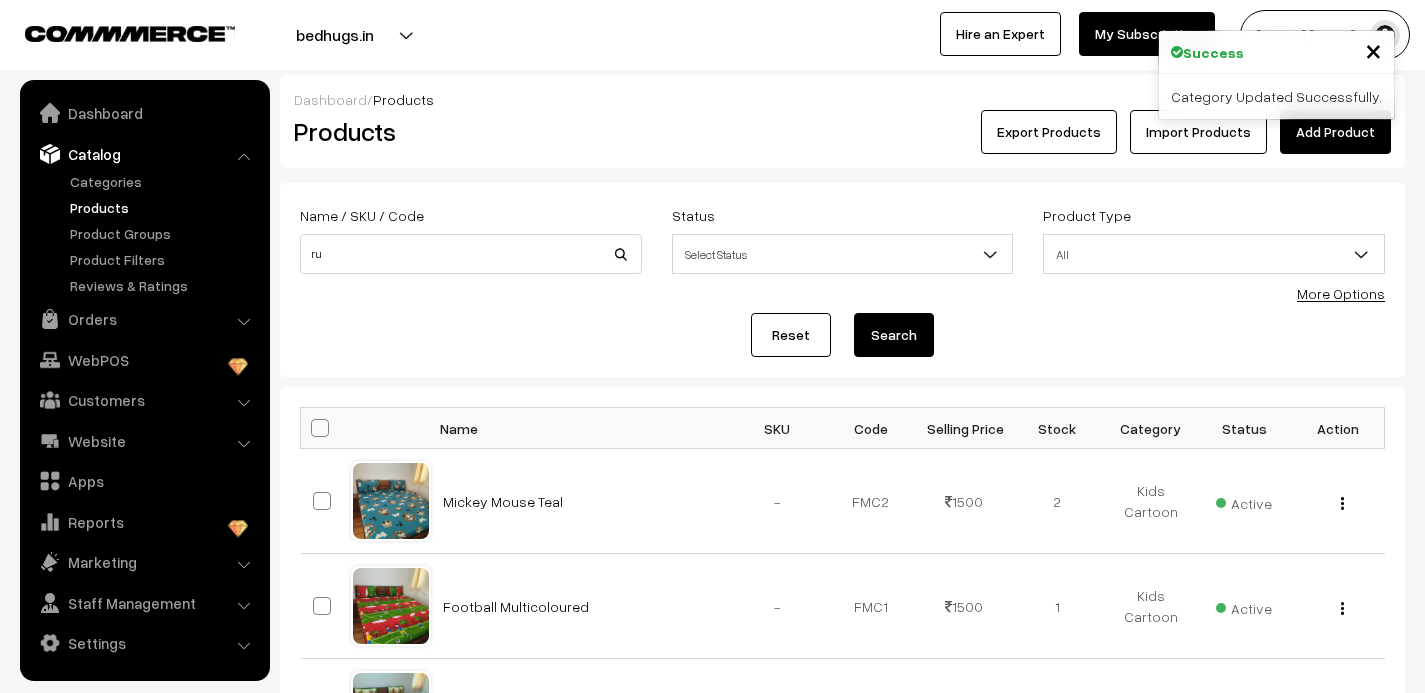 scroll, scrollTop: 0, scrollLeft: 0, axis: both 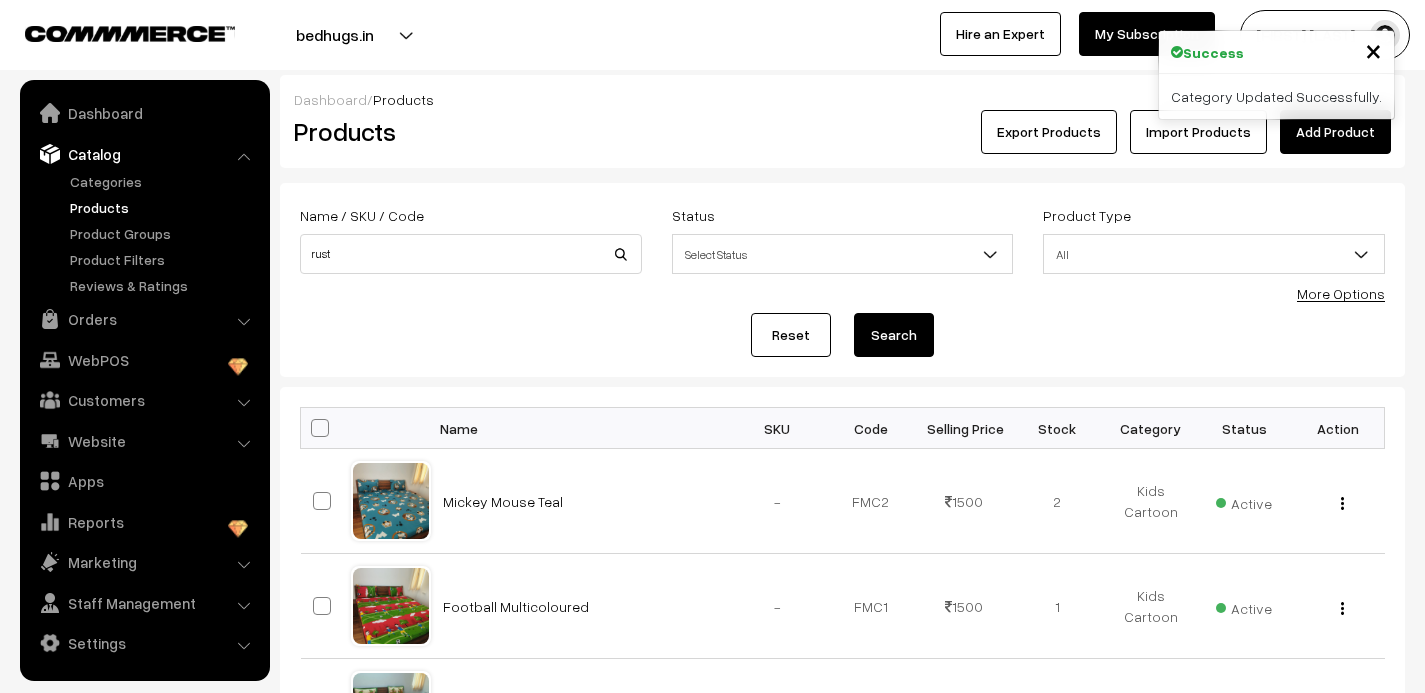 type on "rust" 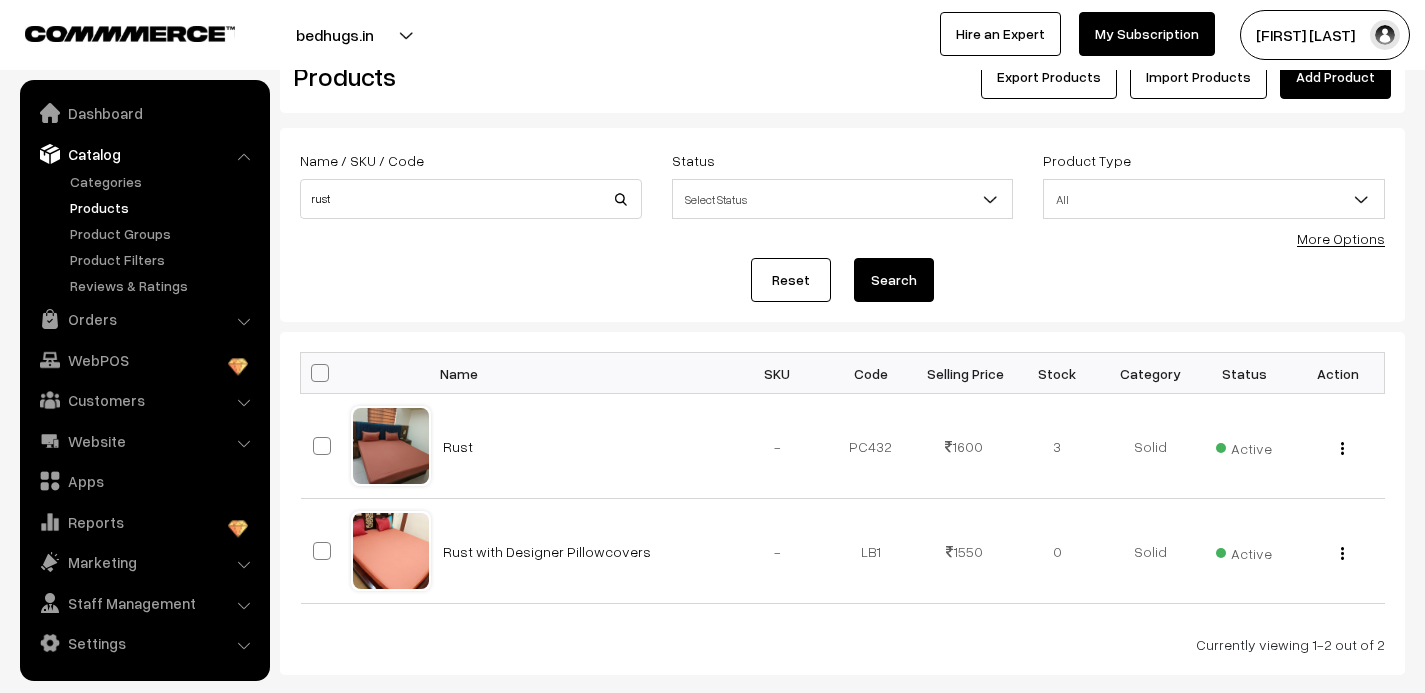 scroll, scrollTop: 28, scrollLeft: 0, axis: vertical 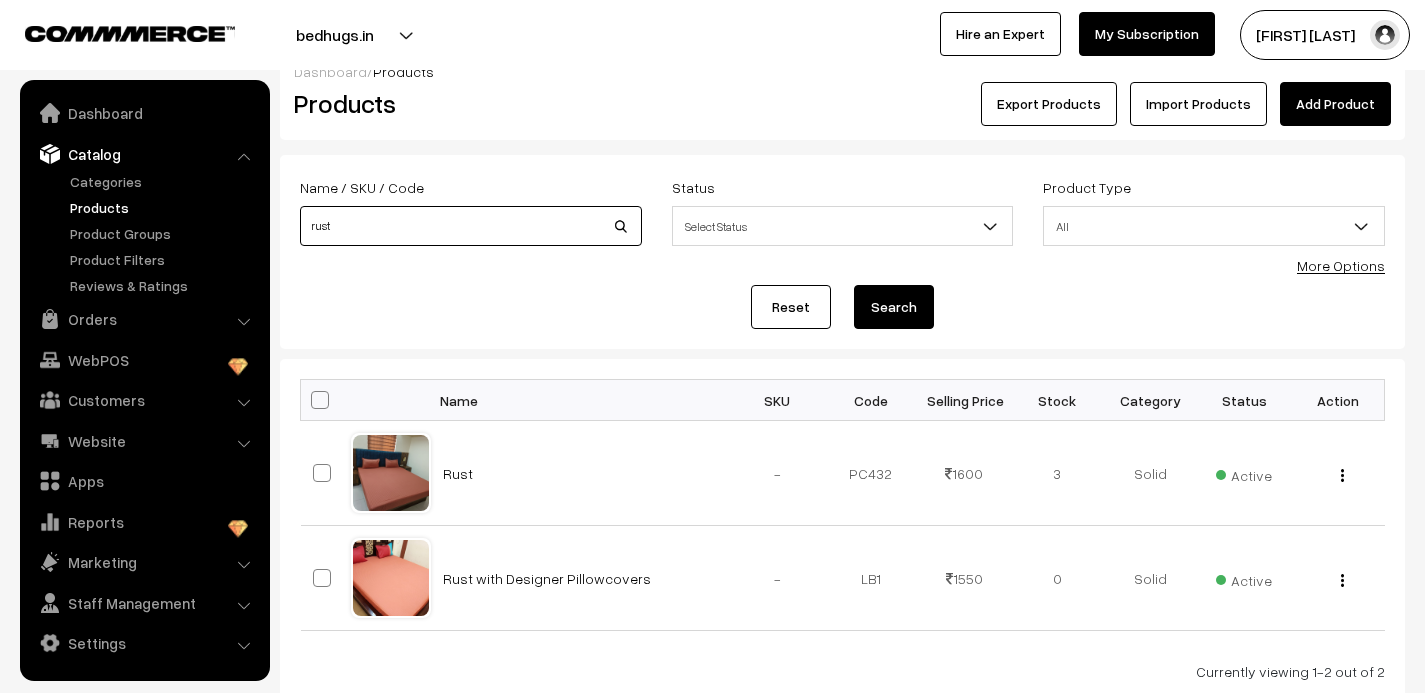 click on "rust" at bounding box center (471, 226) 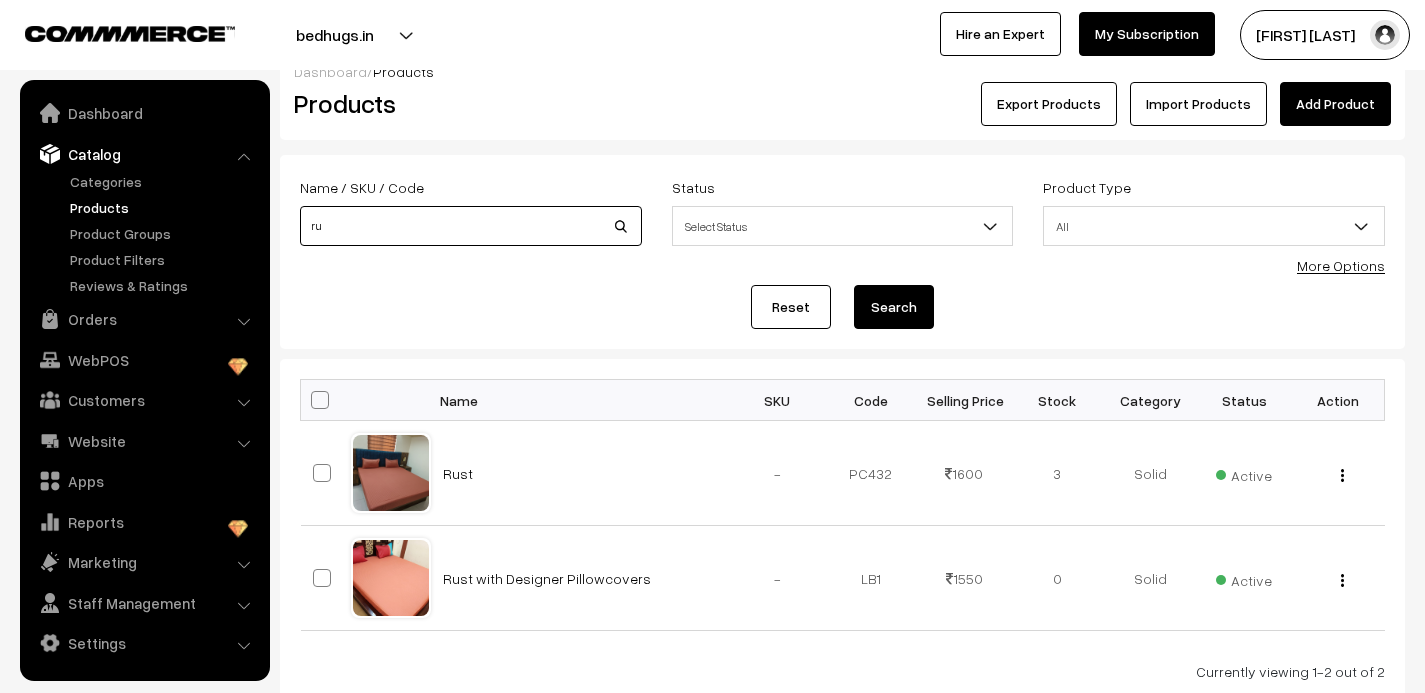 type on "r" 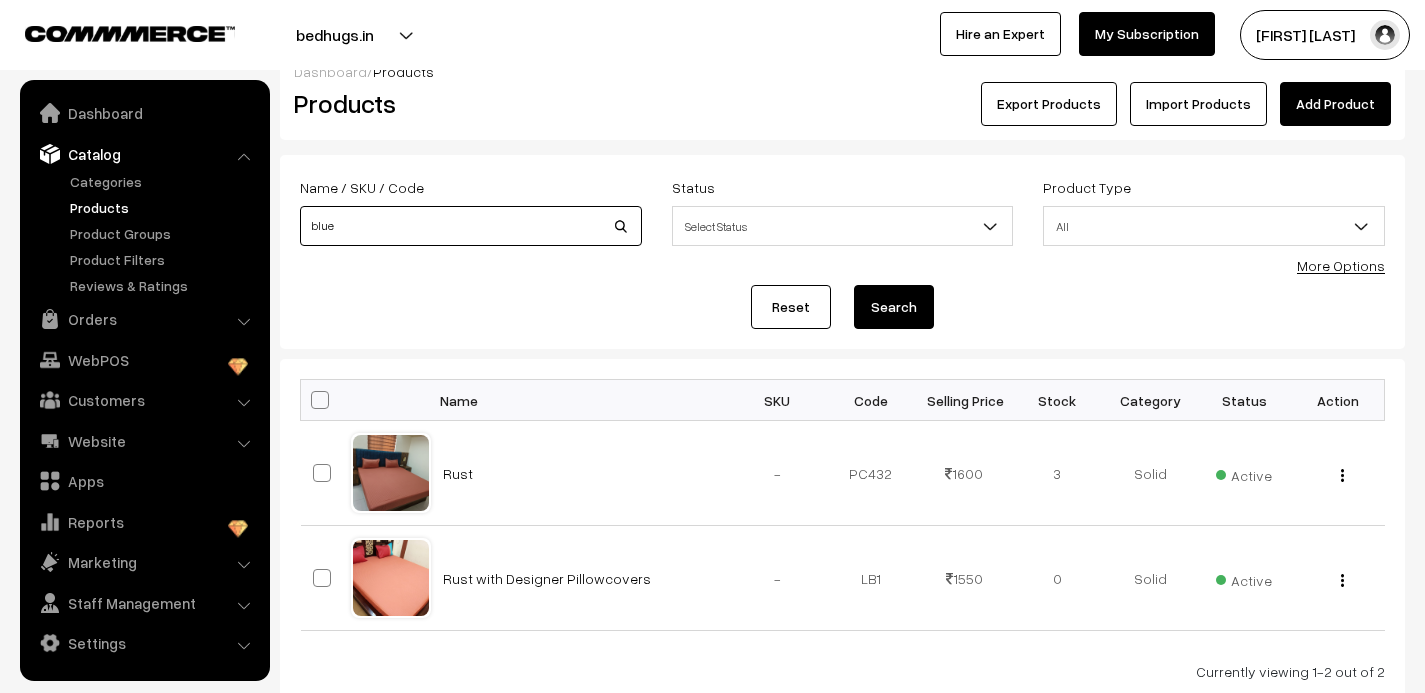type on "blue" 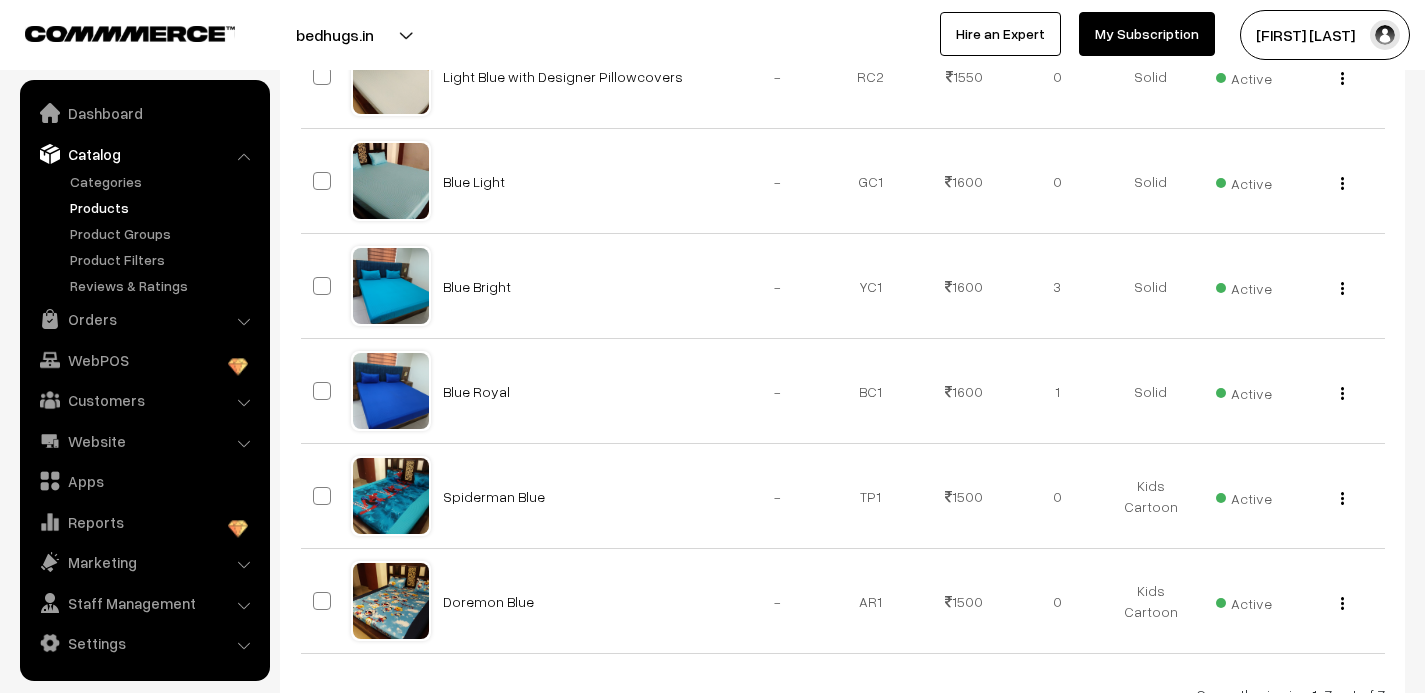 scroll, scrollTop: 0, scrollLeft: 0, axis: both 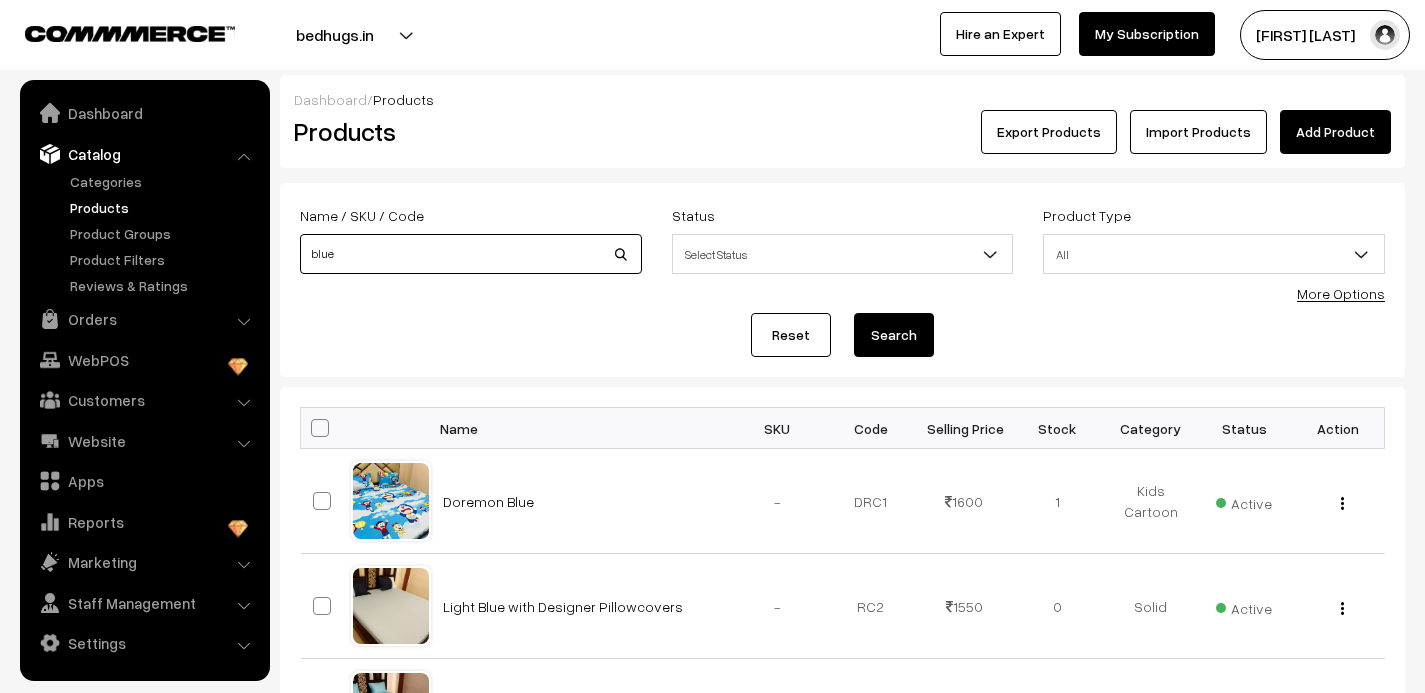 click on "blue" at bounding box center (471, 254) 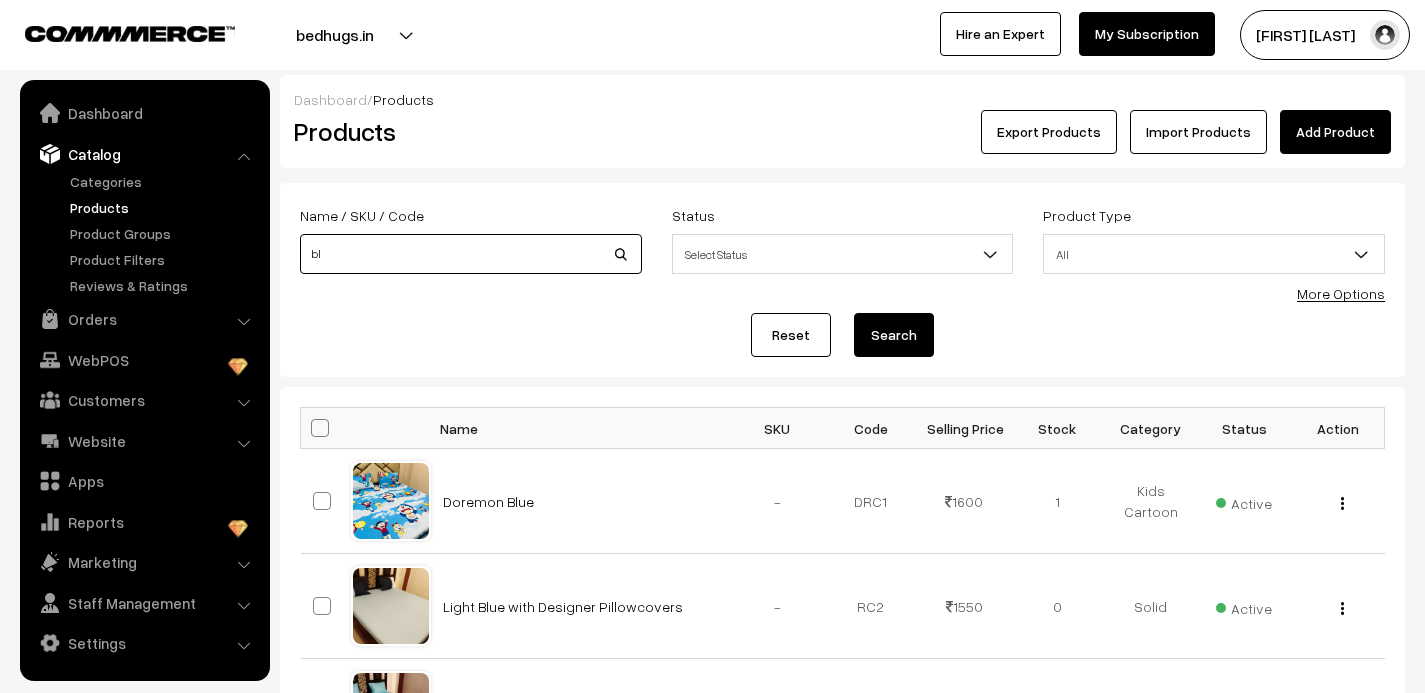 type on "b" 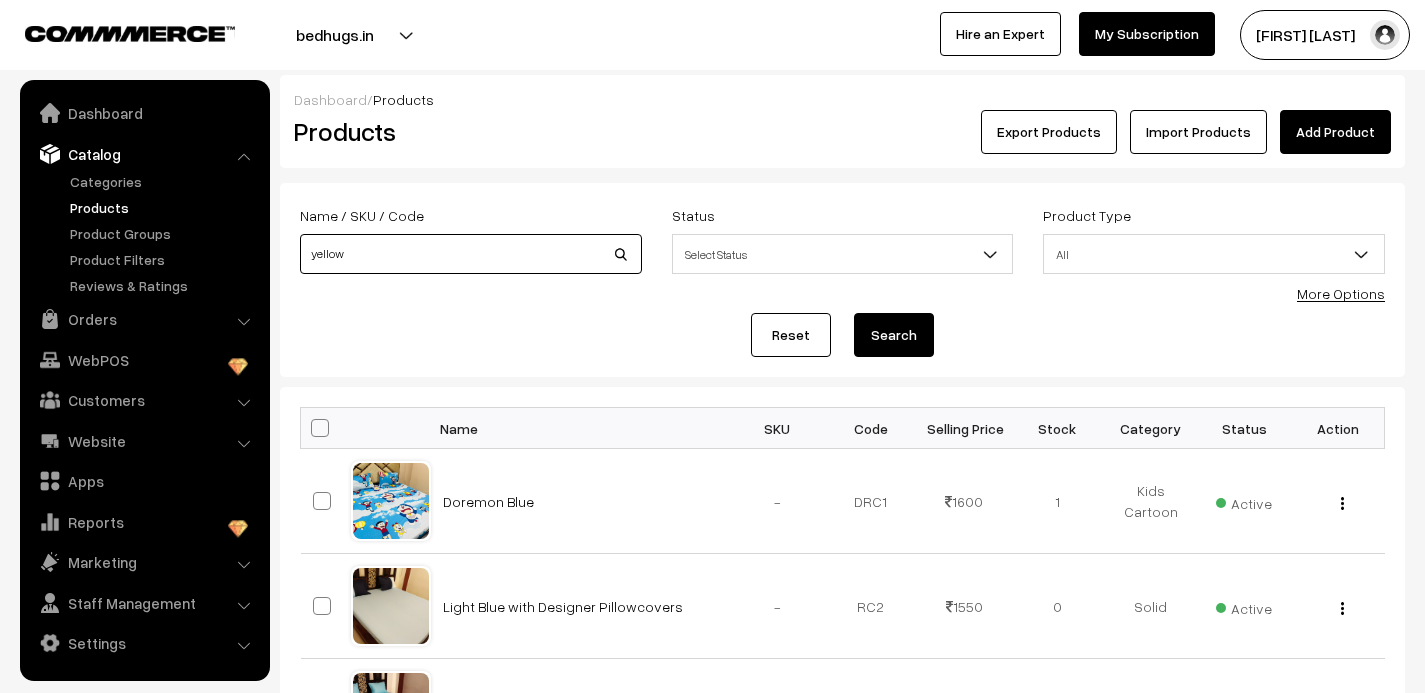 type on "yellow" 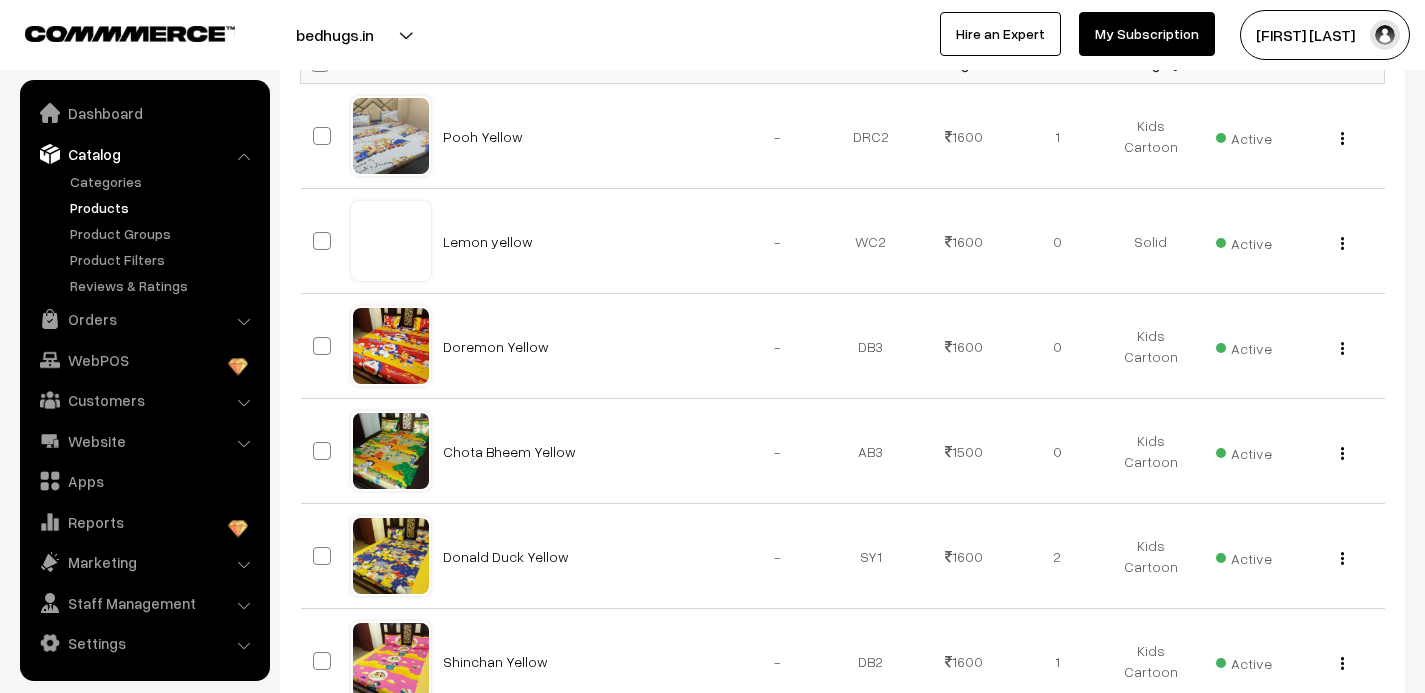 scroll, scrollTop: 0, scrollLeft: 0, axis: both 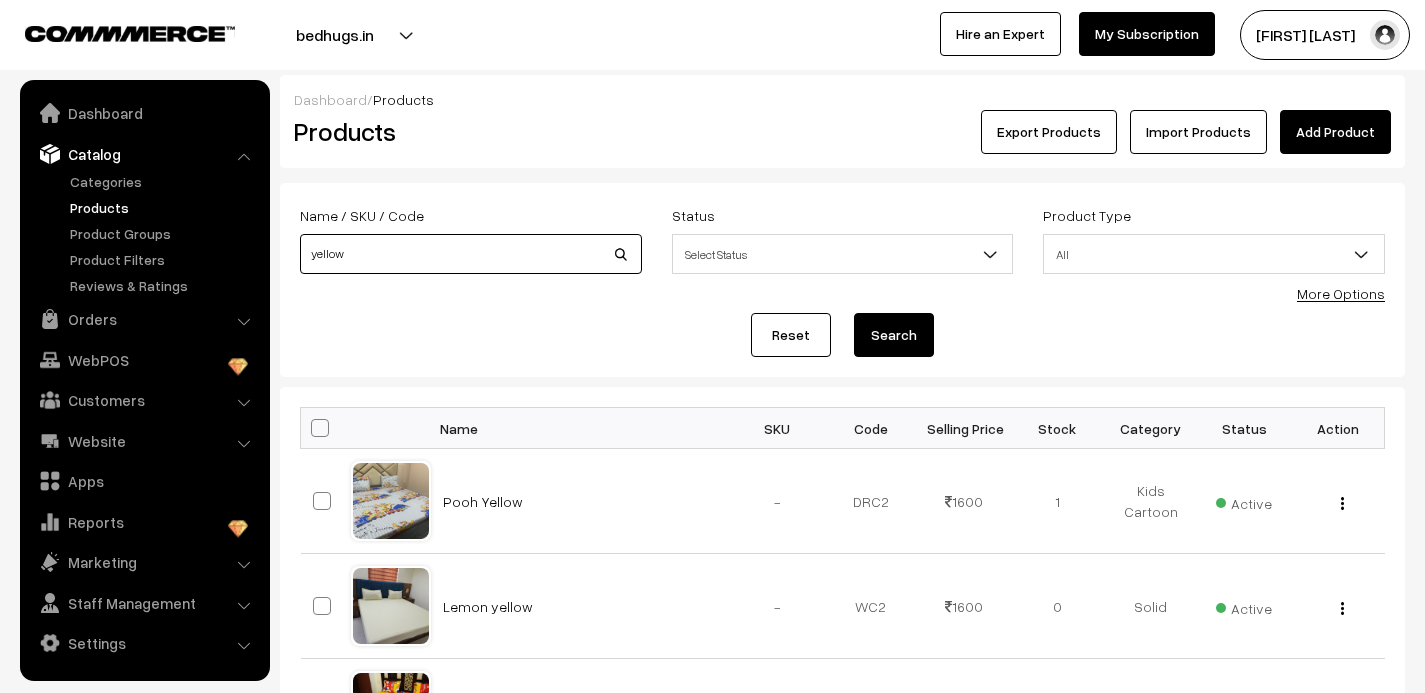 click on "yellow" at bounding box center (471, 254) 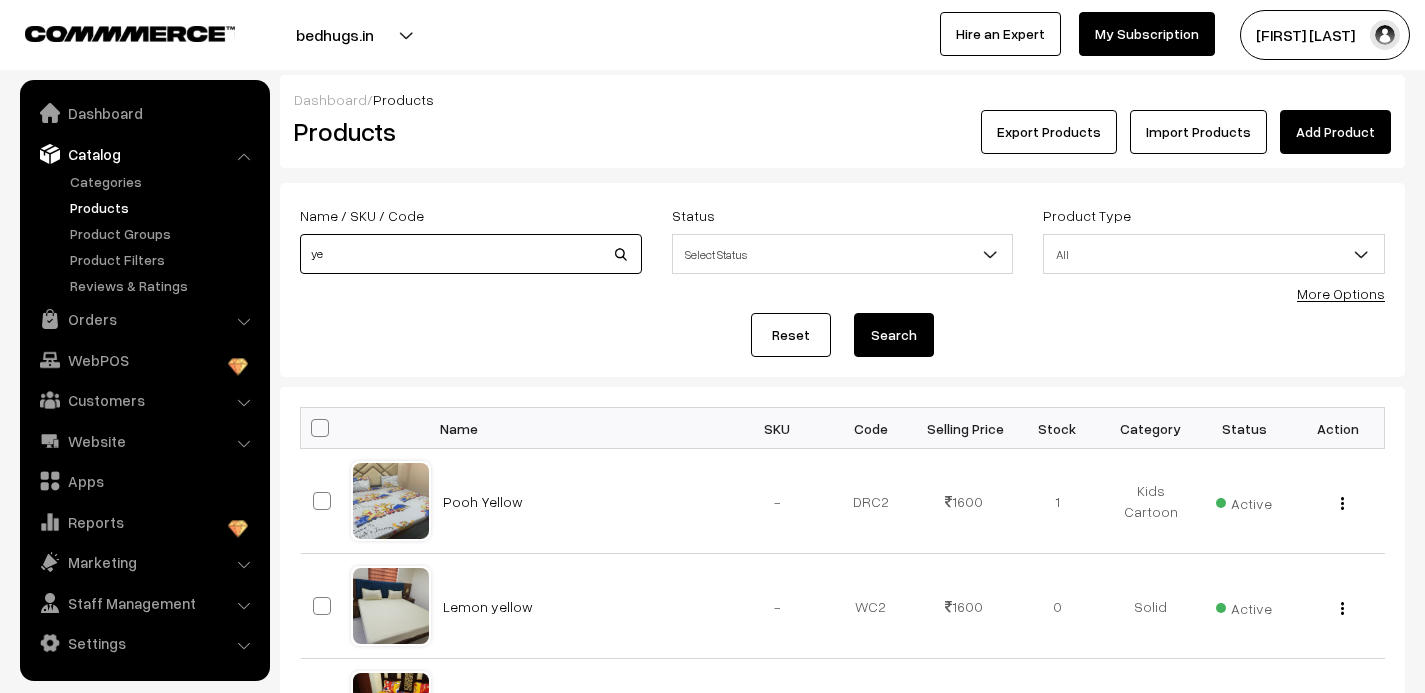 type on "y" 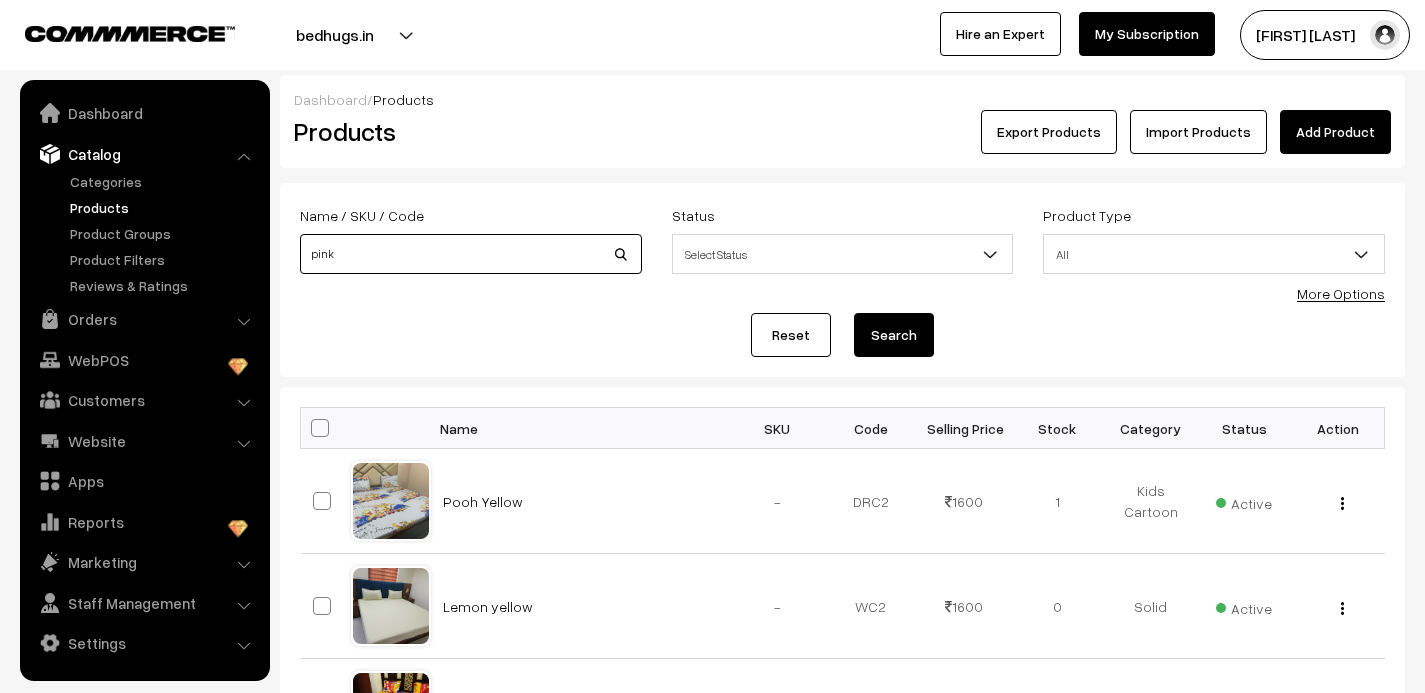 type on "pink" 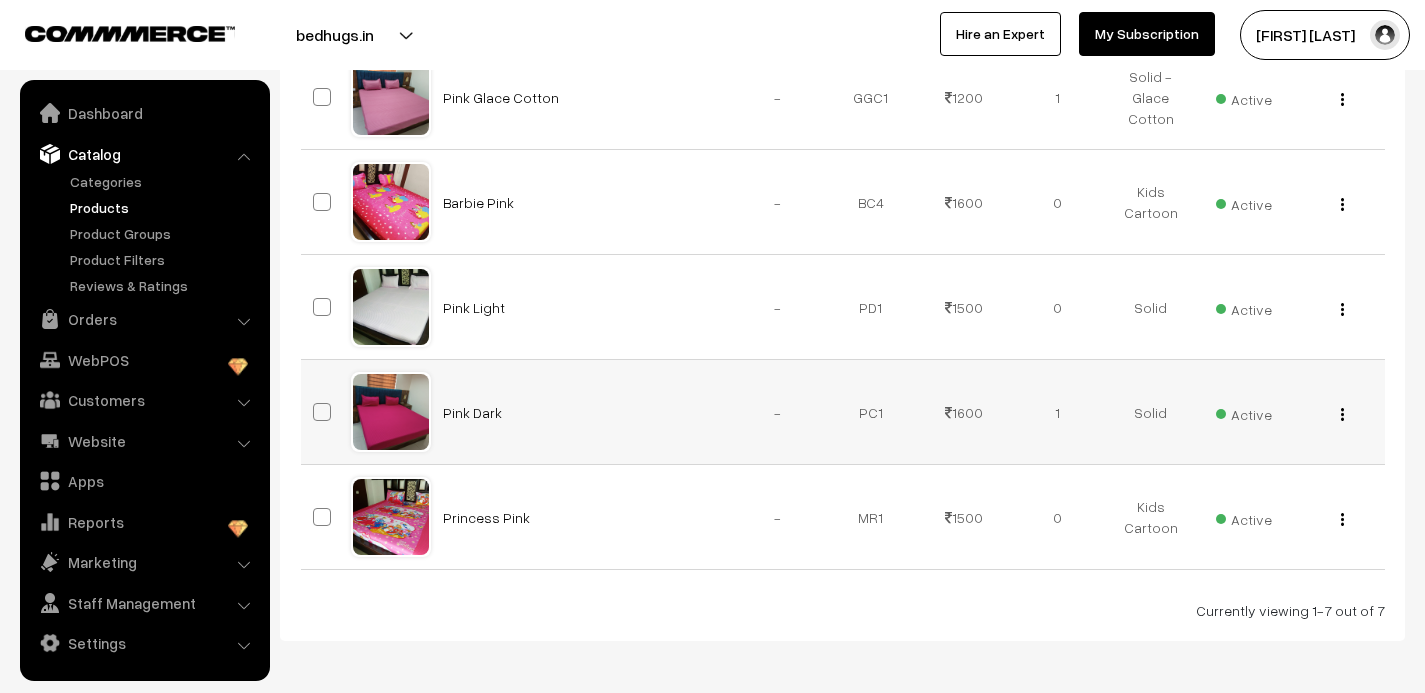 scroll, scrollTop: 0, scrollLeft: 0, axis: both 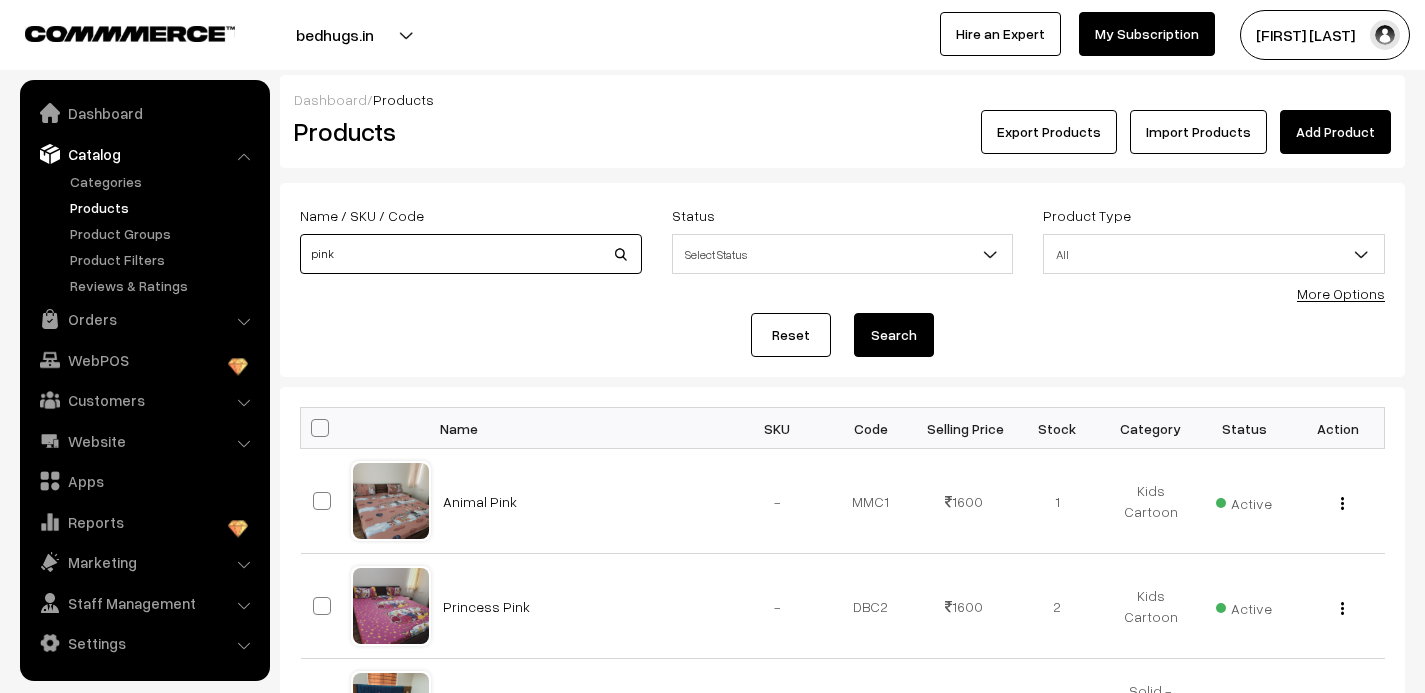 click on "pink" at bounding box center [471, 254] 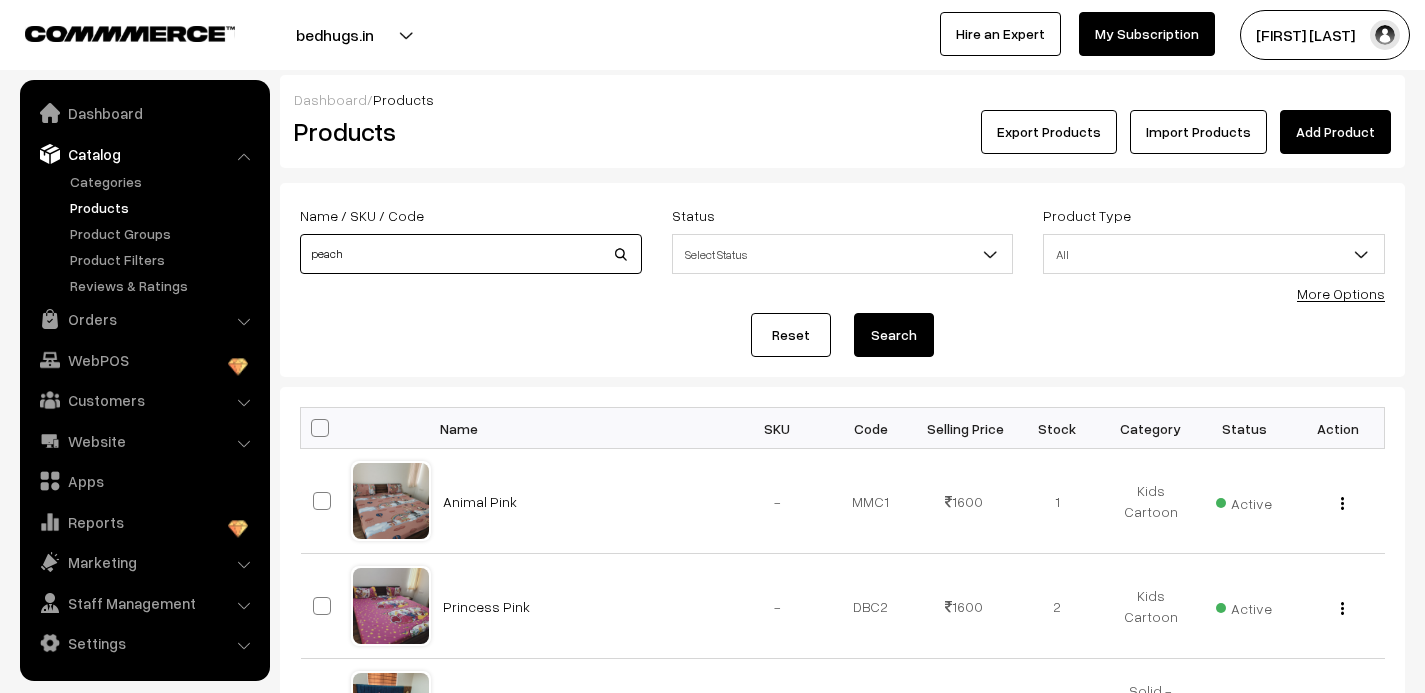 type on "peach" 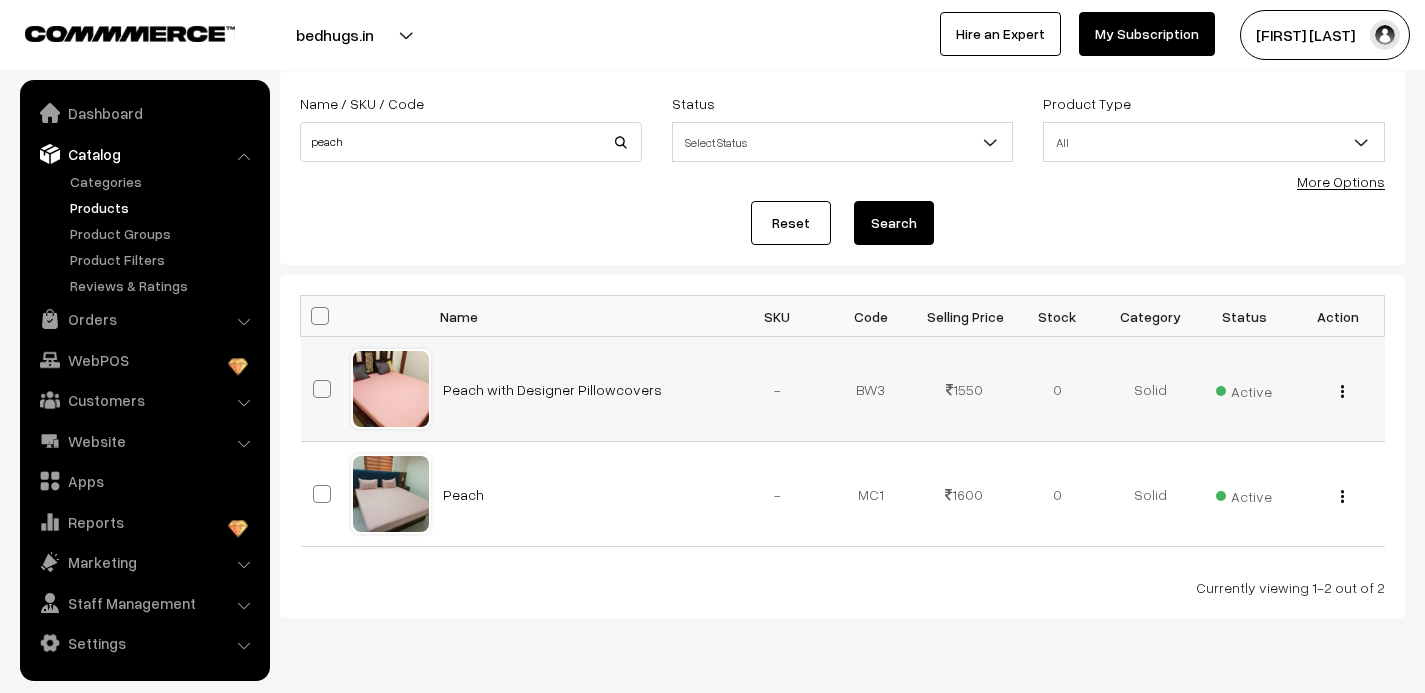 scroll, scrollTop: 167, scrollLeft: 0, axis: vertical 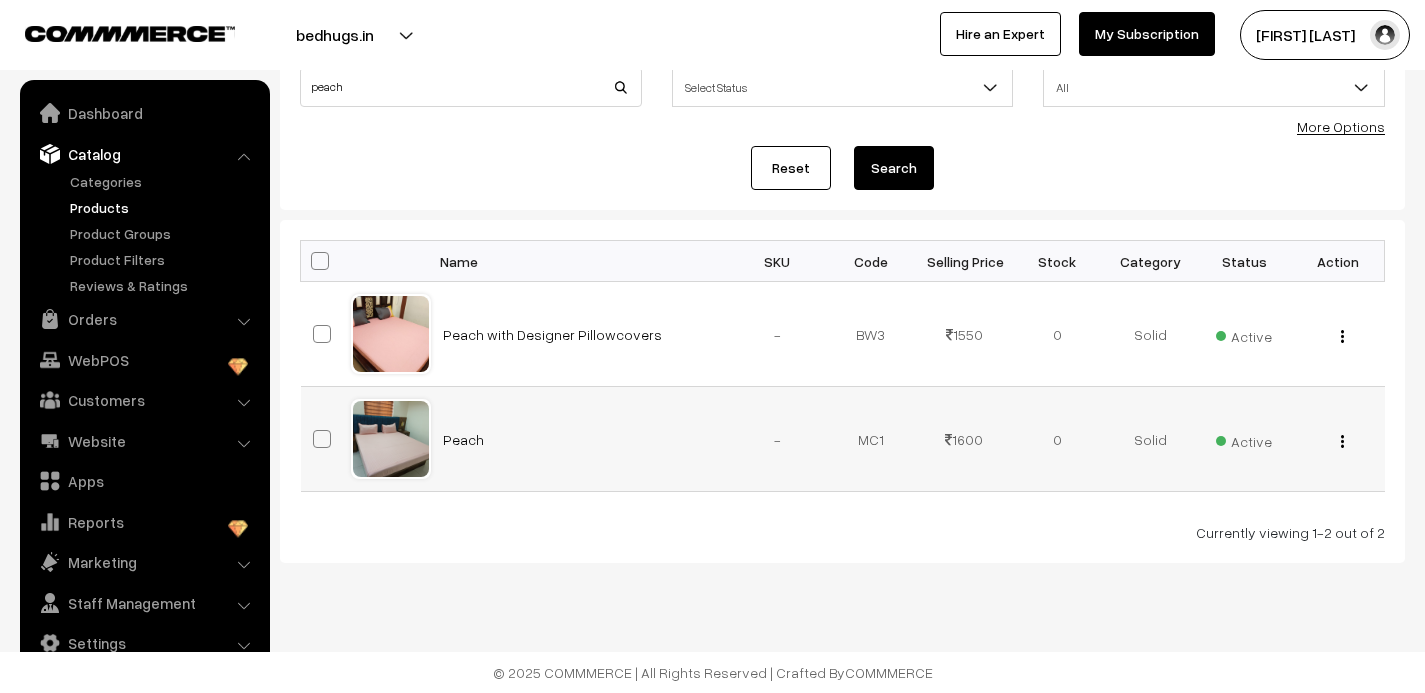 click at bounding box center [1342, 441] 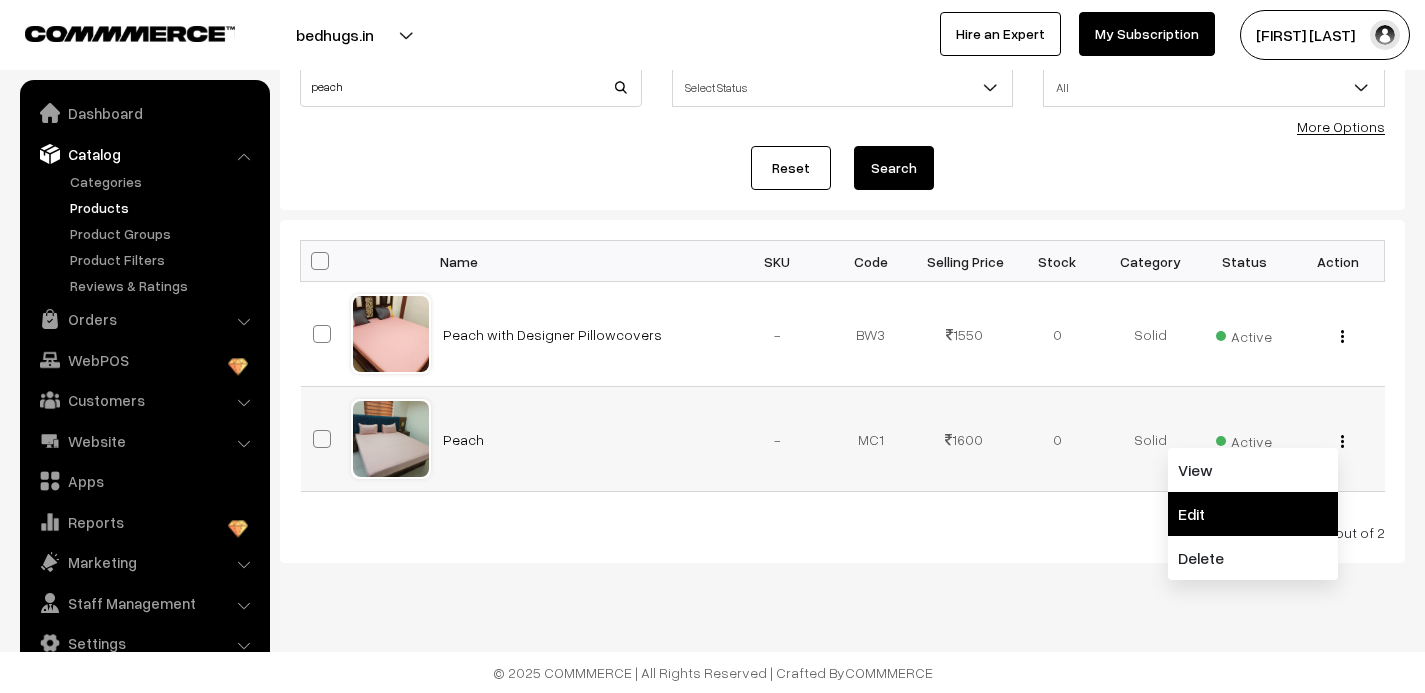 click on "Edit" at bounding box center [1253, 514] 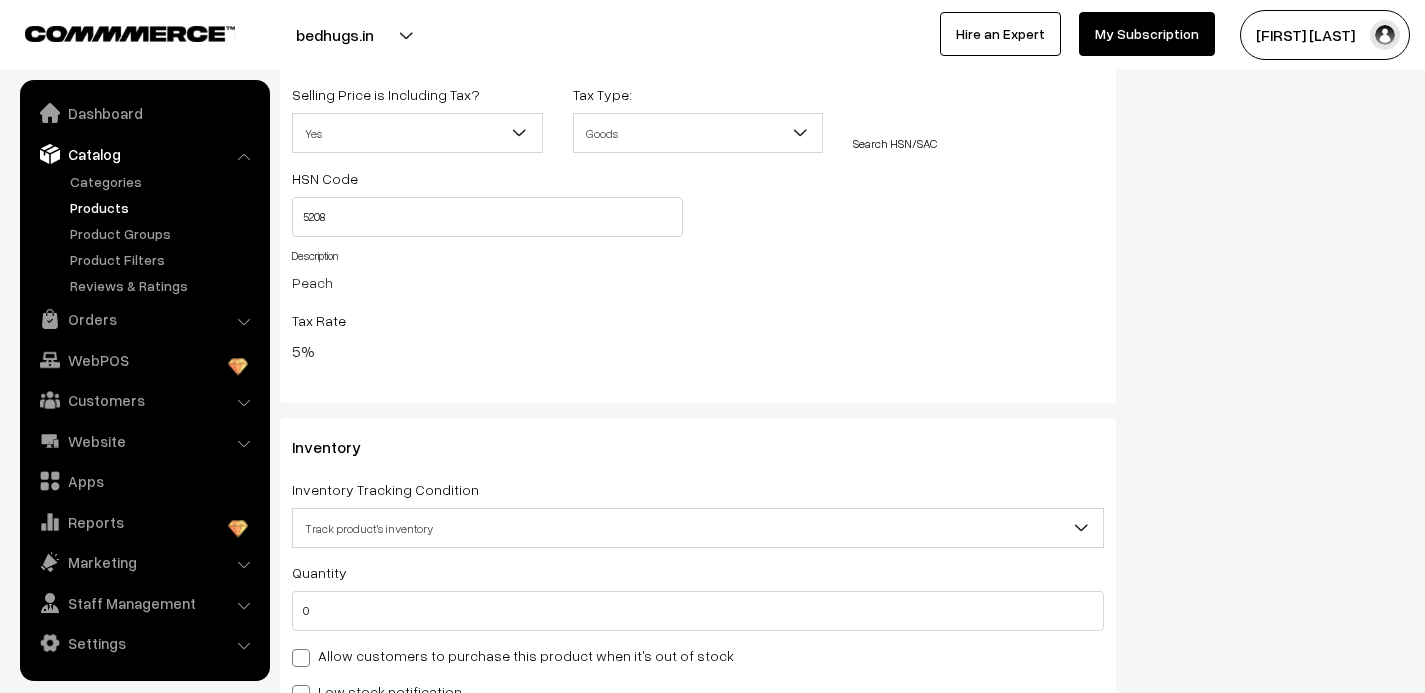 scroll, scrollTop: 1828, scrollLeft: 0, axis: vertical 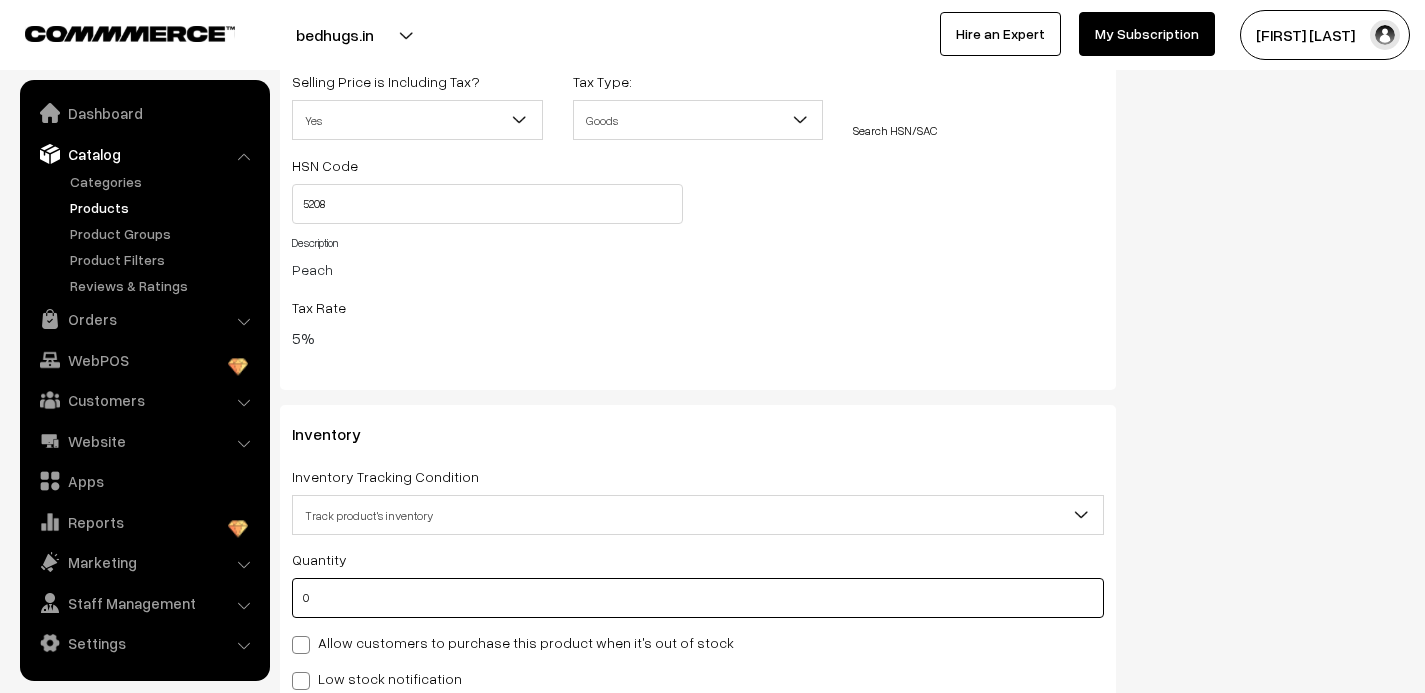 click on "0" at bounding box center [698, 598] 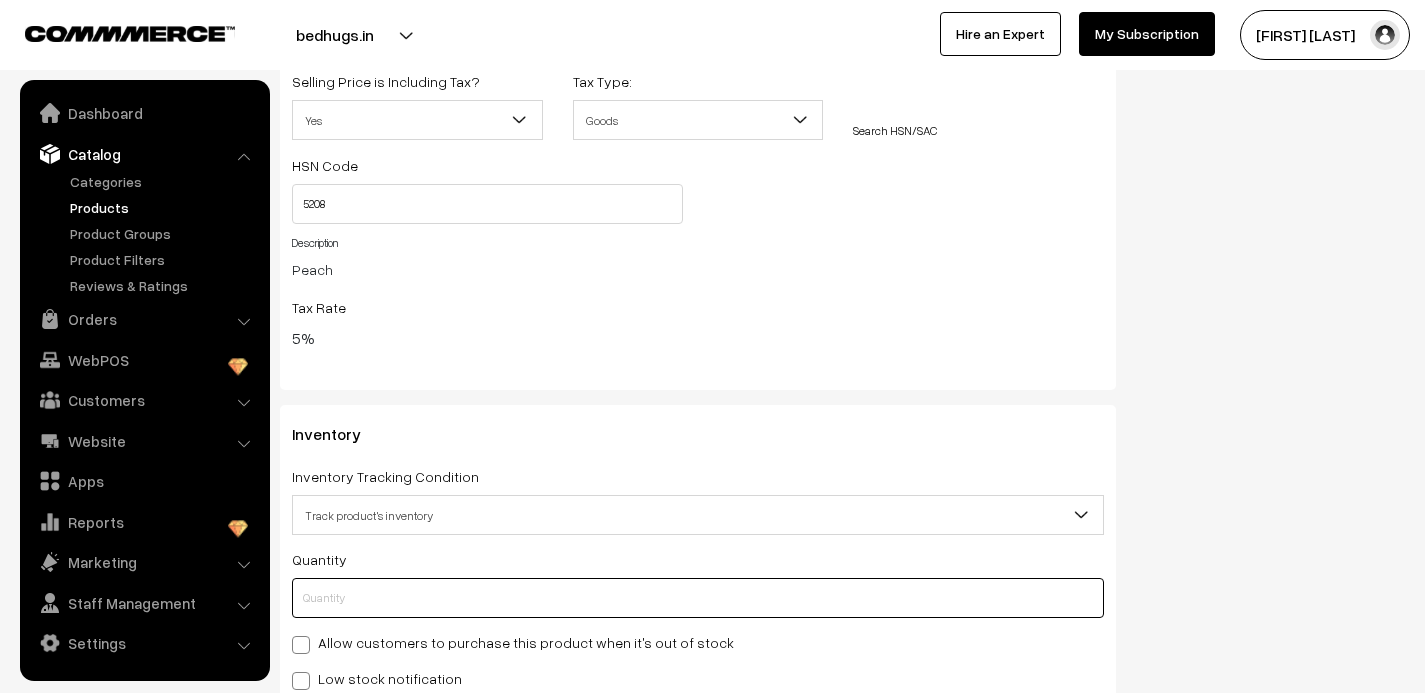 type on "1" 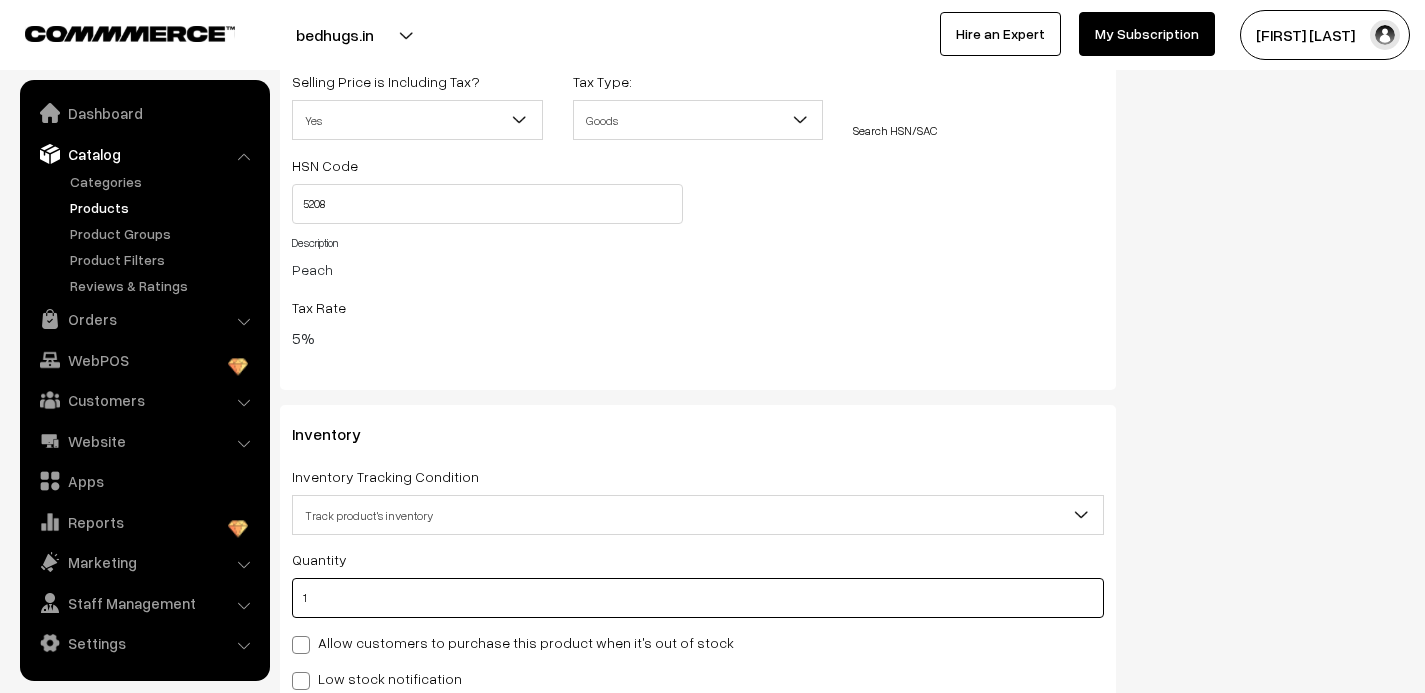 type on "1" 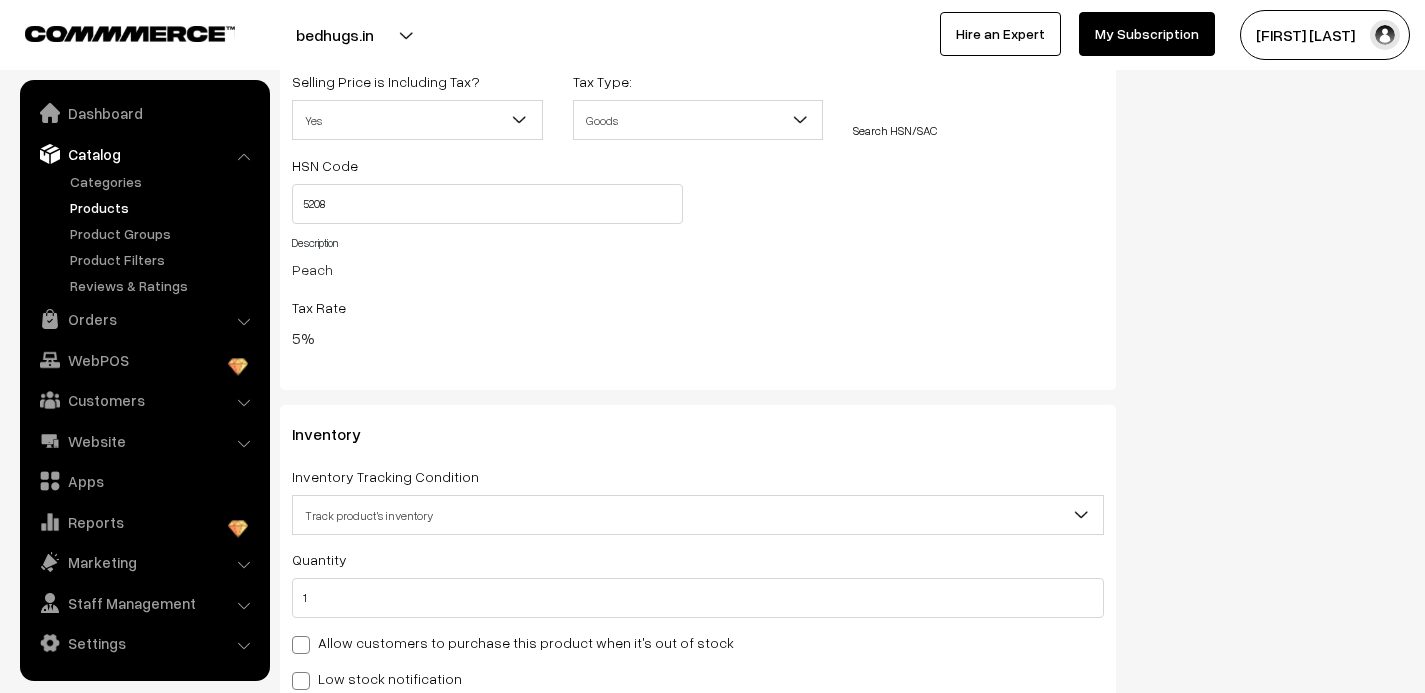 click on "Status
Active
Inactive
Active
Publish Date
Product Type
-- Select --
-- Select --
Filter Color
Hand Picked Related Products
0" at bounding box center [1275, -285] 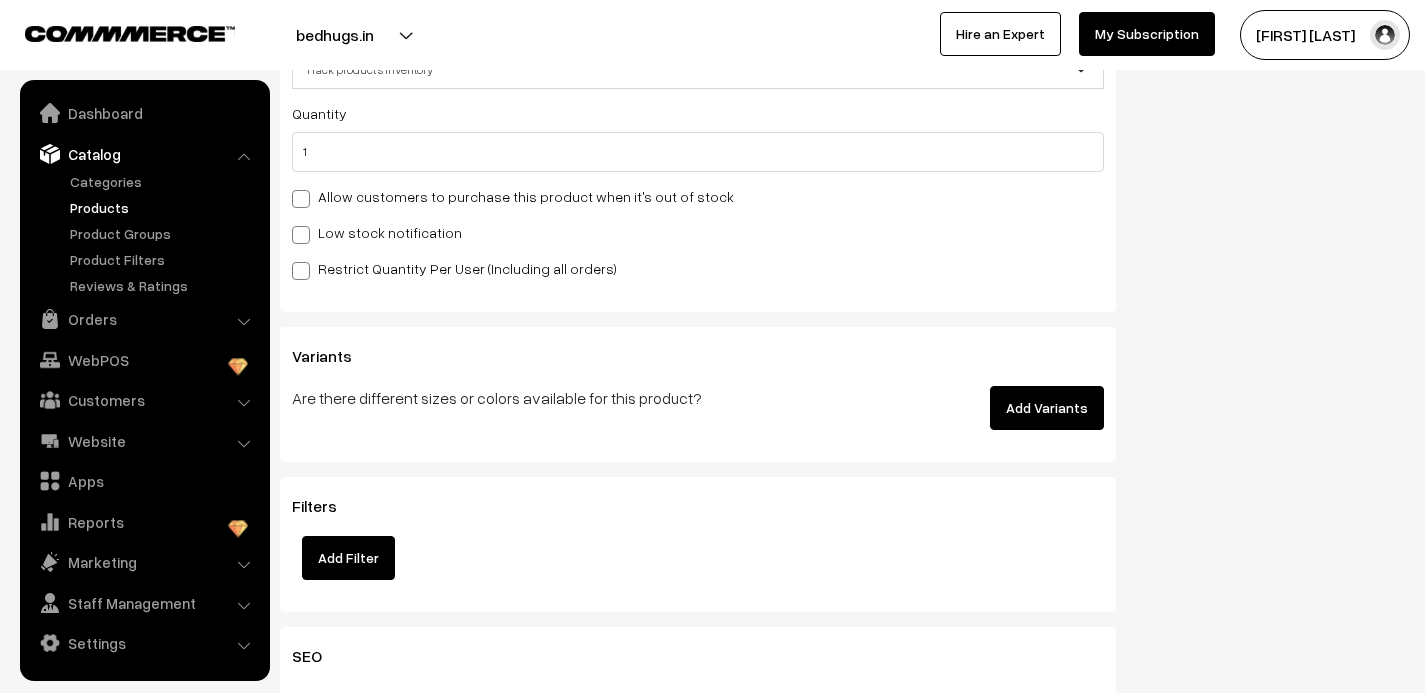 scroll, scrollTop: 3142, scrollLeft: 0, axis: vertical 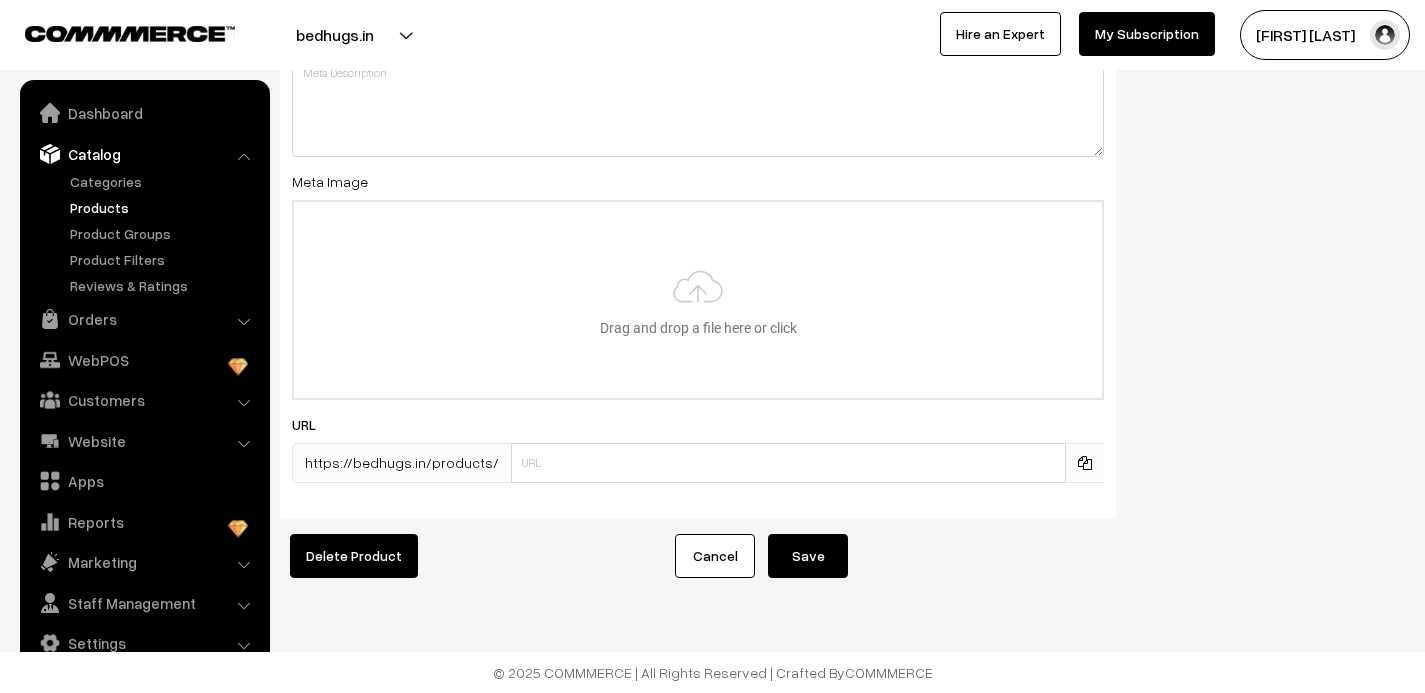 click on "Save" at bounding box center (808, 556) 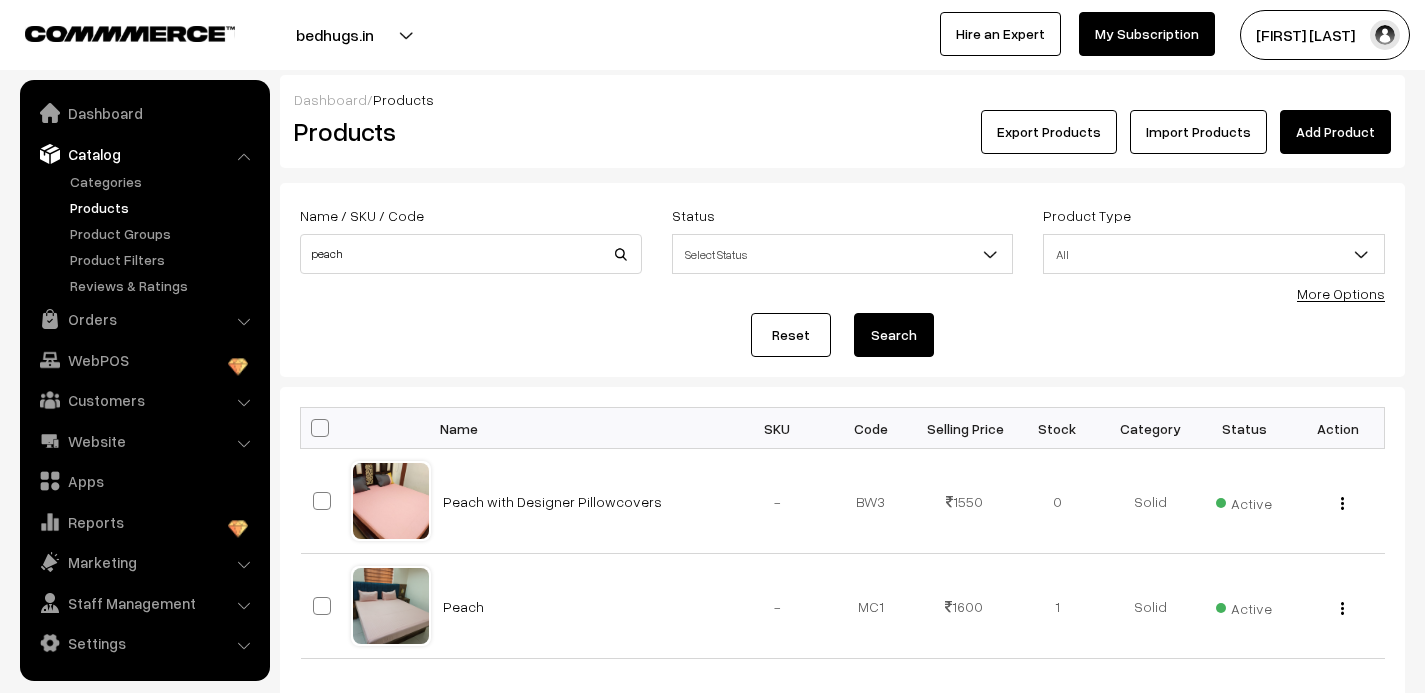 scroll, scrollTop: 0, scrollLeft: 0, axis: both 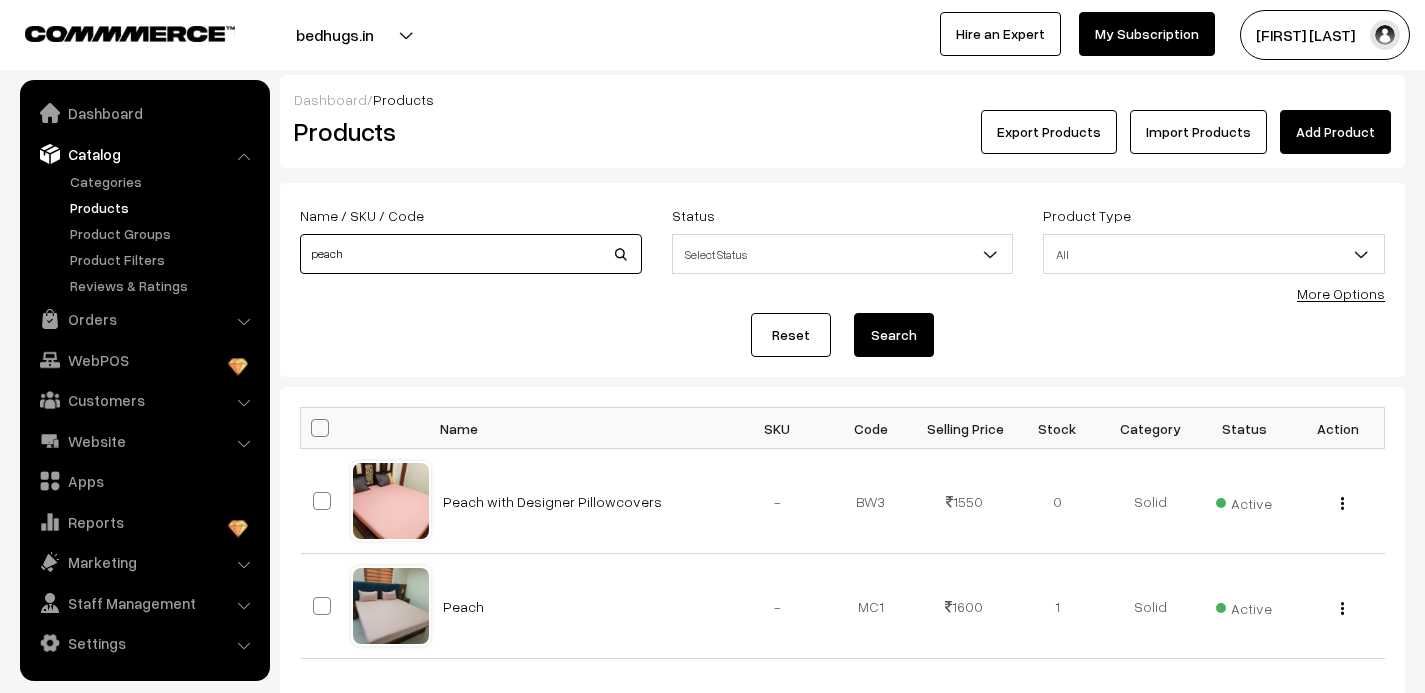 click on "peach" at bounding box center [471, 254] 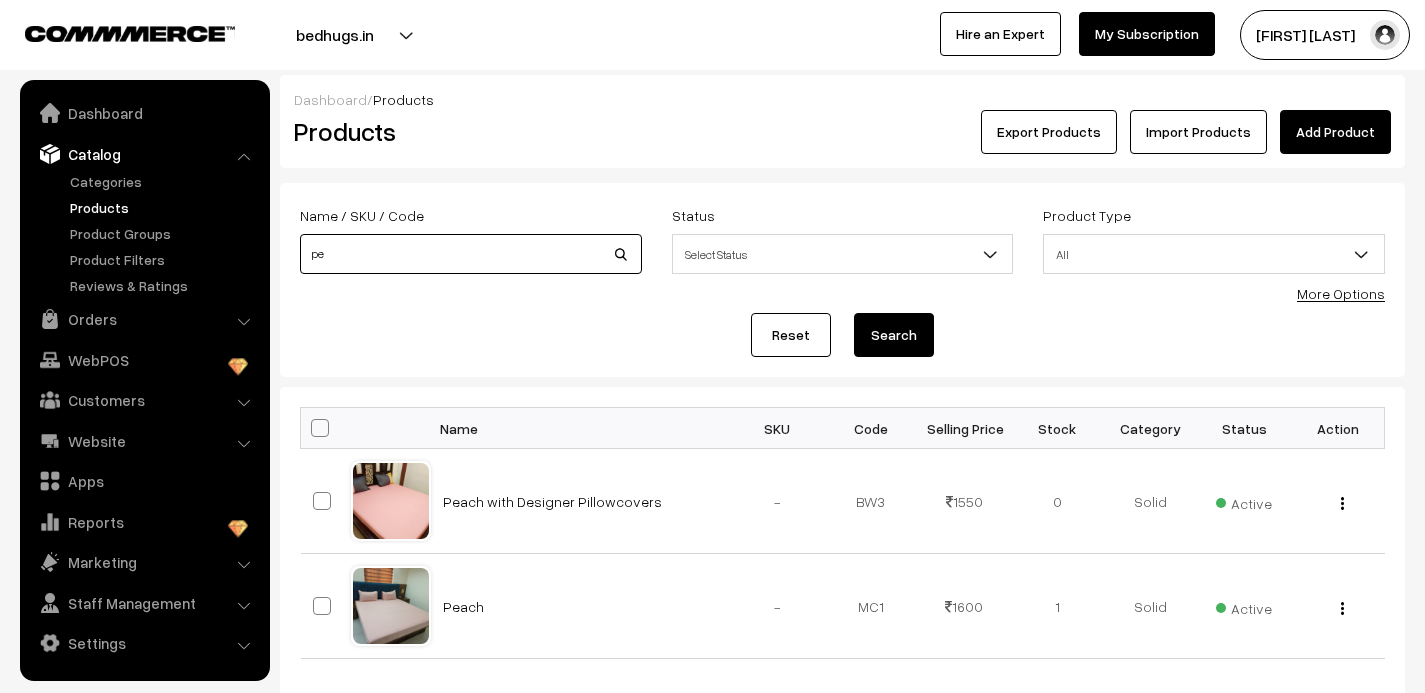 type on "p" 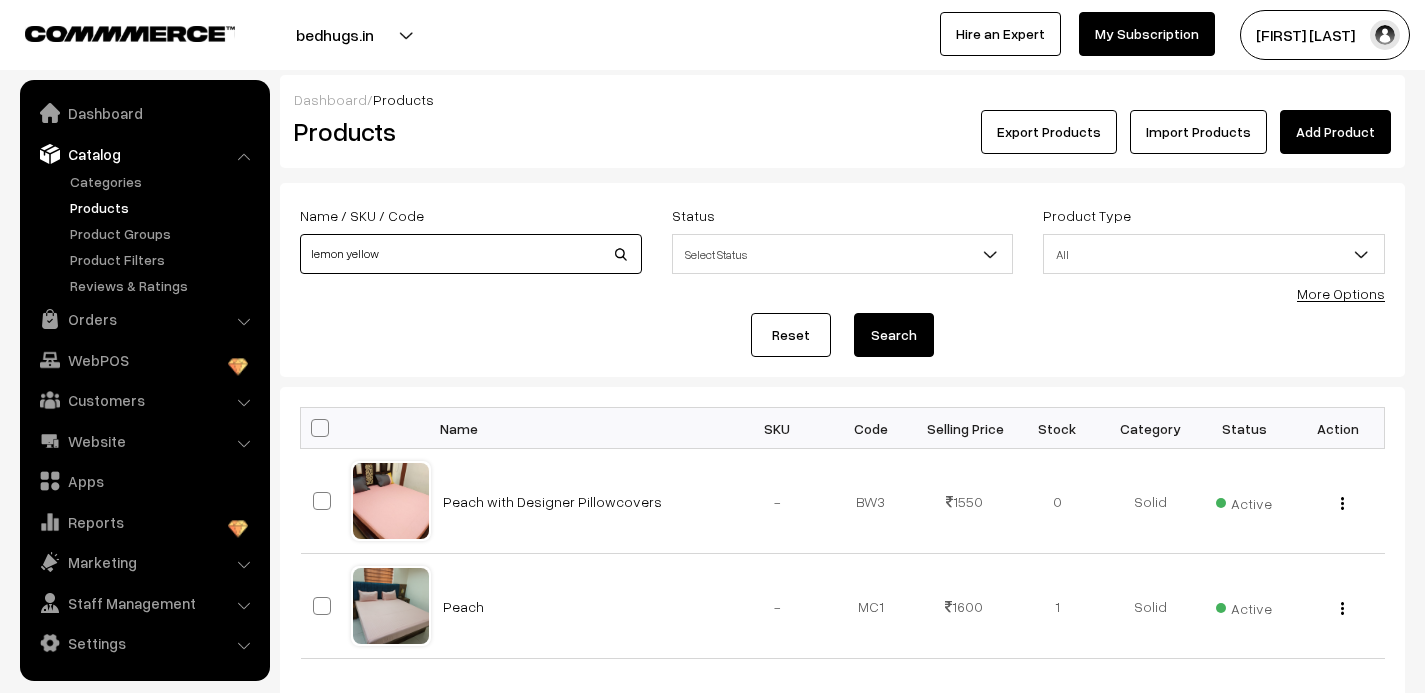 type on "lemon yellow" 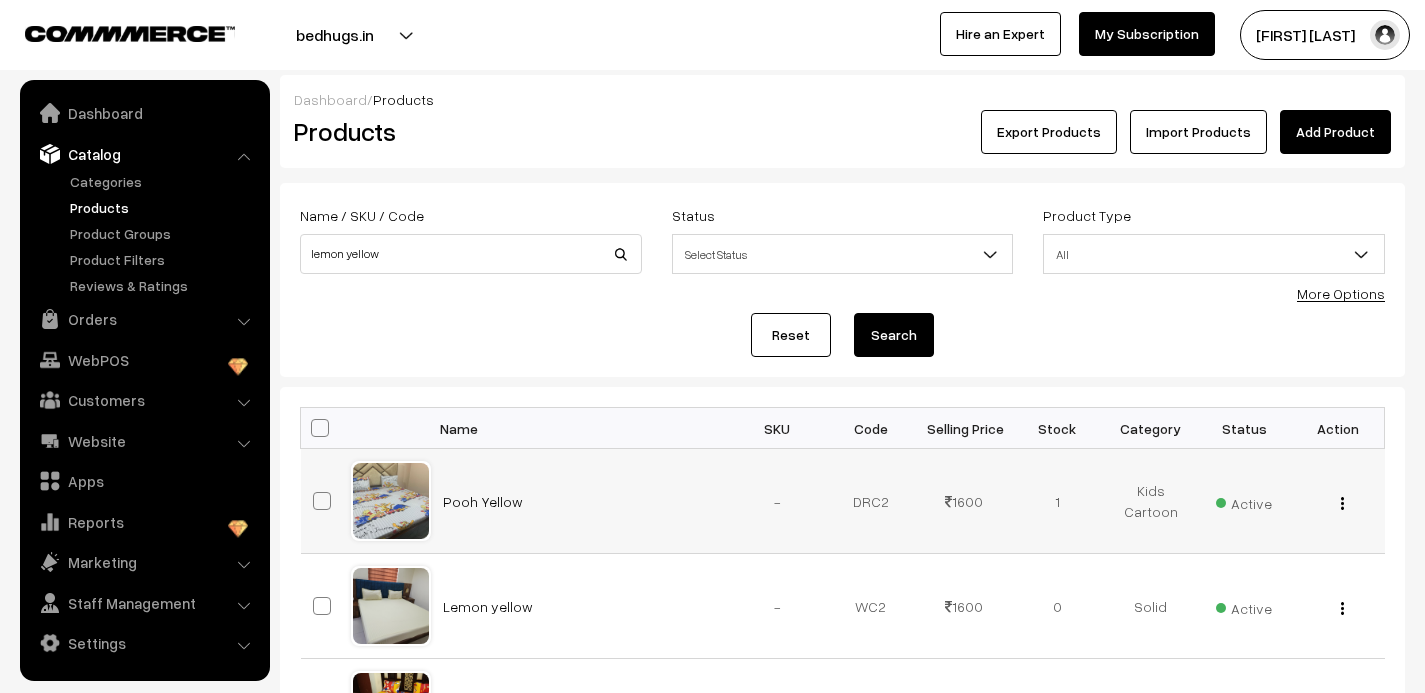 scroll, scrollTop: 0, scrollLeft: 0, axis: both 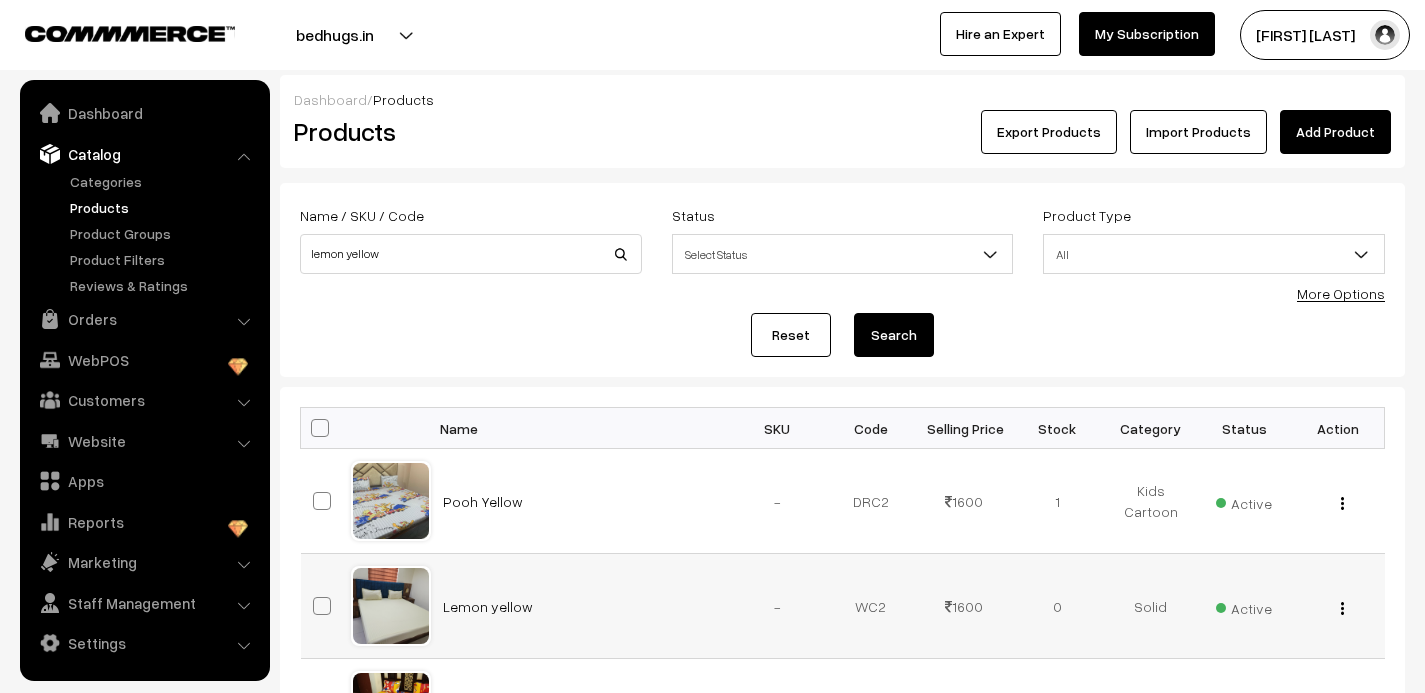 click at bounding box center (1342, 608) 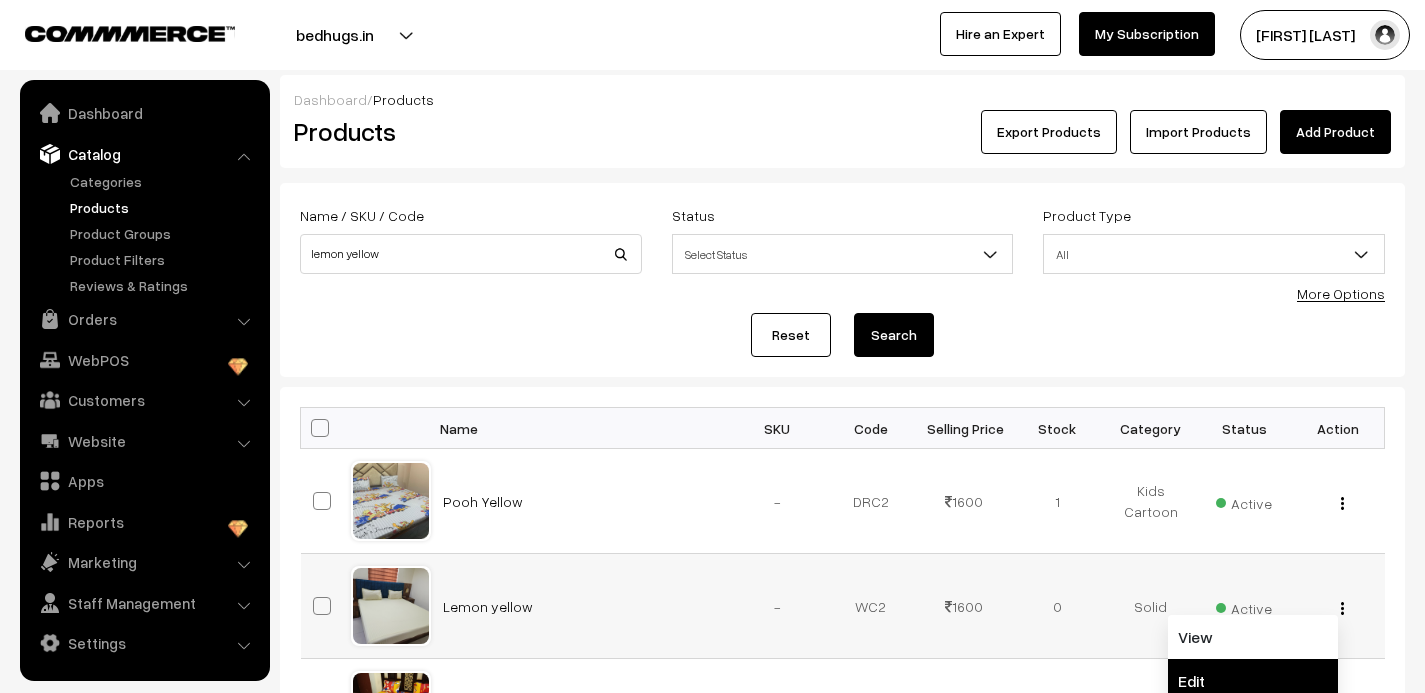 click on "Edit" at bounding box center [1253, 681] 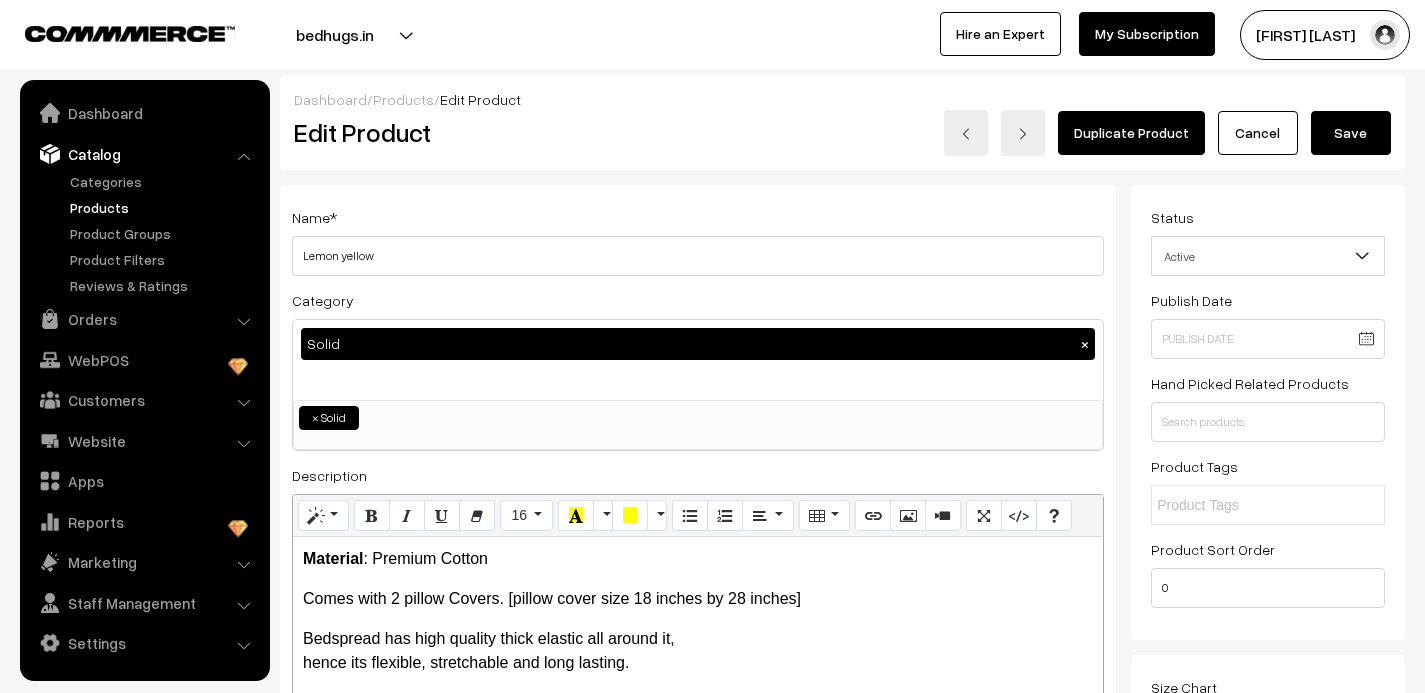 scroll, scrollTop: 0, scrollLeft: 0, axis: both 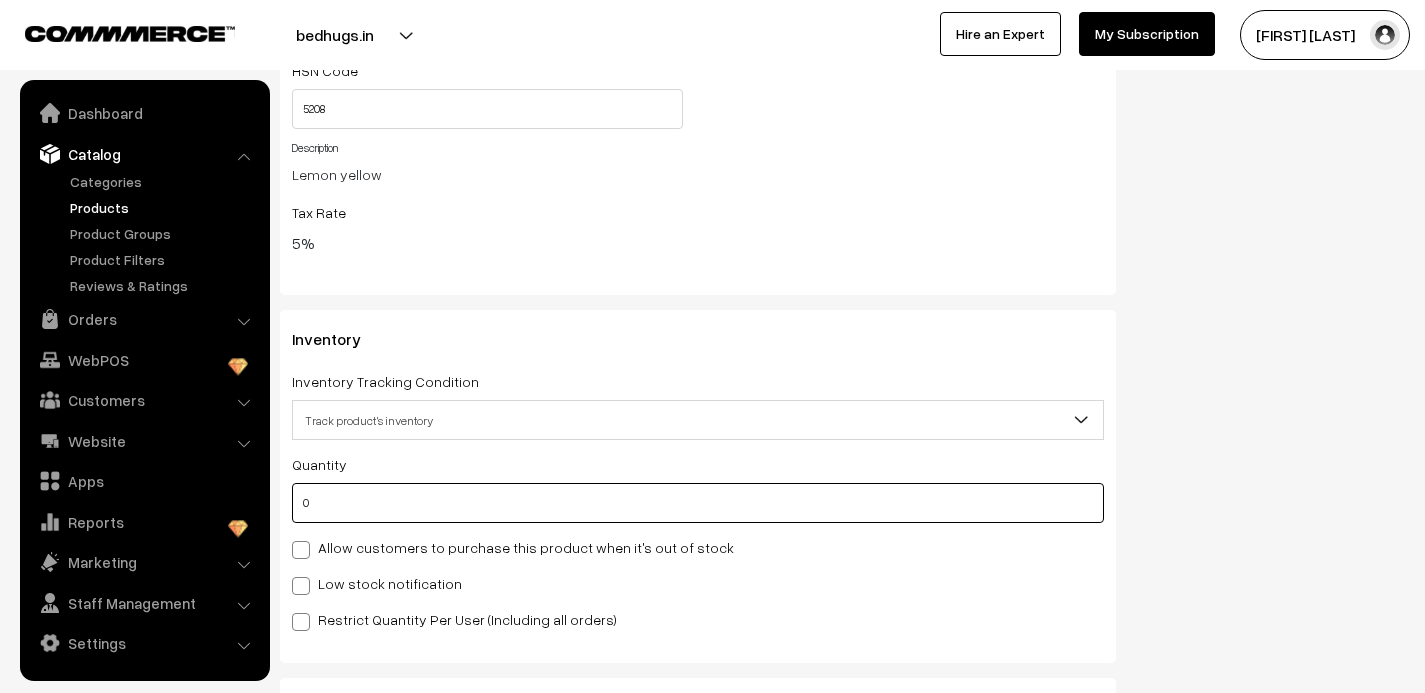 click on "0" at bounding box center (698, 503) 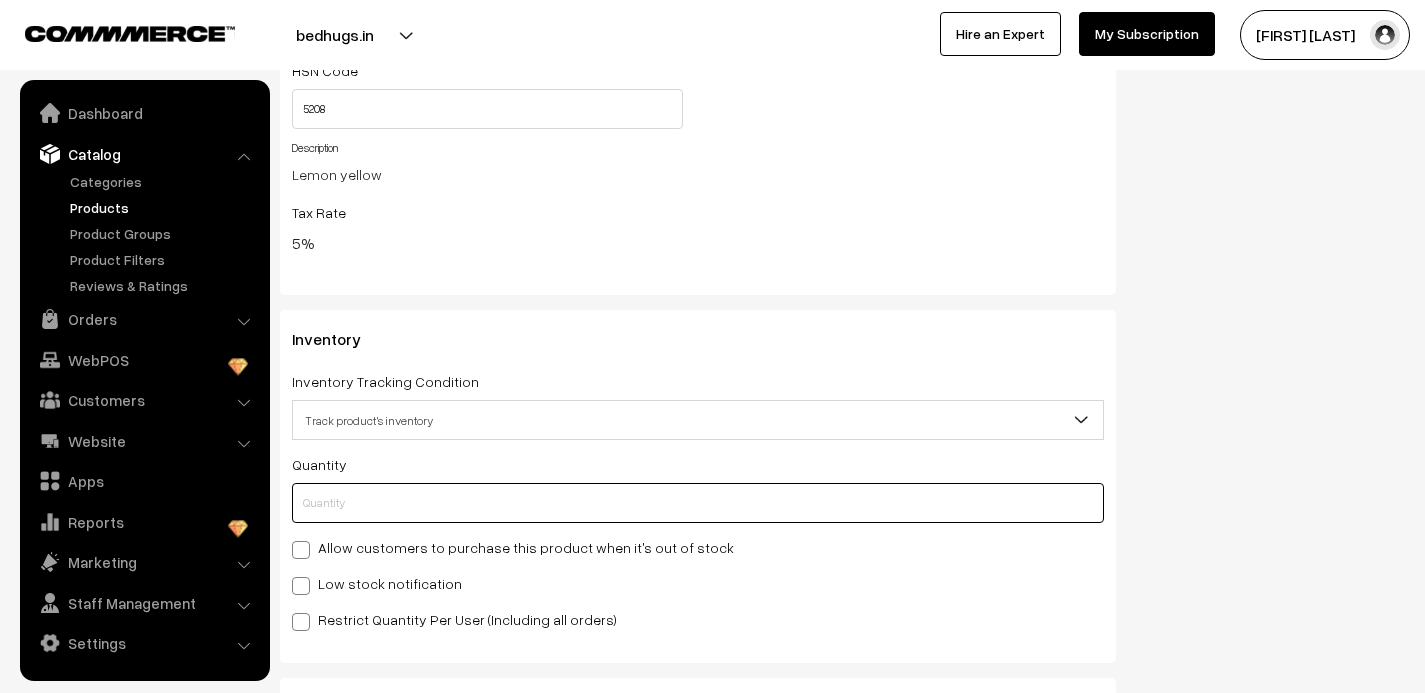 type on "1" 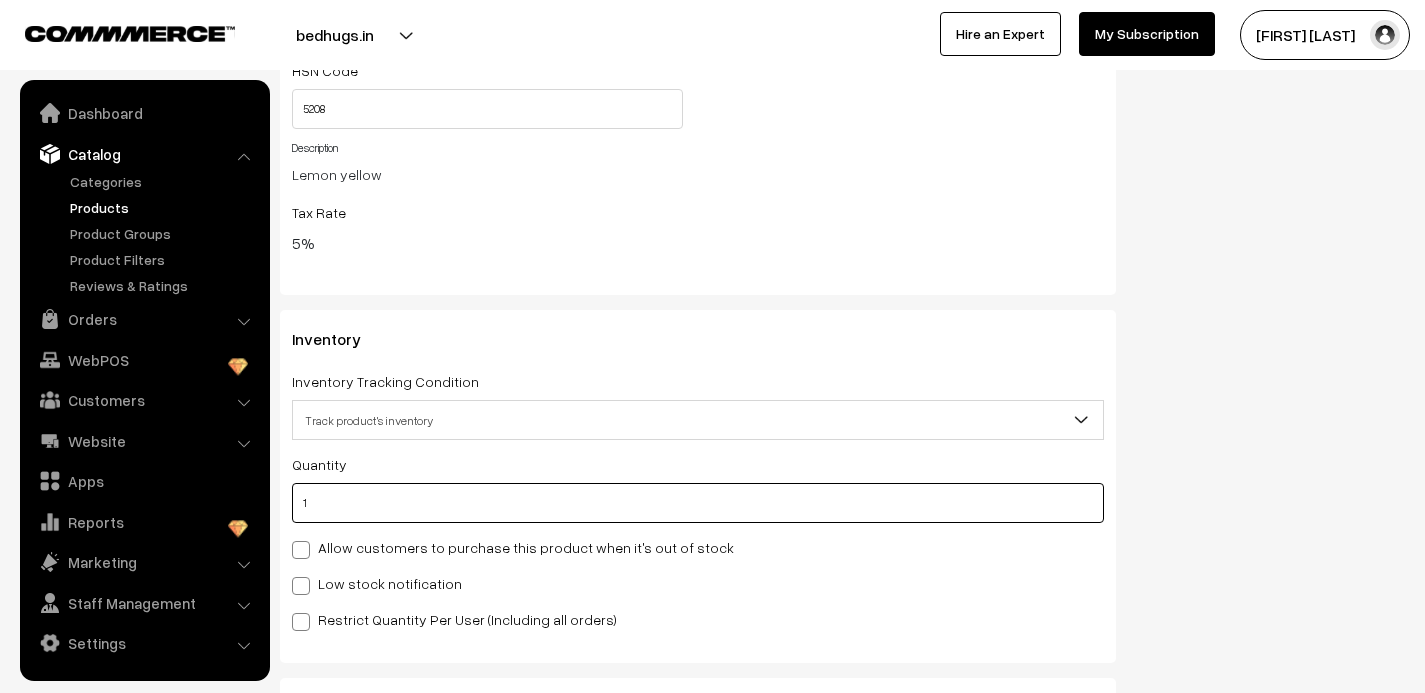 type on "1" 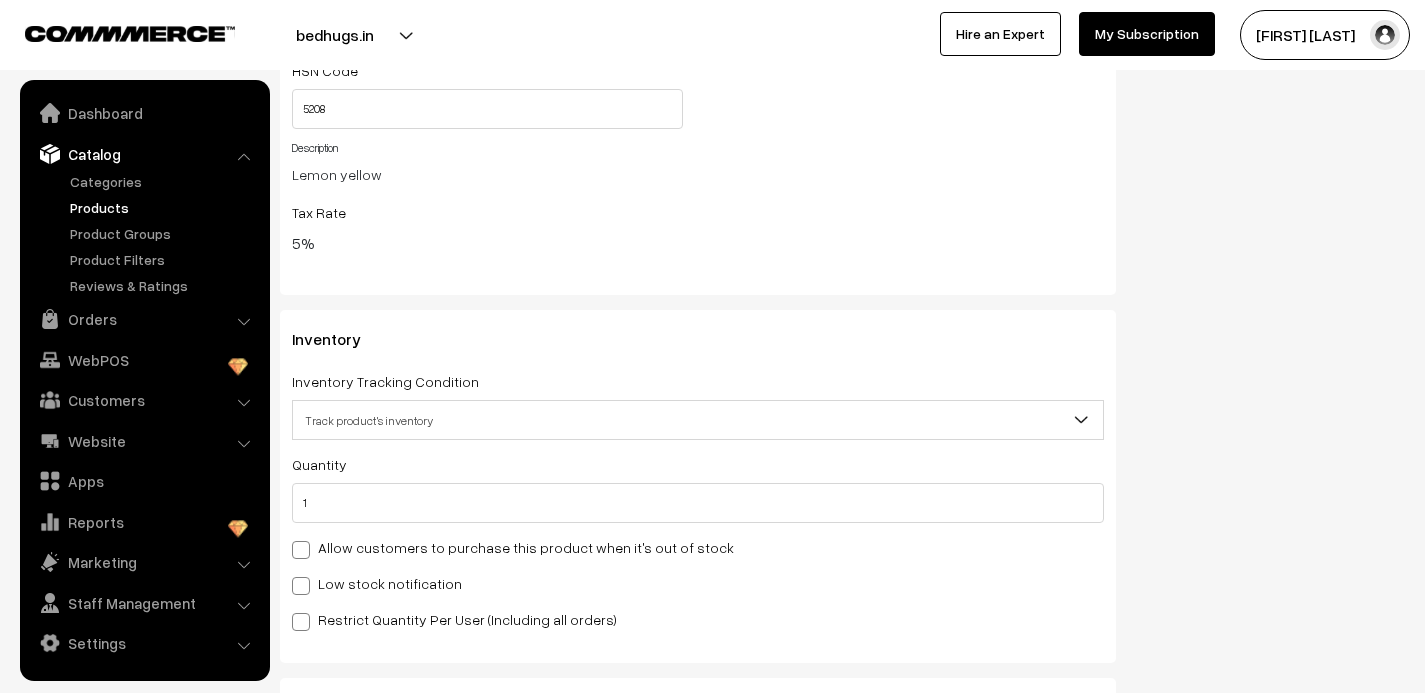 click on "Status
Active
Inactive
Active
Publish Date
Product Type
-- Select --
-- Select --
Filter Color
Hand Picked Related Products
0" at bounding box center (1275, -380) 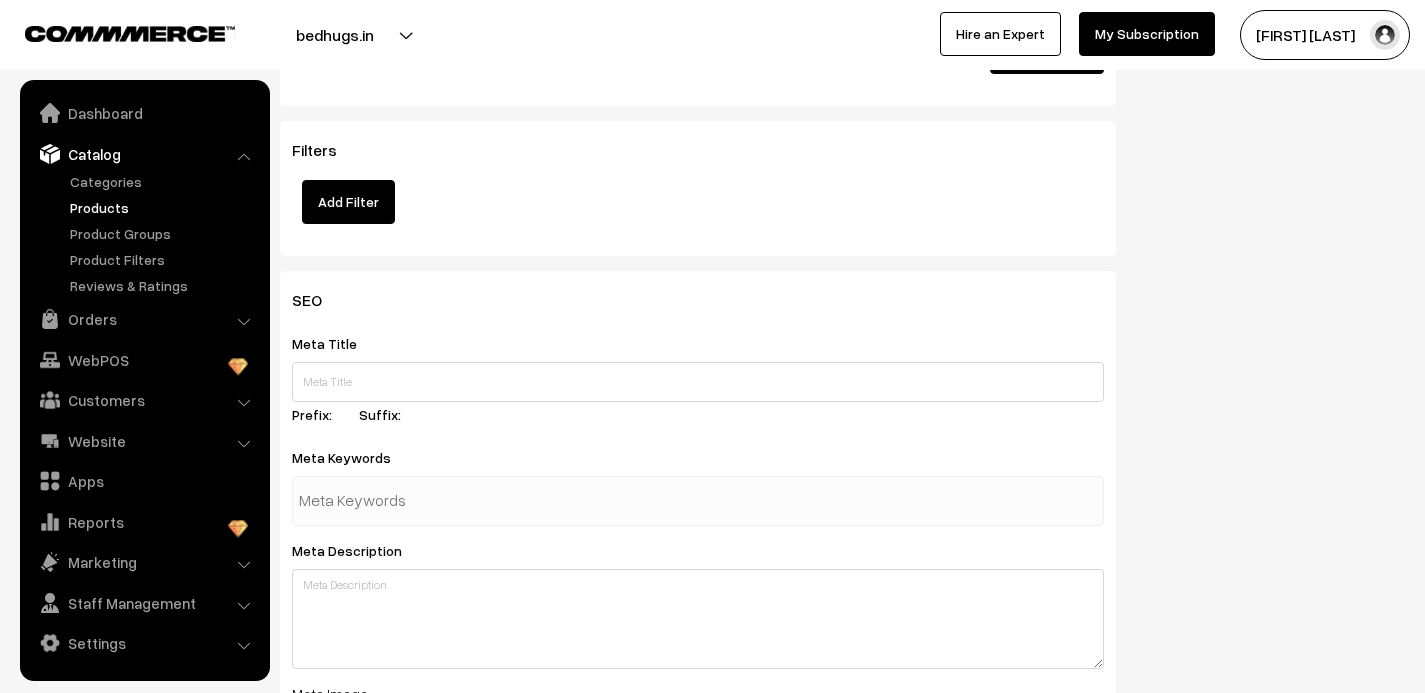 scroll, scrollTop: 3142, scrollLeft: 0, axis: vertical 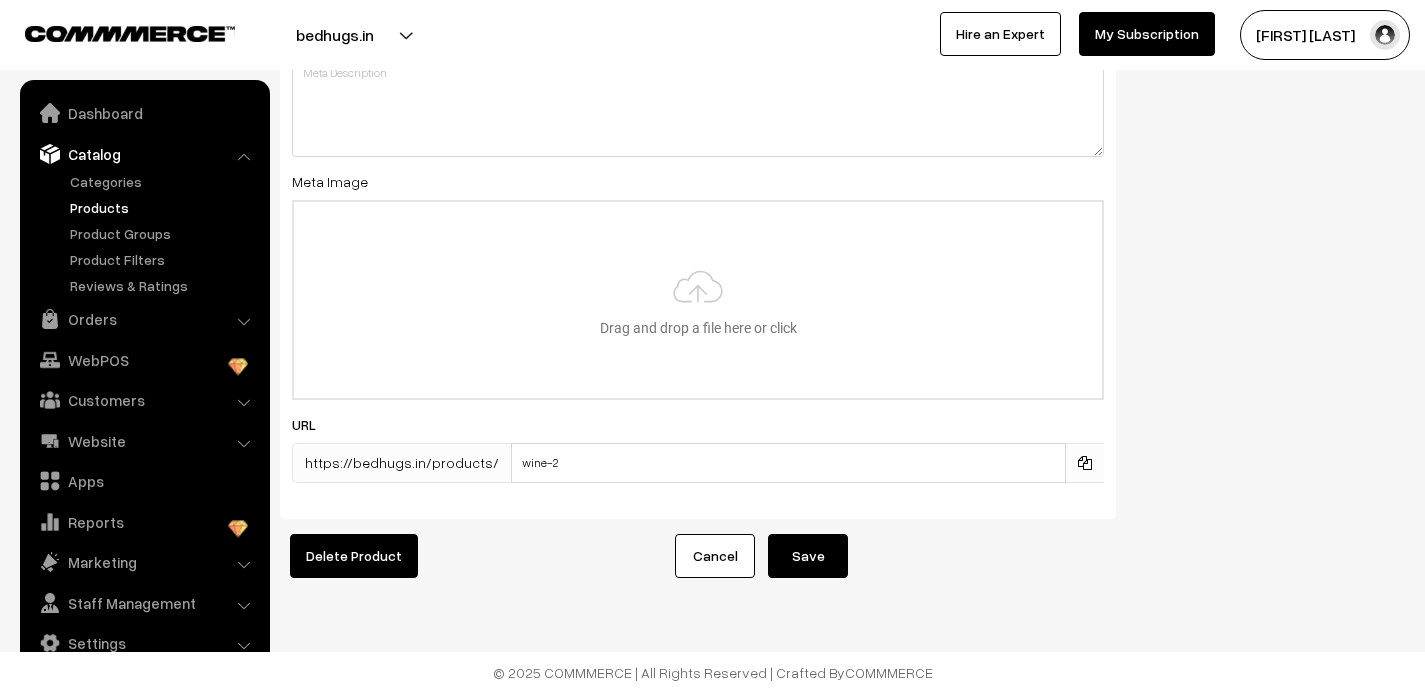 click on "Save" at bounding box center [808, 556] 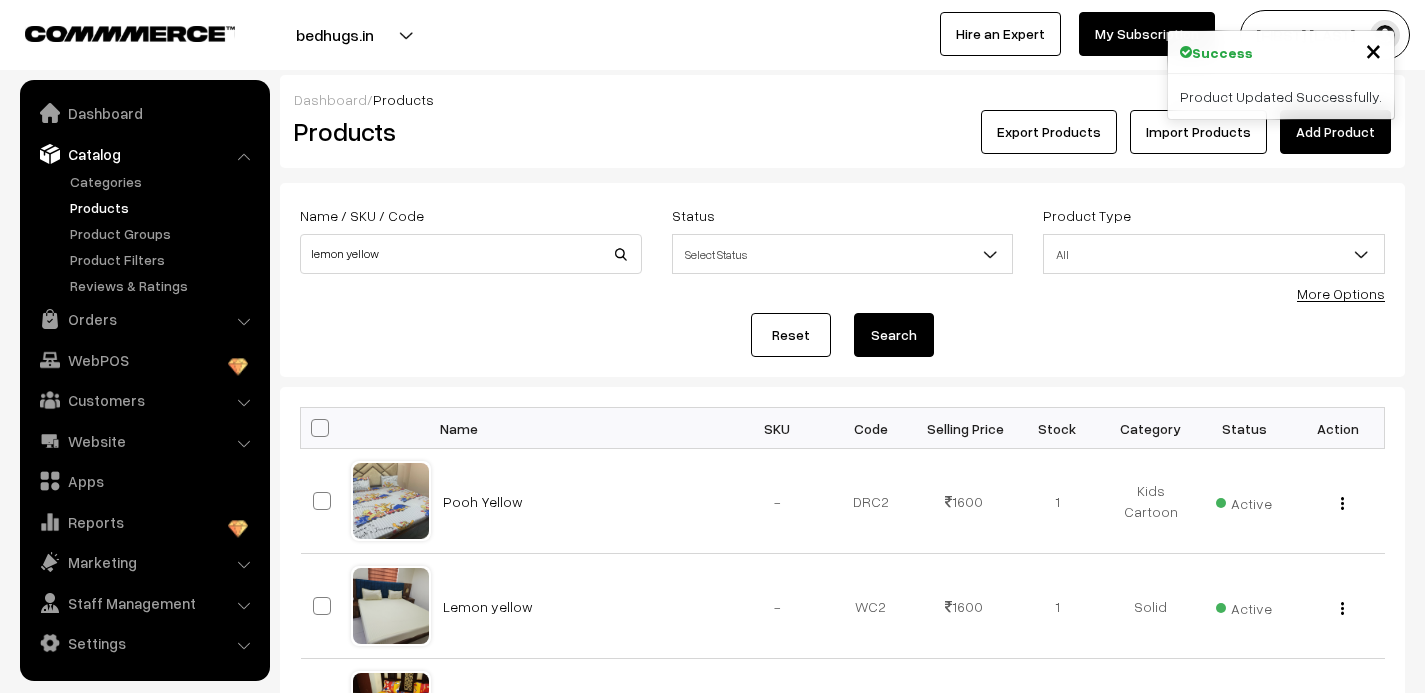 scroll, scrollTop: 0, scrollLeft: 0, axis: both 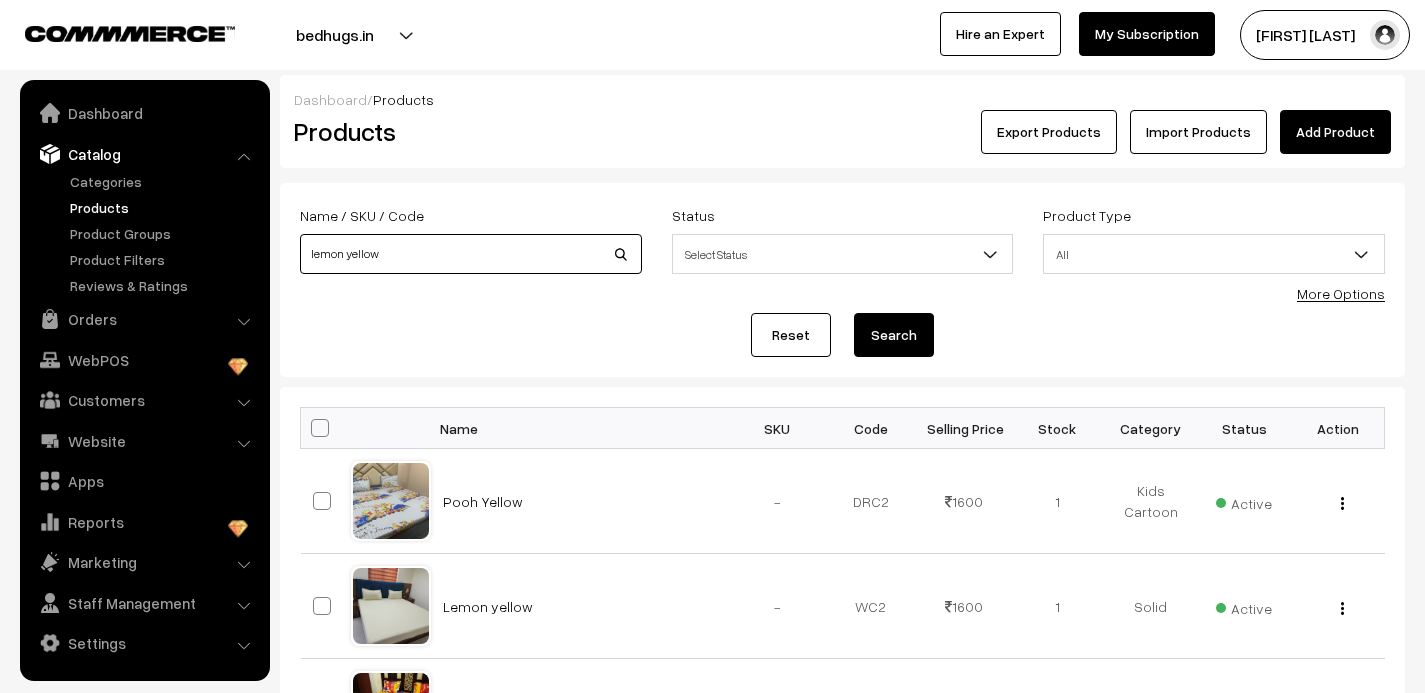 click on "lemon yellow" at bounding box center (471, 254) 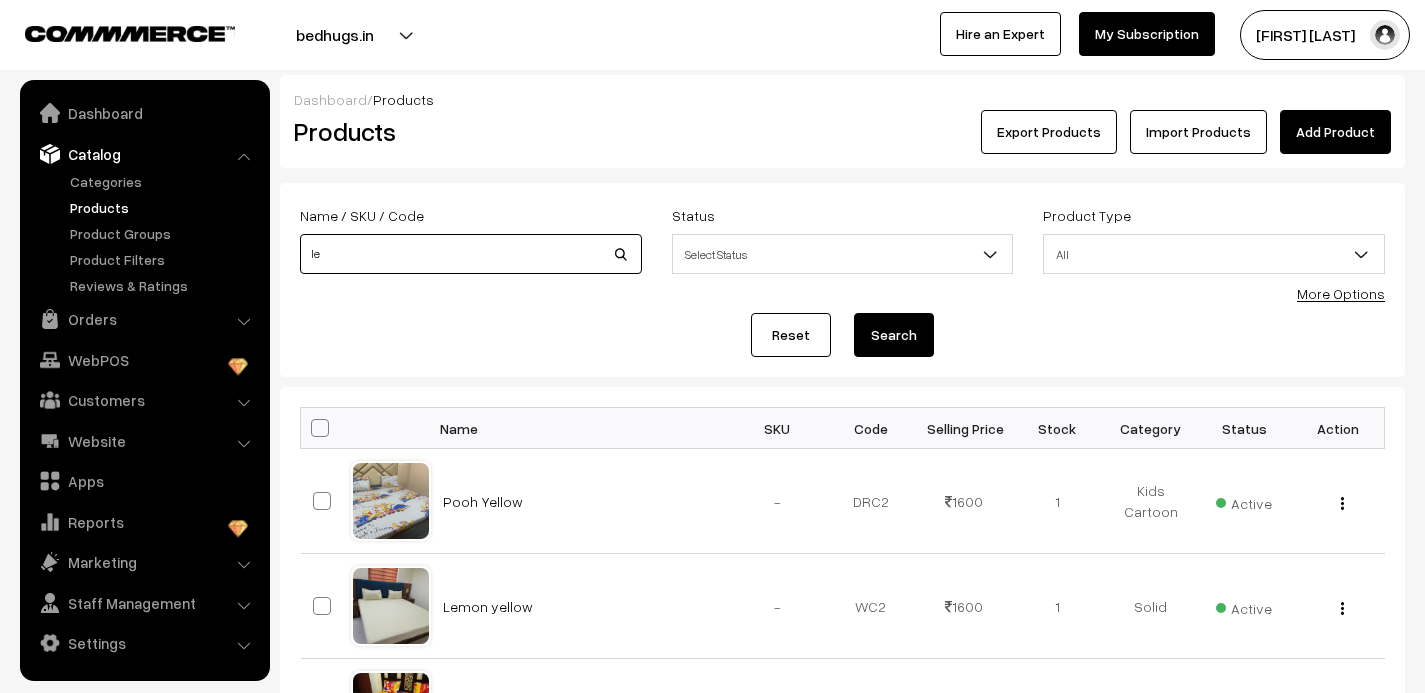 type on "l" 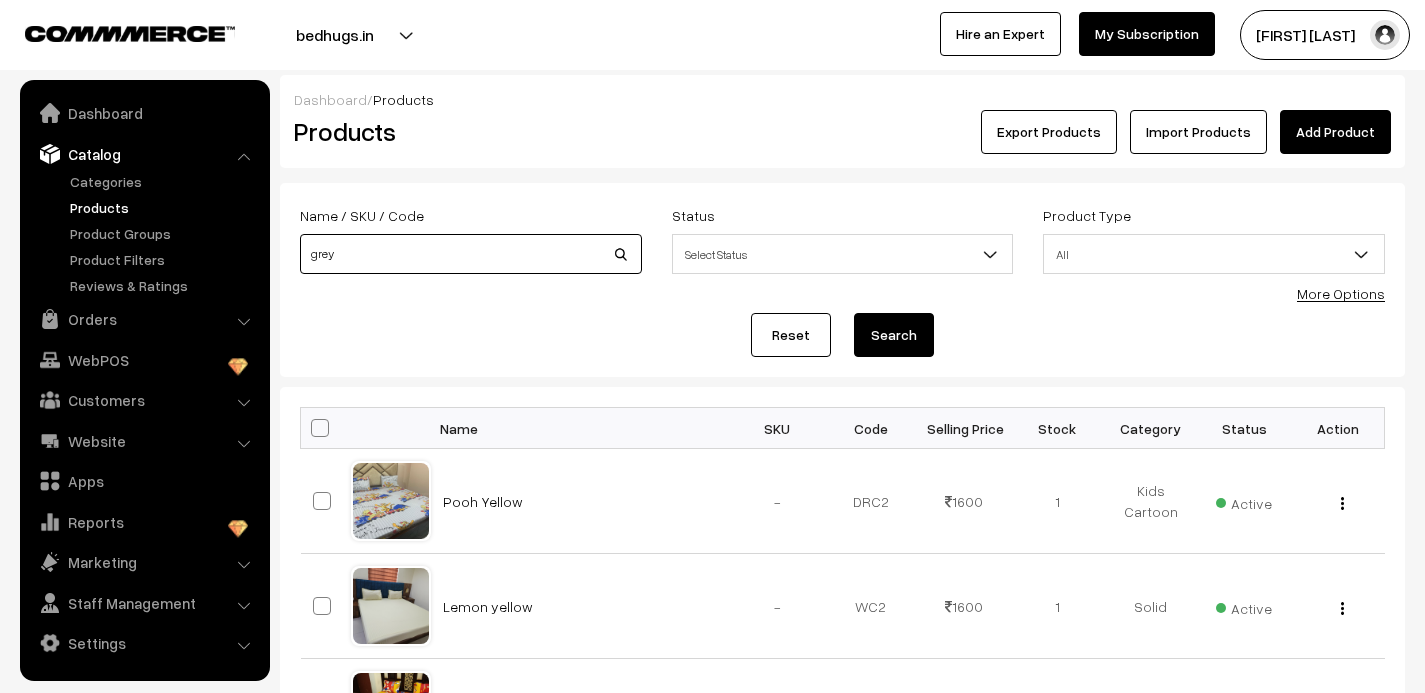 type on "grey" 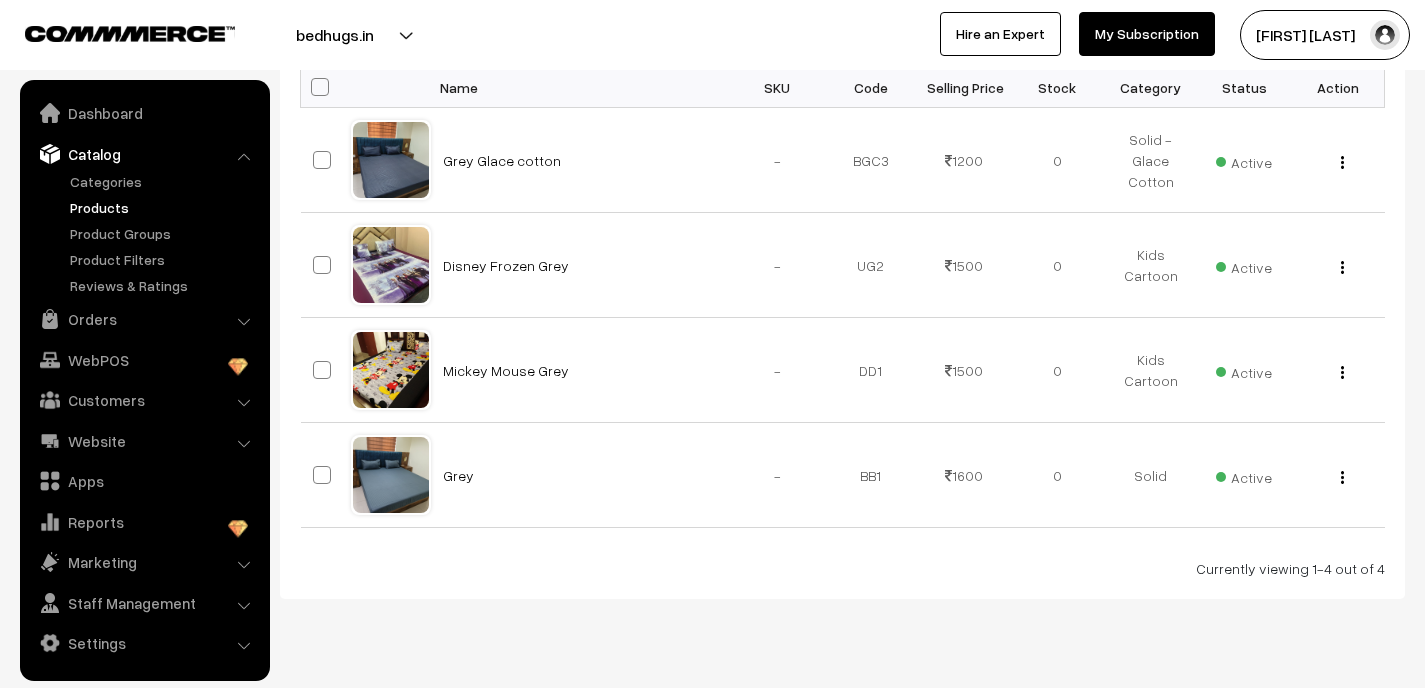 scroll, scrollTop: 377, scrollLeft: 0, axis: vertical 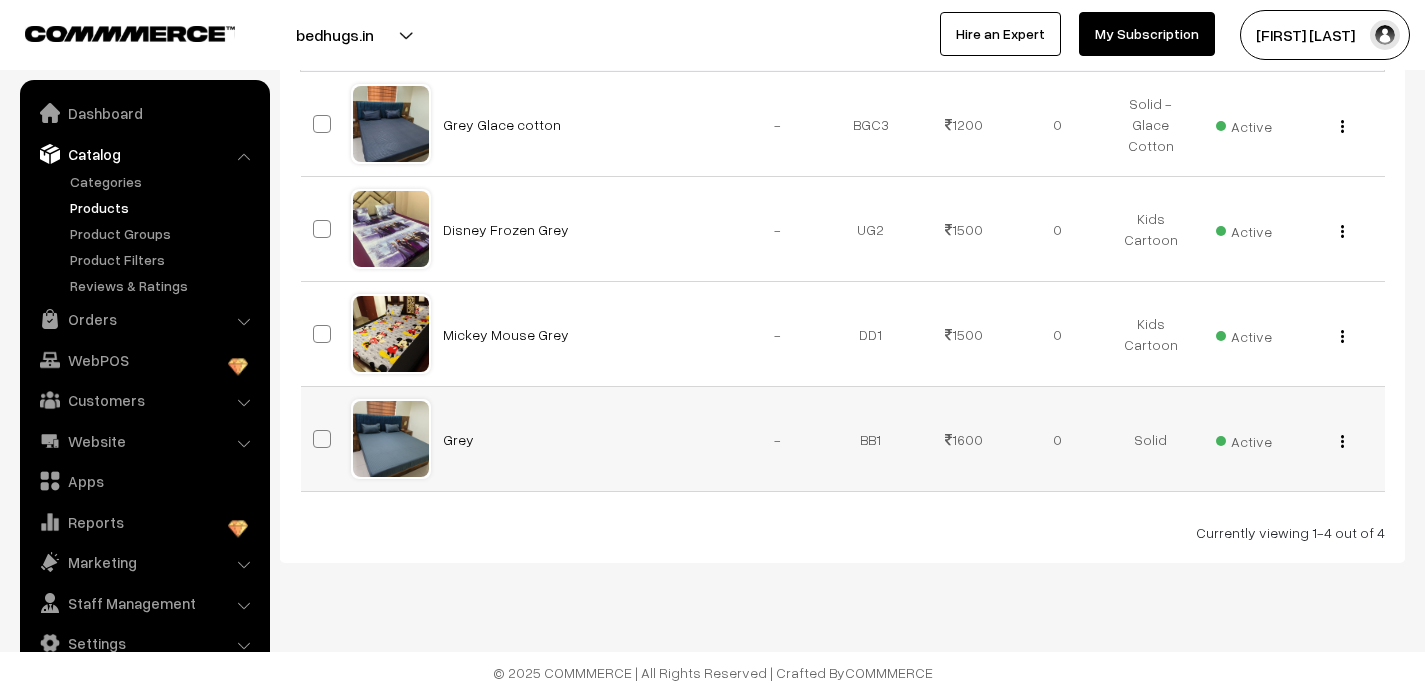 click at bounding box center (1342, 441) 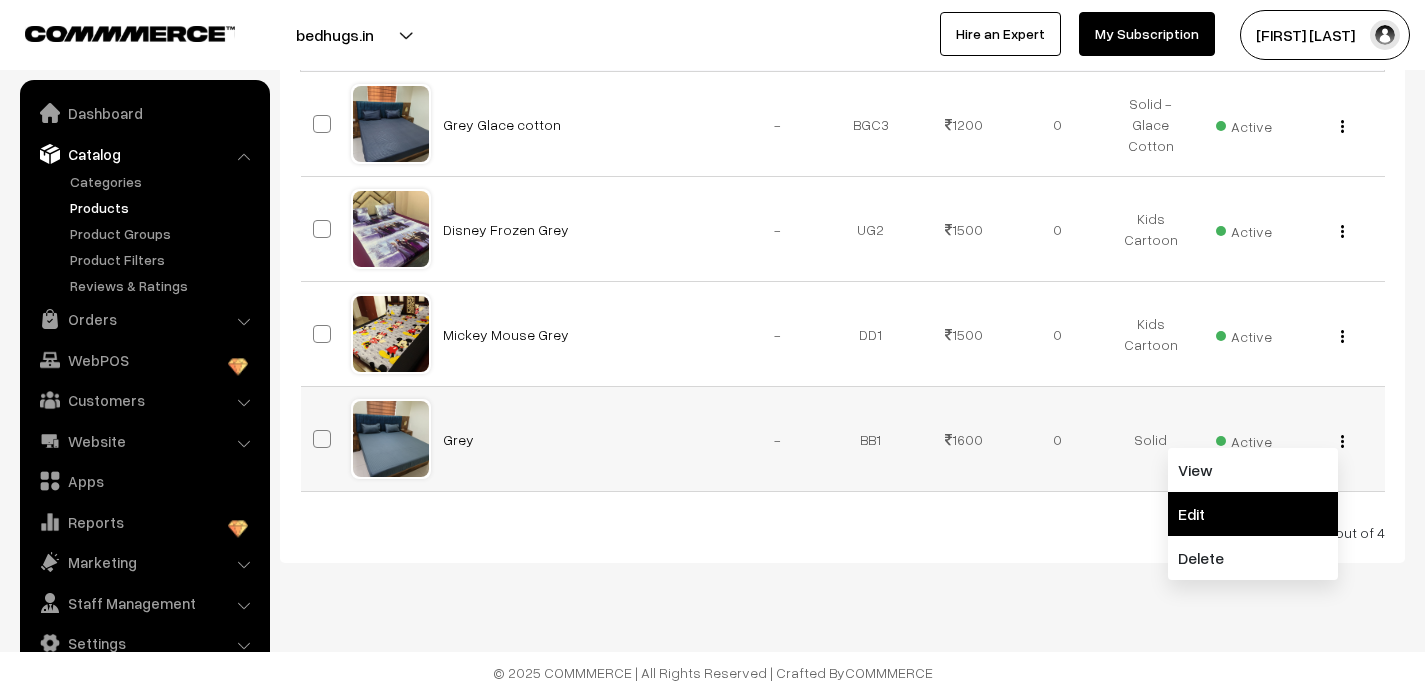 click on "Edit" at bounding box center (1253, 514) 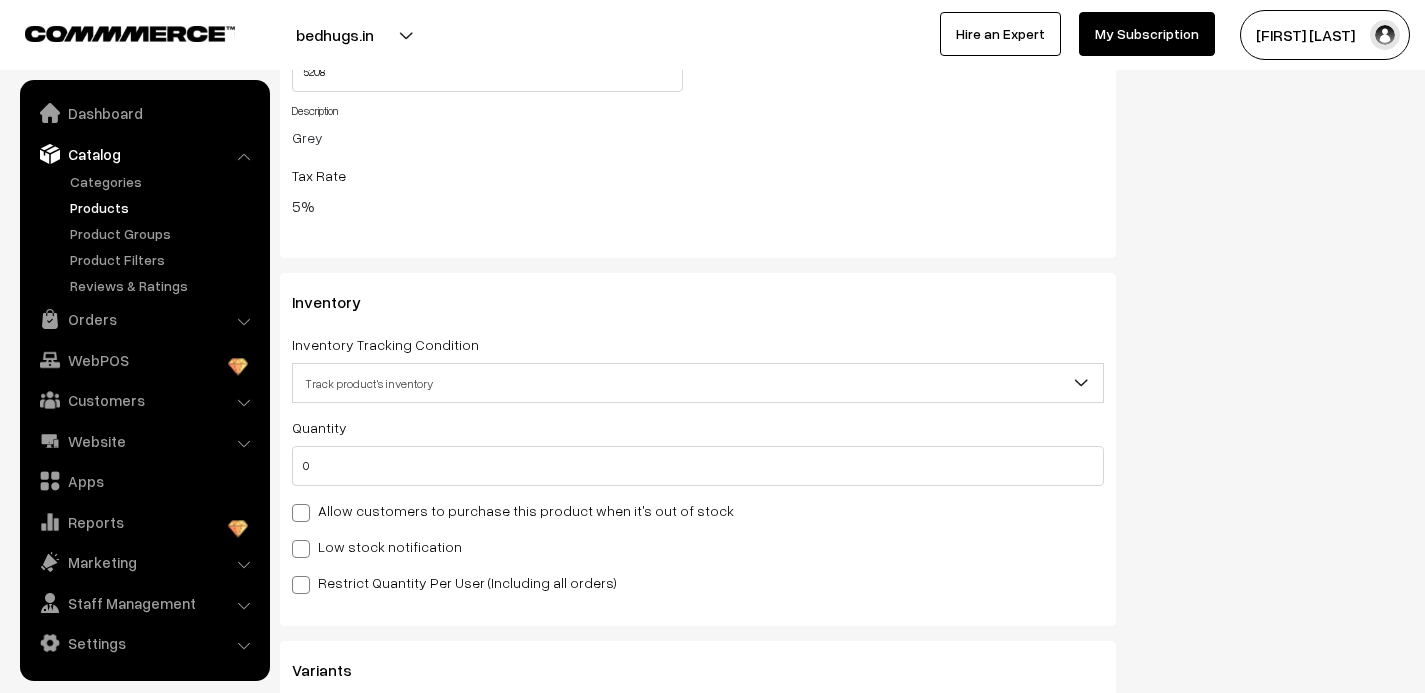 scroll, scrollTop: 2082, scrollLeft: 0, axis: vertical 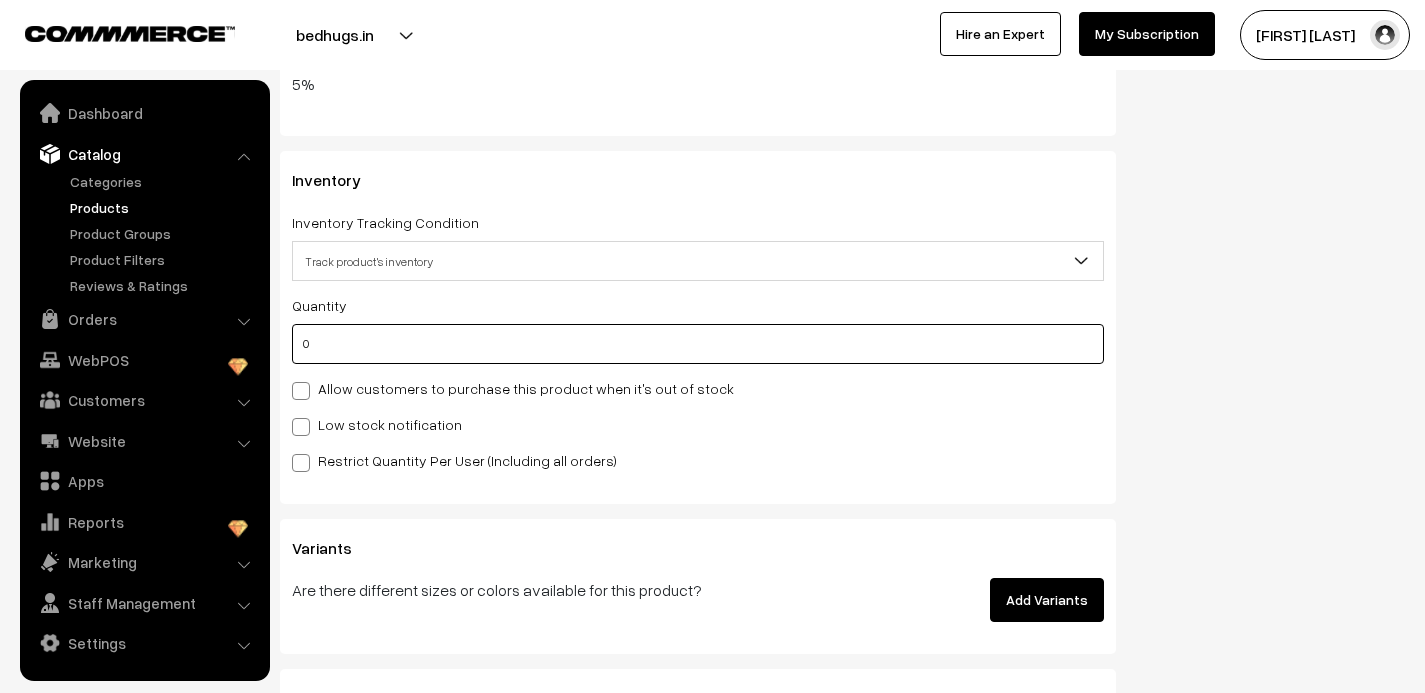 click on "0" at bounding box center (698, 344) 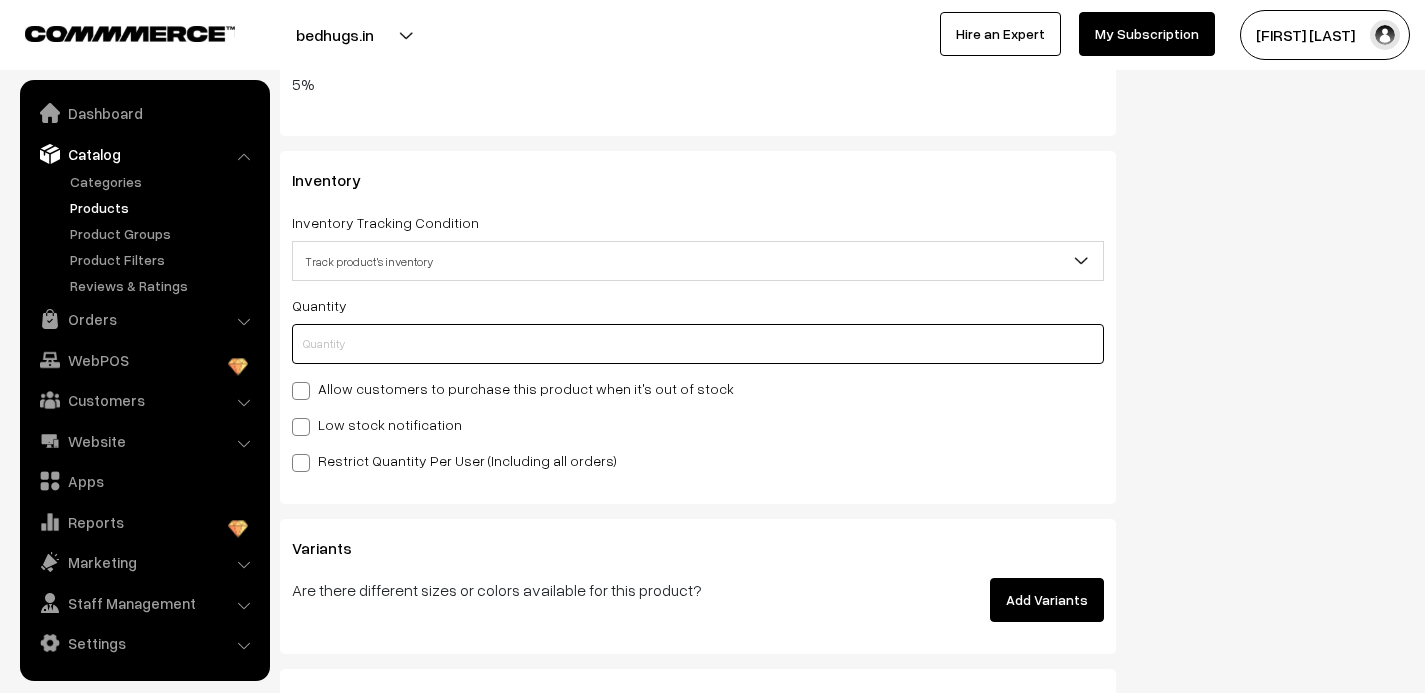type on "1" 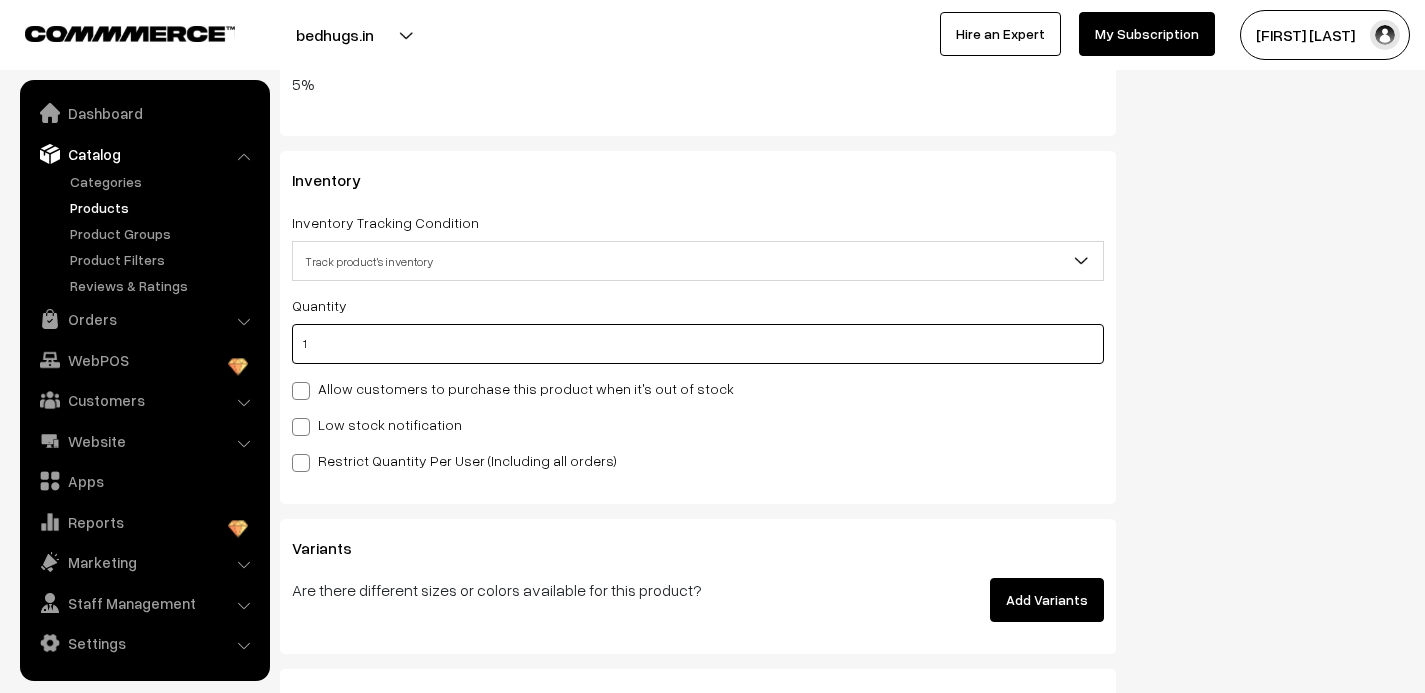 type on "1" 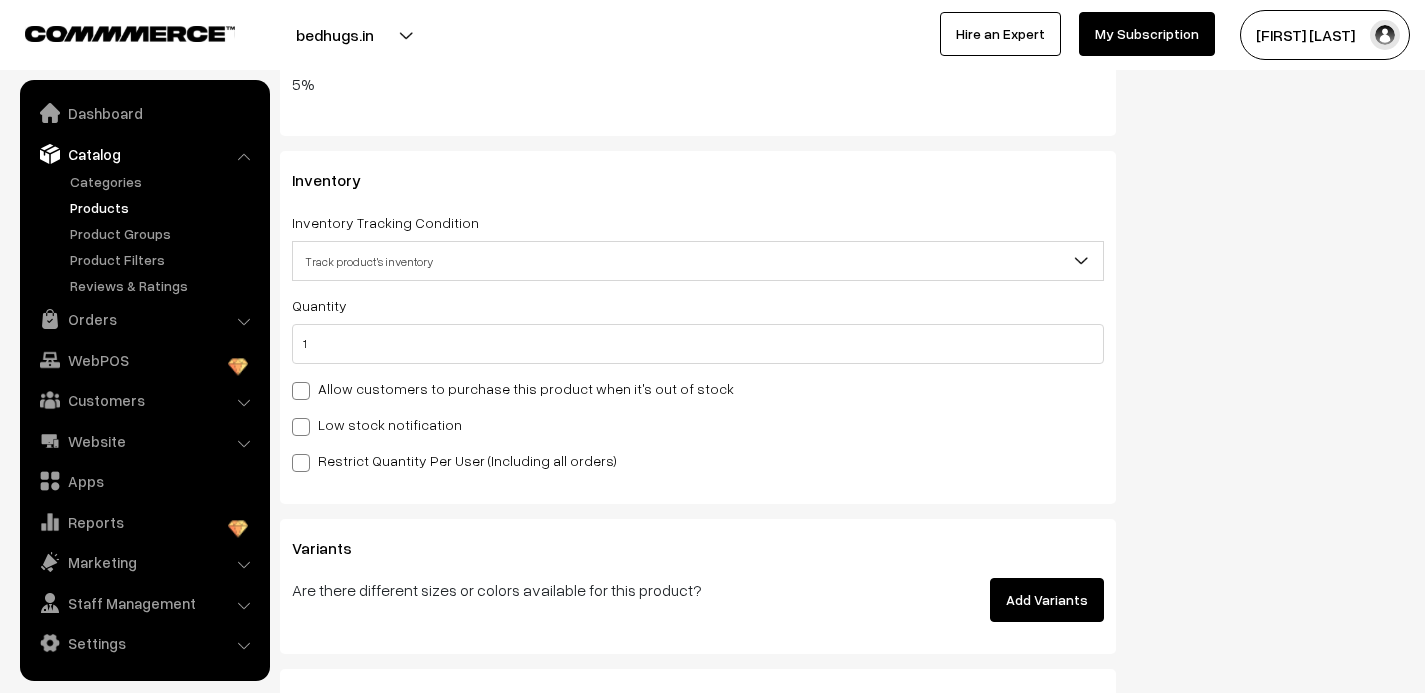 click on "Status
Active
Inactive
Active
Publish Date
Product Type
-- Select --
-- Select --
Filter Color
Hand Picked Related Products
0" at bounding box center [1275, -539] 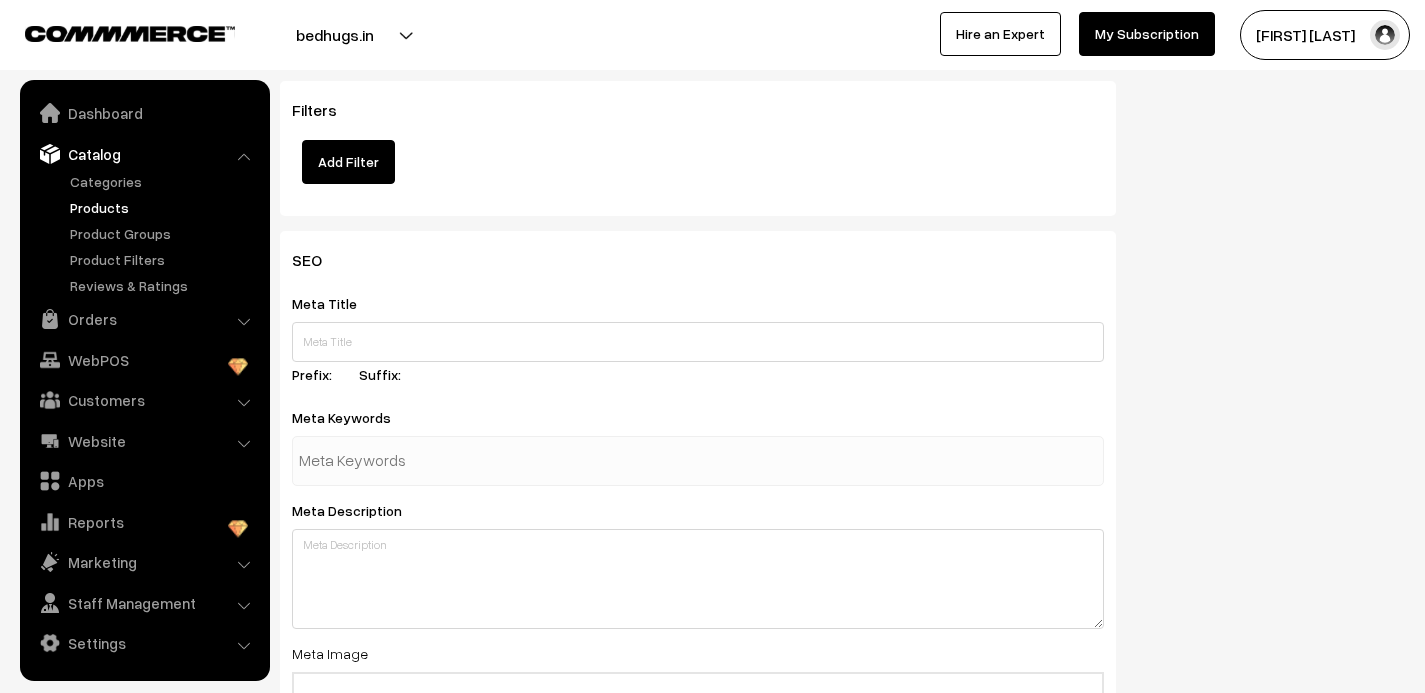 scroll, scrollTop: 3142, scrollLeft: 0, axis: vertical 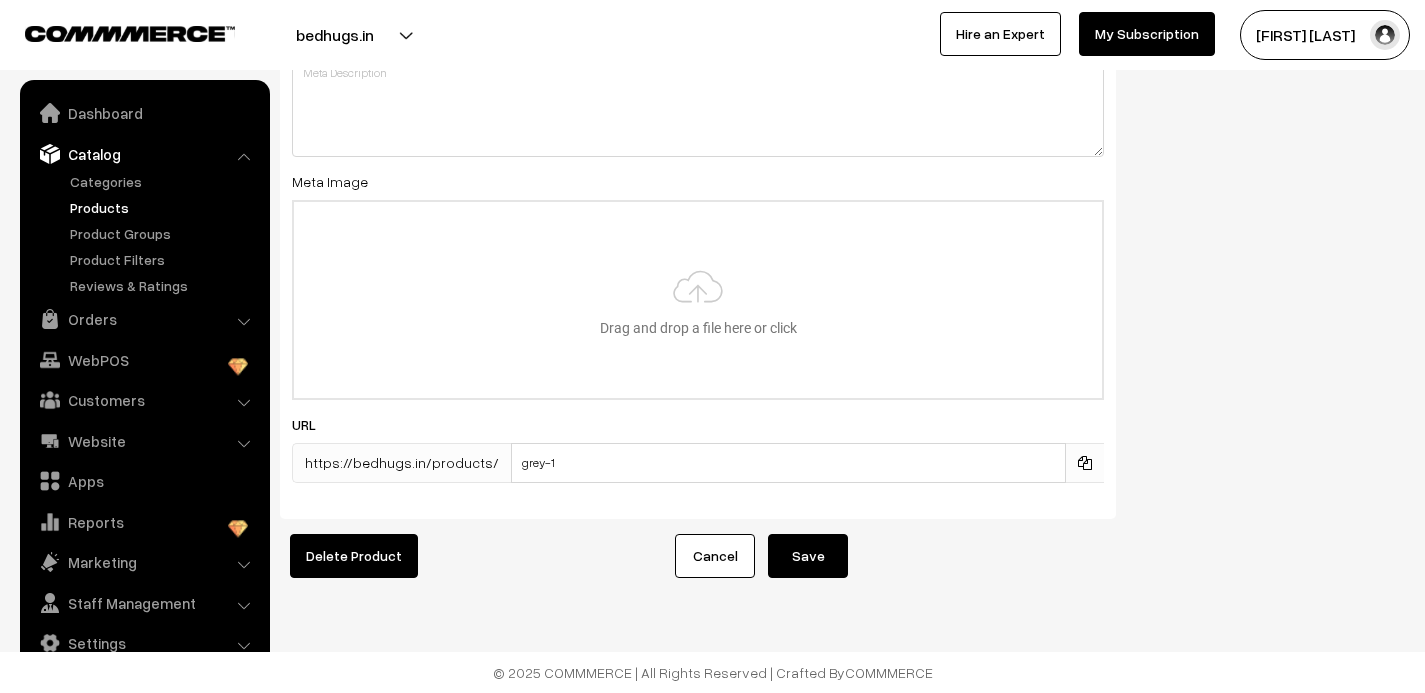 click on "Save" at bounding box center (808, 556) 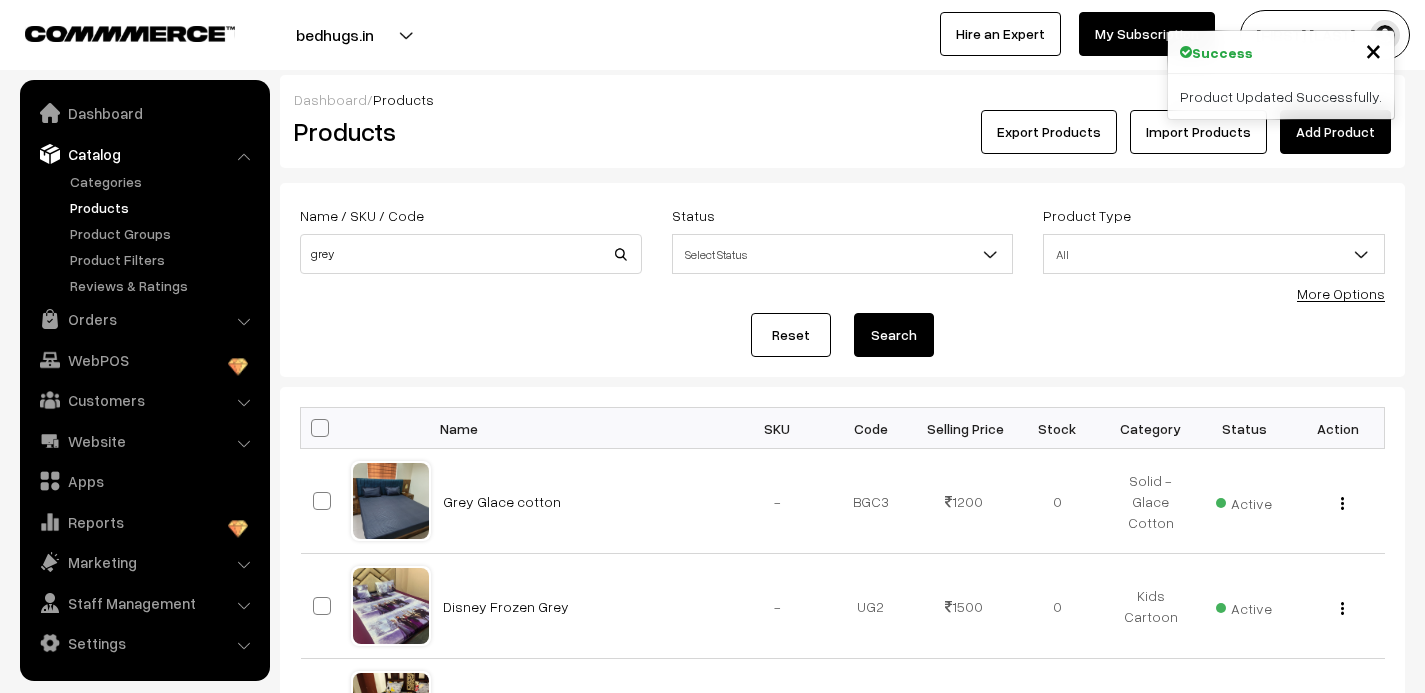 scroll, scrollTop: 0, scrollLeft: 0, axis: both 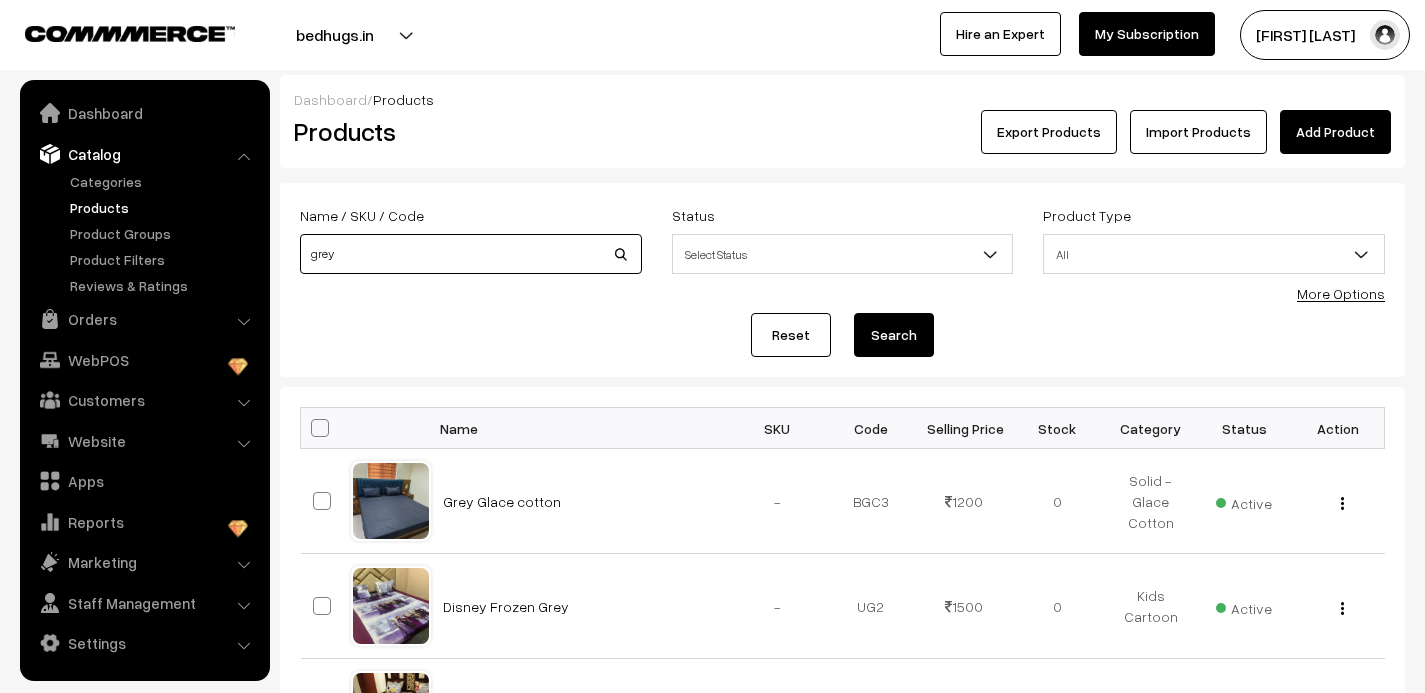 click on "grey" at bounding box center [471, 254] 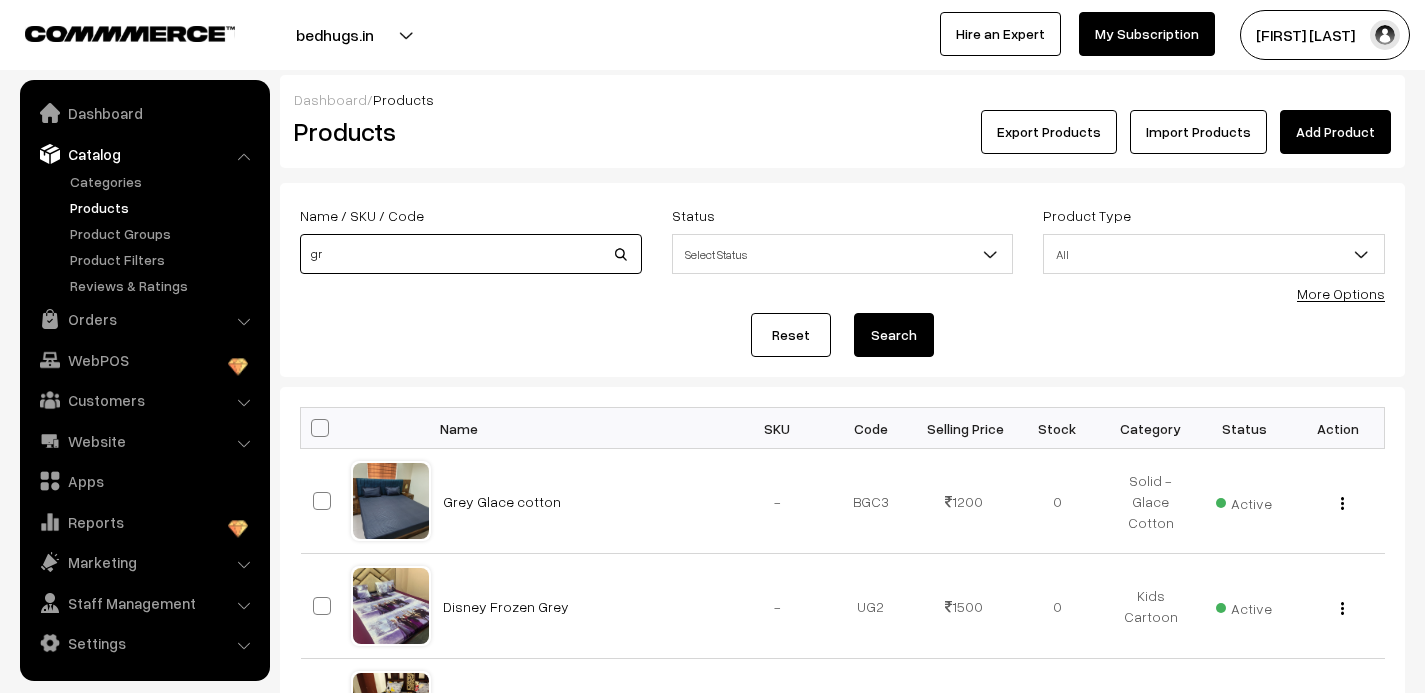 type on "g" 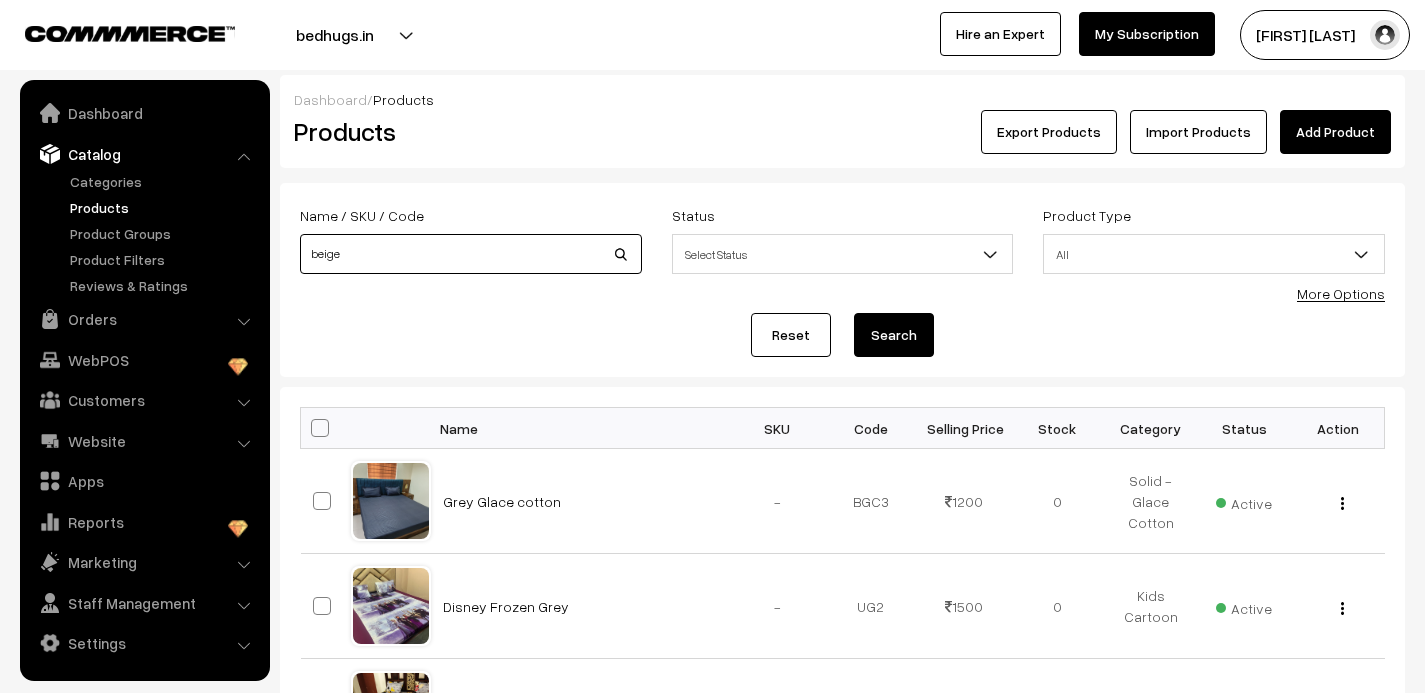 type on "beige" 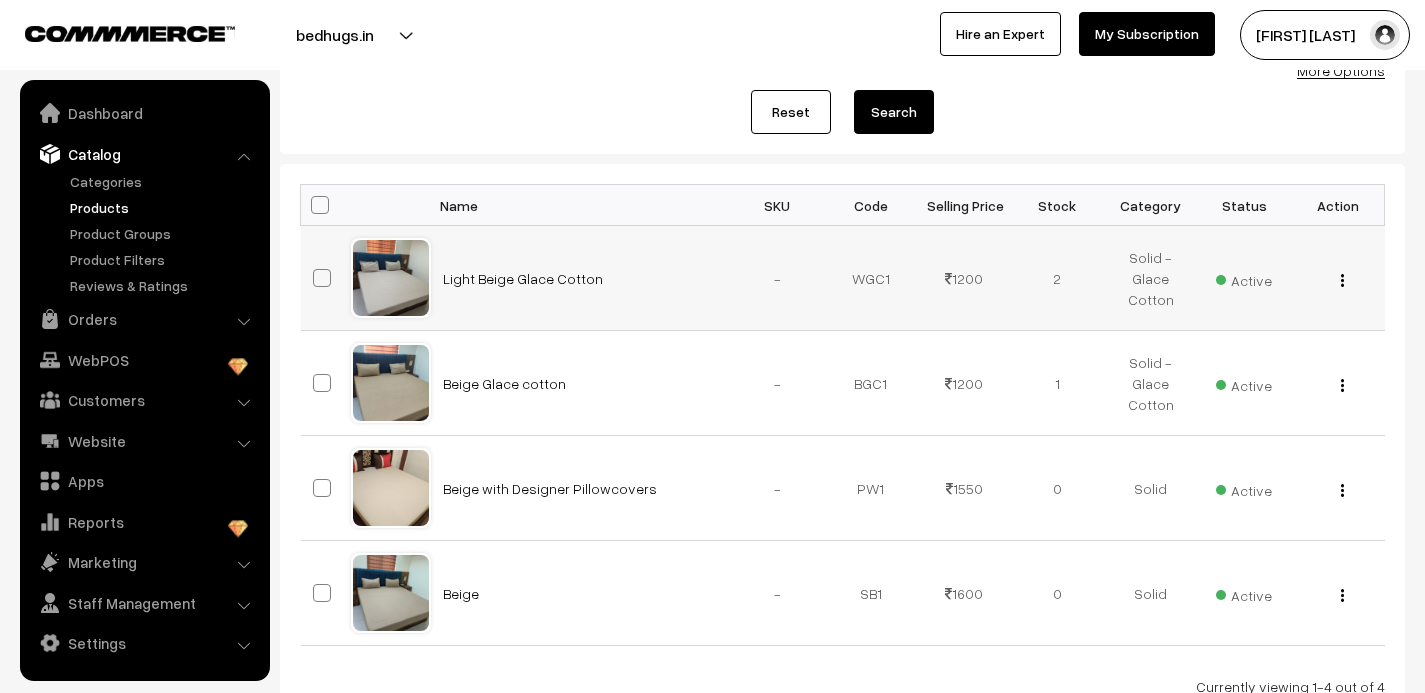 scroll, scrollTop: 281, scrollLeft: 0, axis: vertical 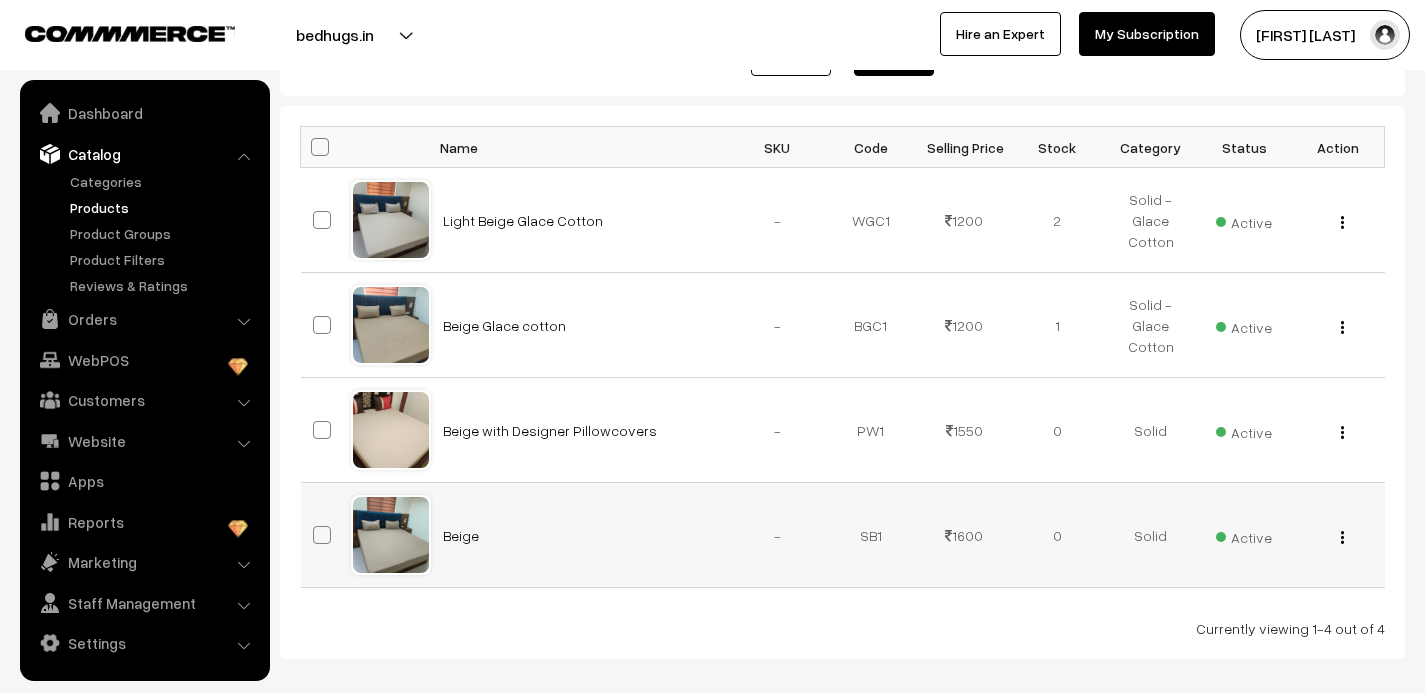 click at bounding box center (1342, 537) 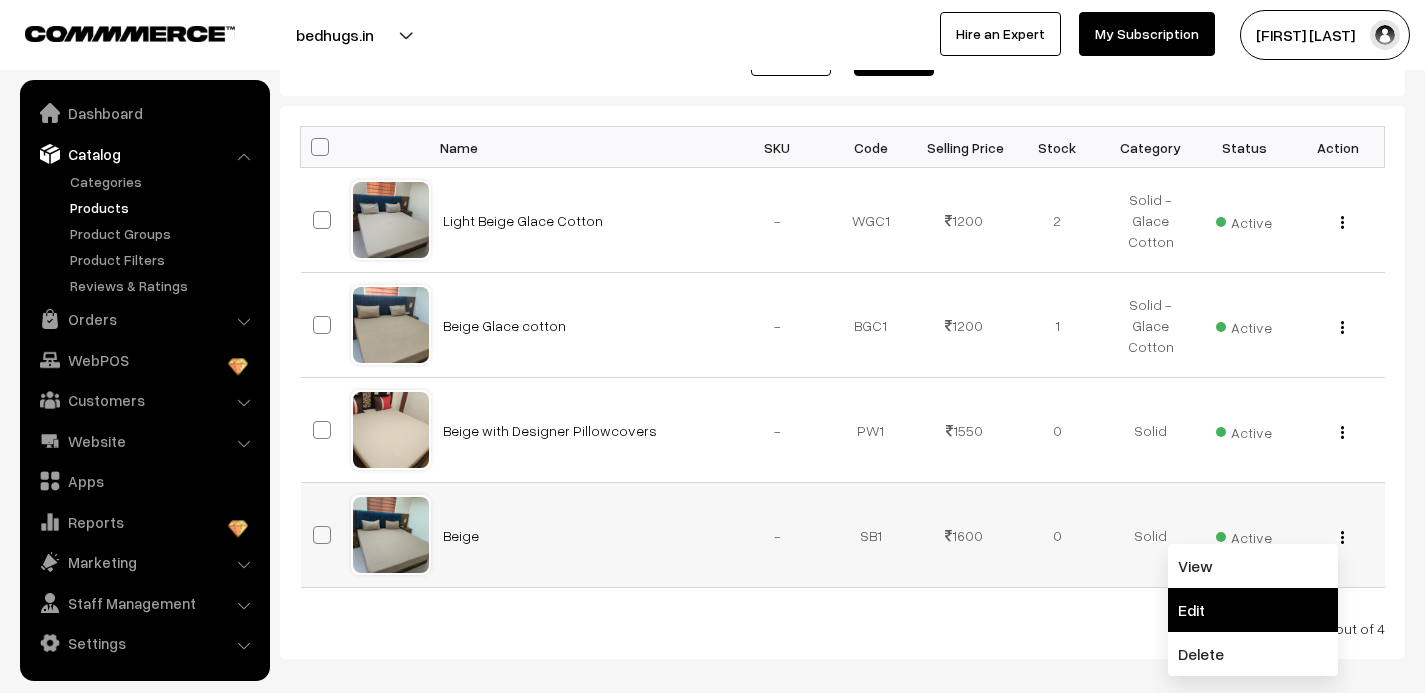 click on "Edit" at bounding box center (1253, 610) 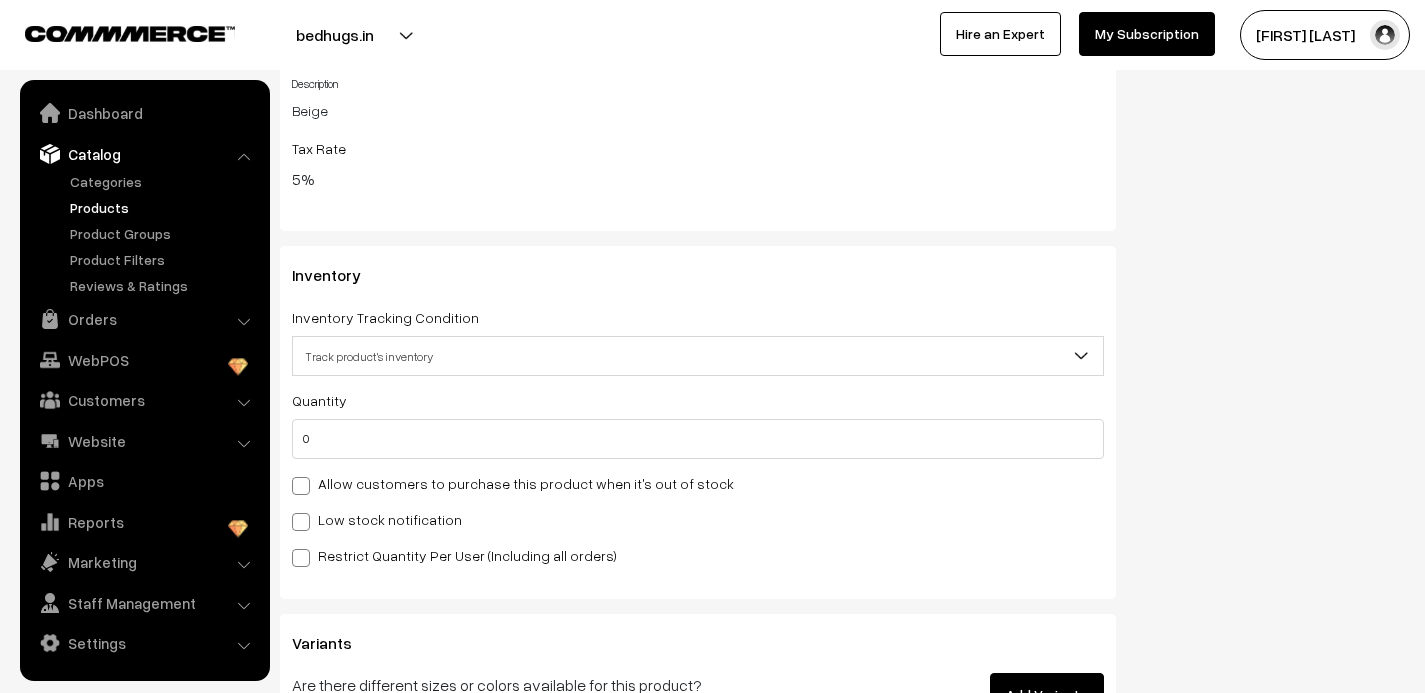scroll, scrollTop: 2027, scrollLeft: 0, axis: vertical 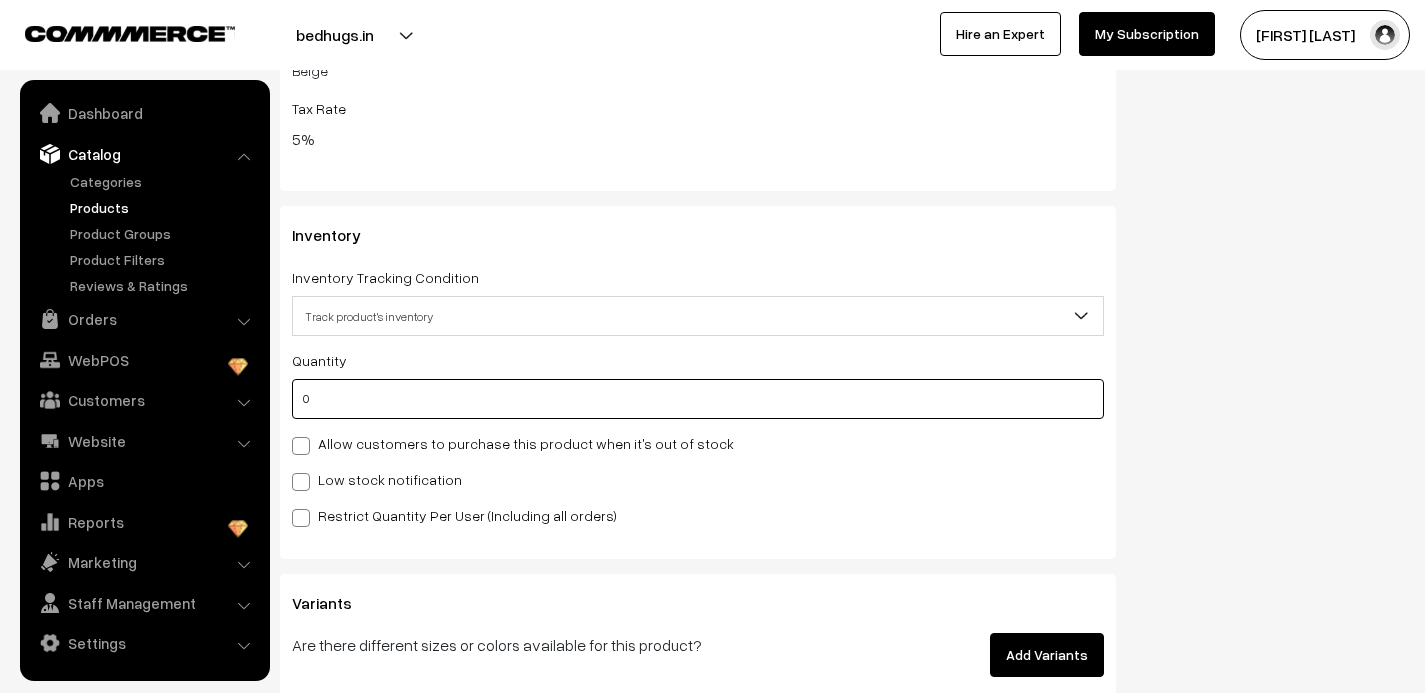 click on "0" at bounding box center [698, 399] 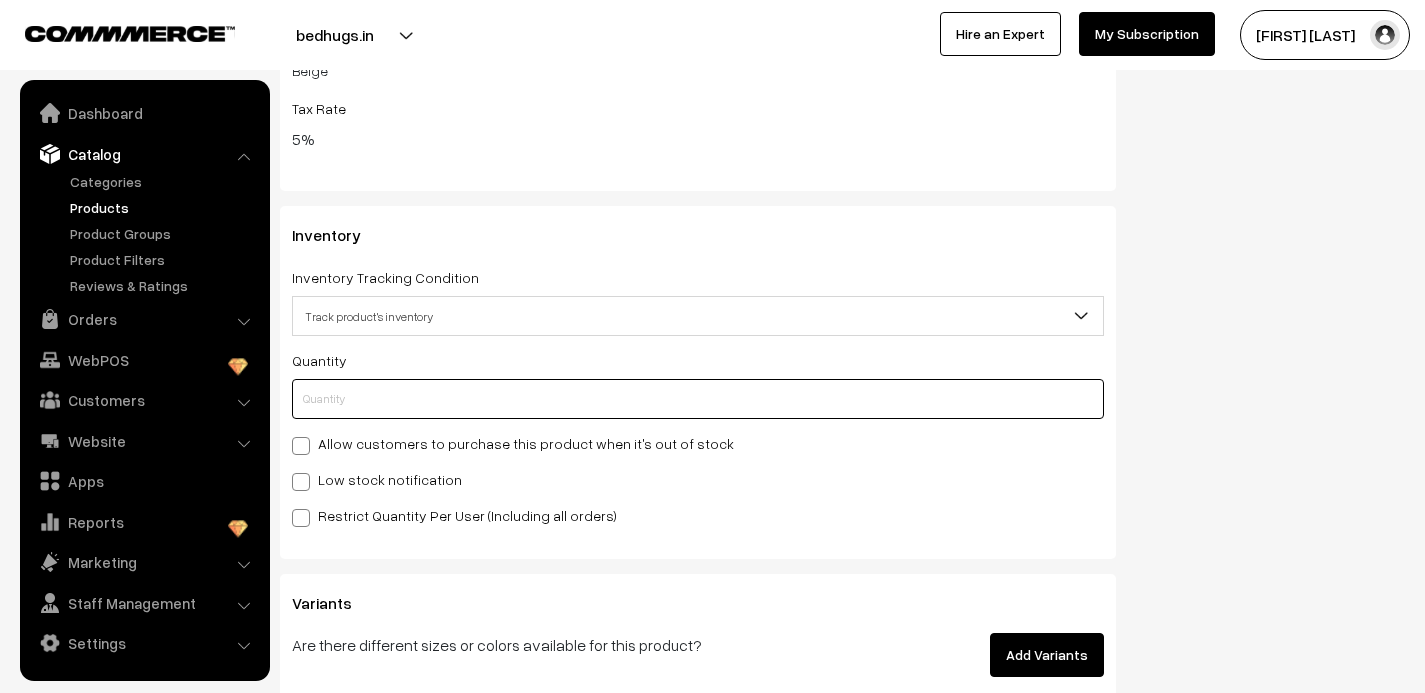 type on "1" 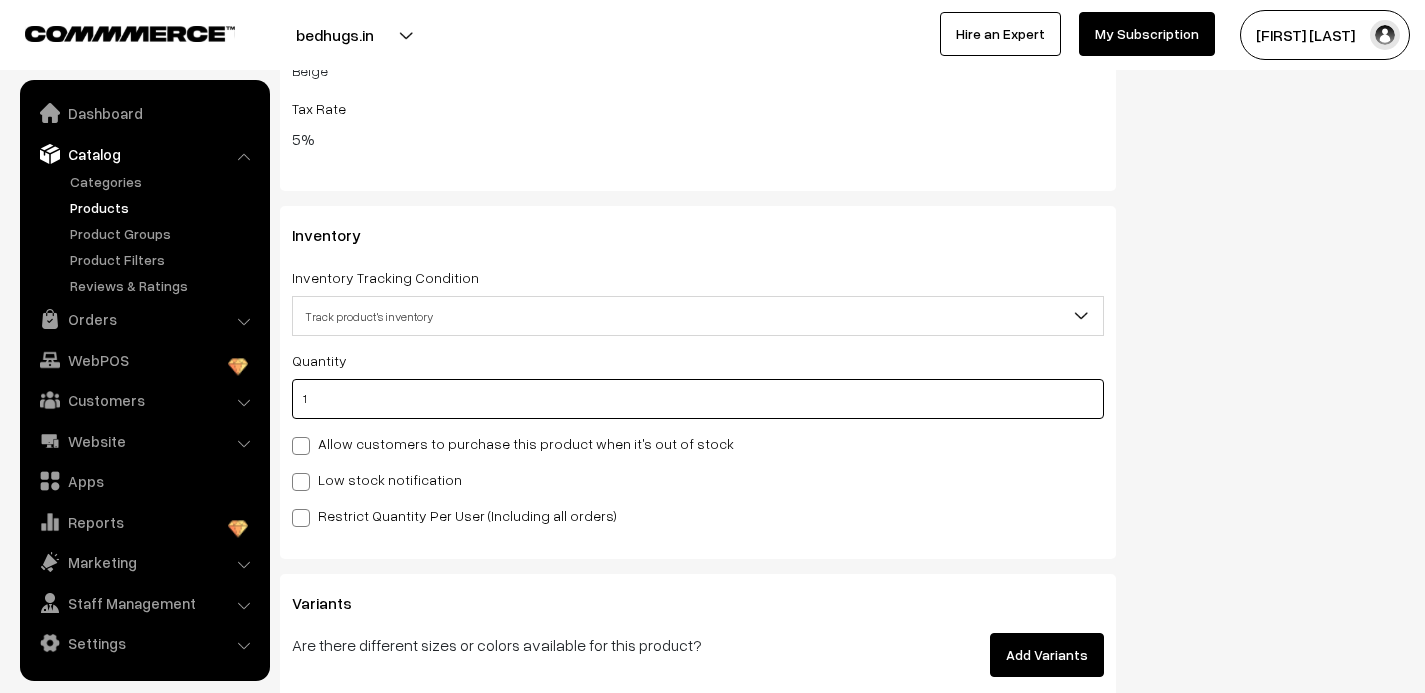type on "1" 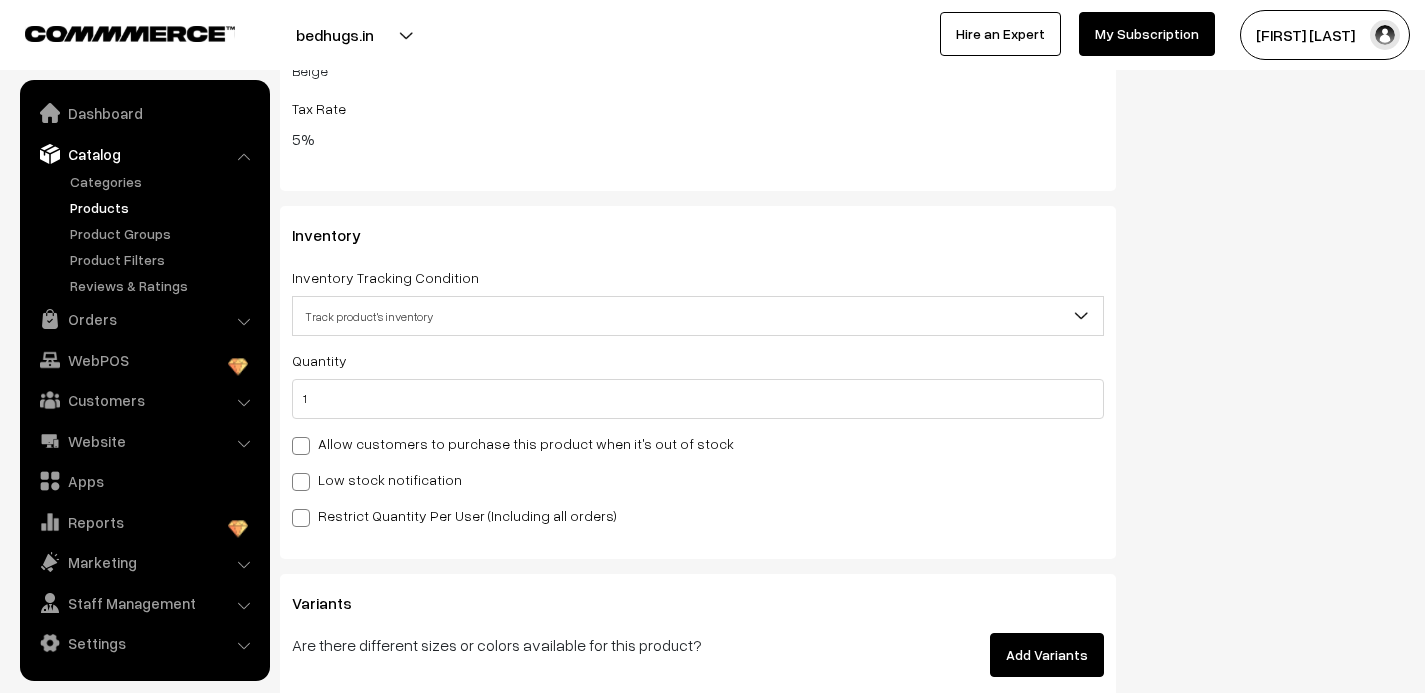 click on "Status
Active
Inactive
Active
Publish Date
Product Type
-- Select --
-- Select --
Filter Color
Hand Picked Related Products
0" at bounding box center [1275, -484] 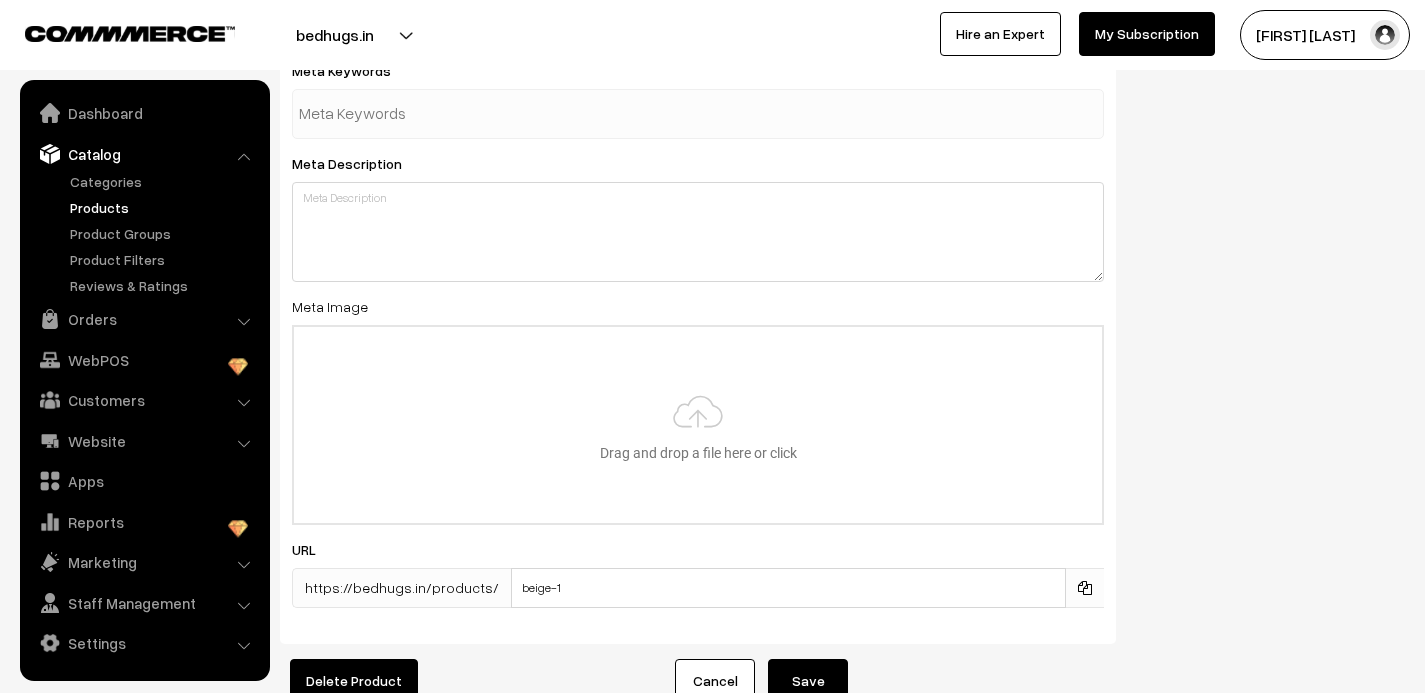 scroll, scrollTop: 3142, scrollLeft: 0, axis: vertical 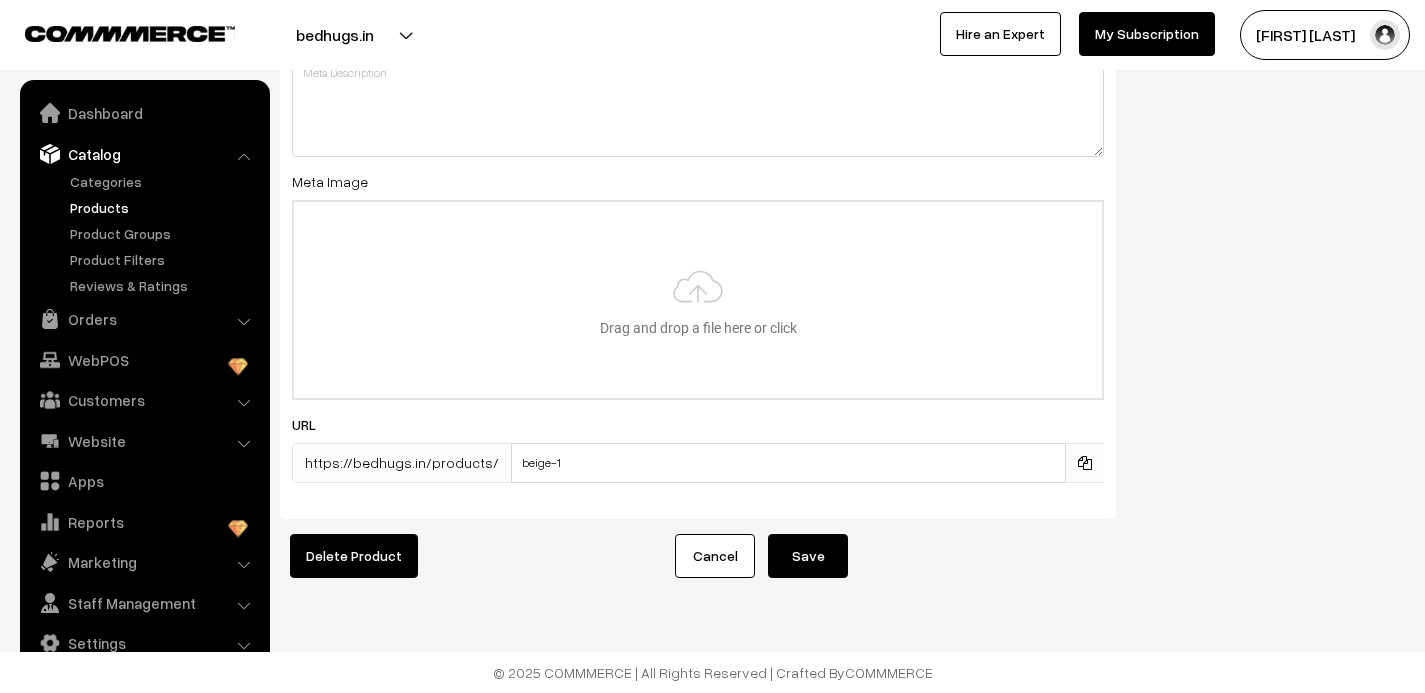 click on "Save" at bounding box center [808, 556] 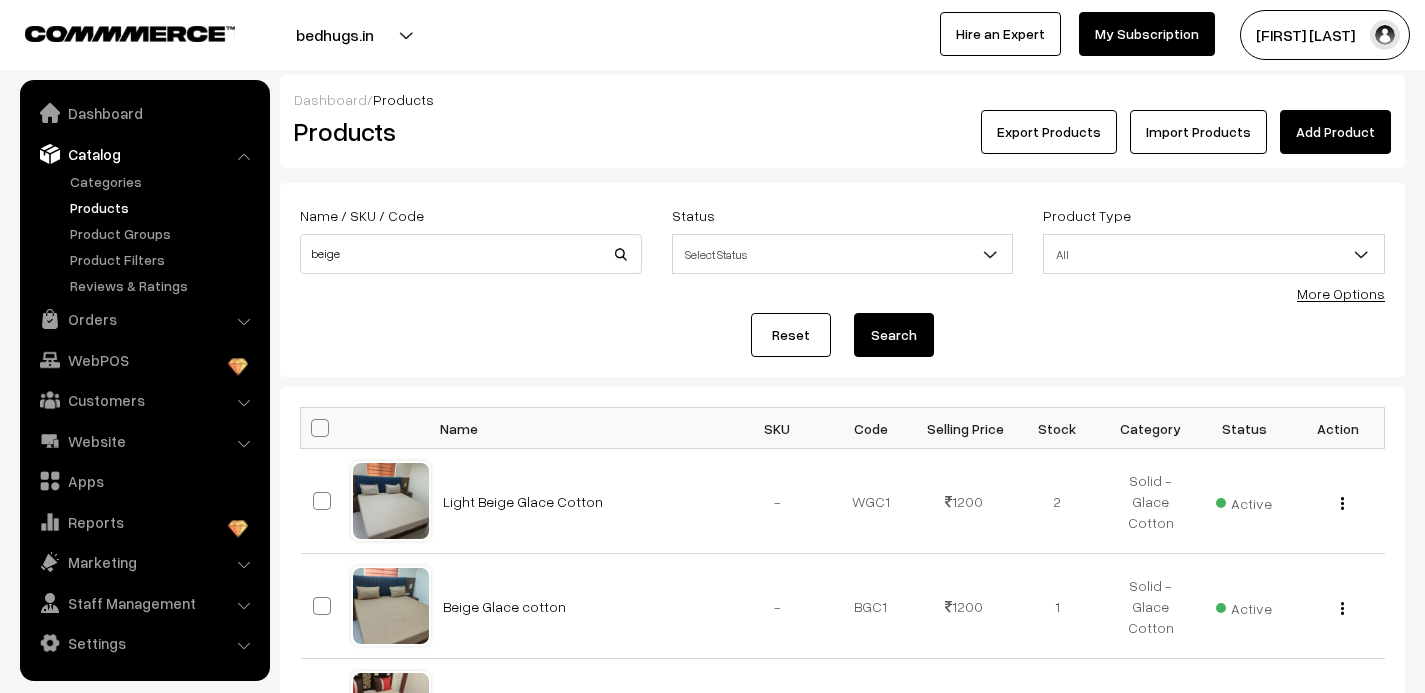 scroll, scrollTop: 0, scrollLeft: 0, axis: both 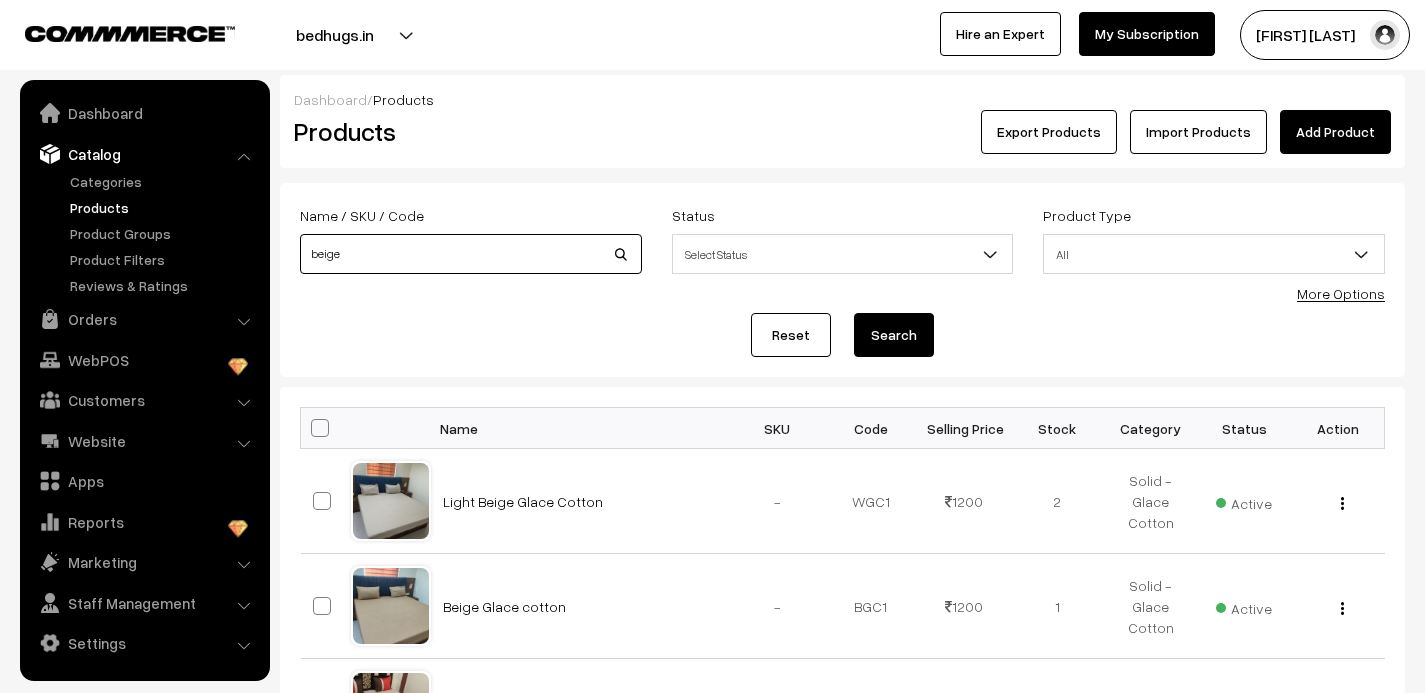 click on "beige" at bounding box center [471, 254] 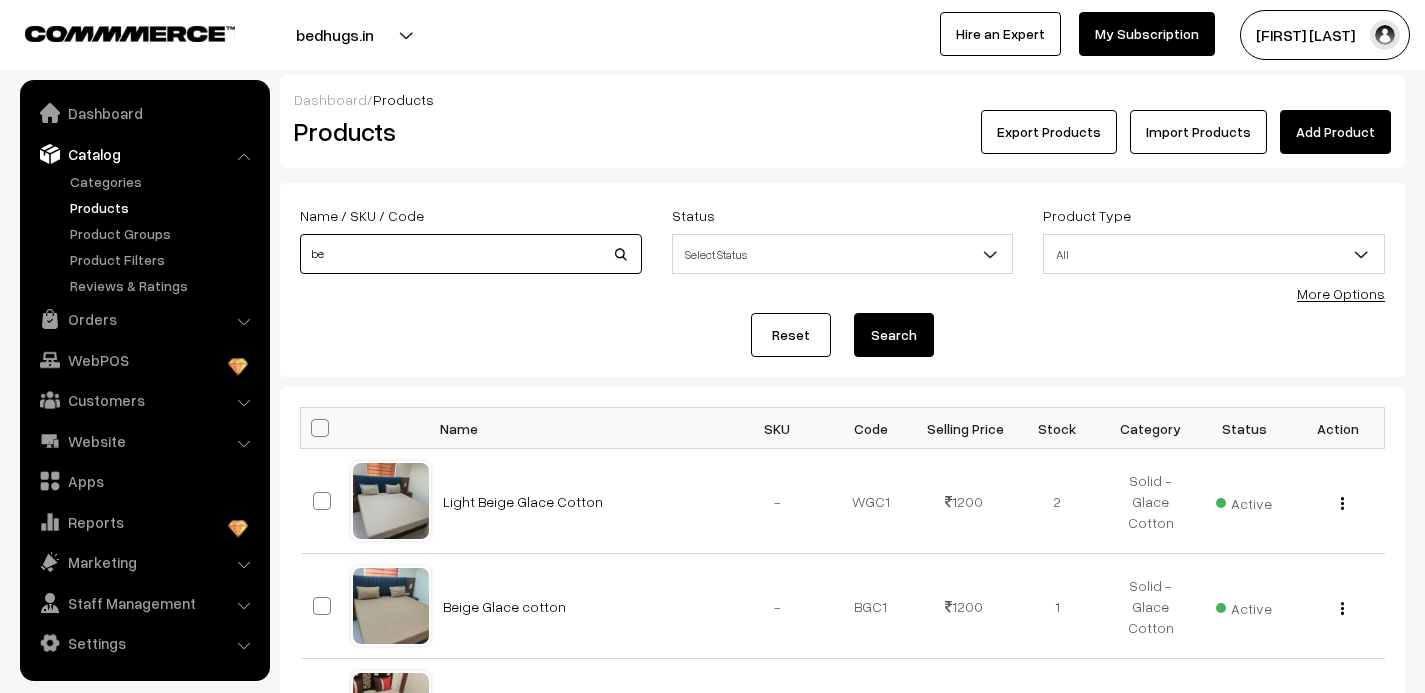 type on "b" 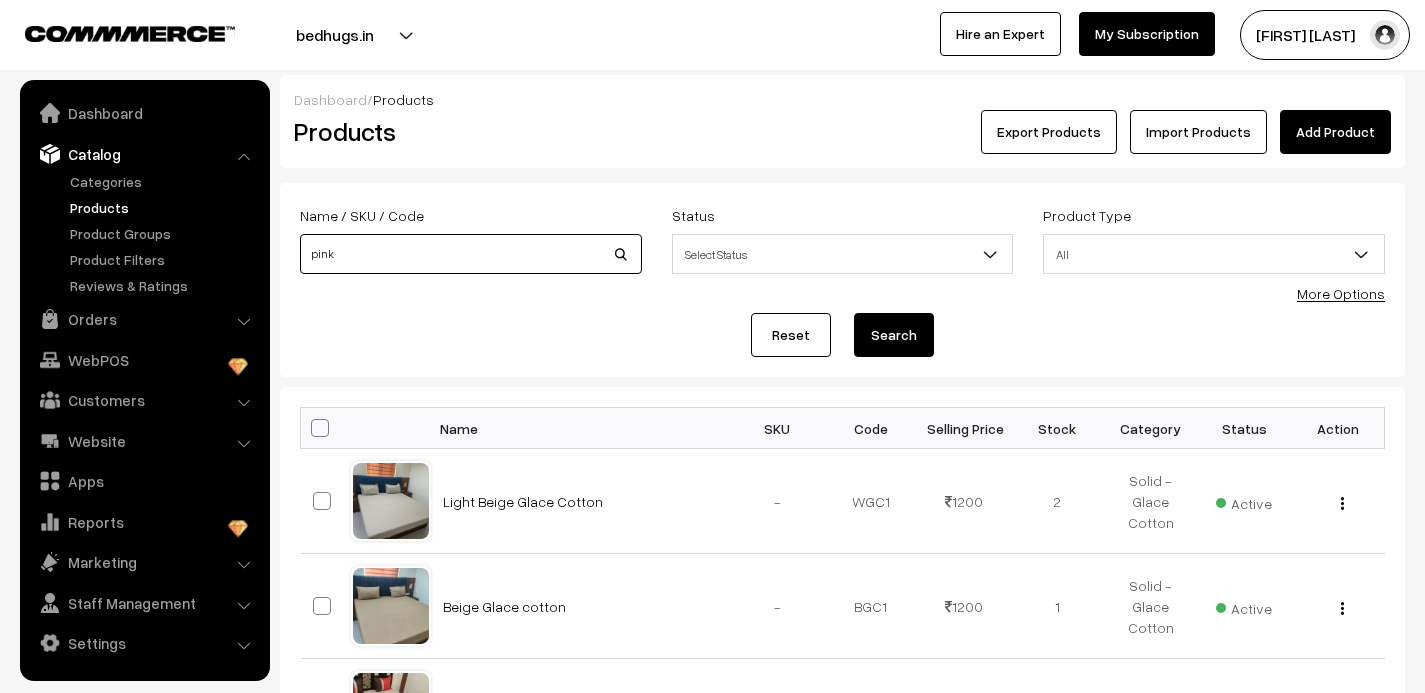 type on "pink" 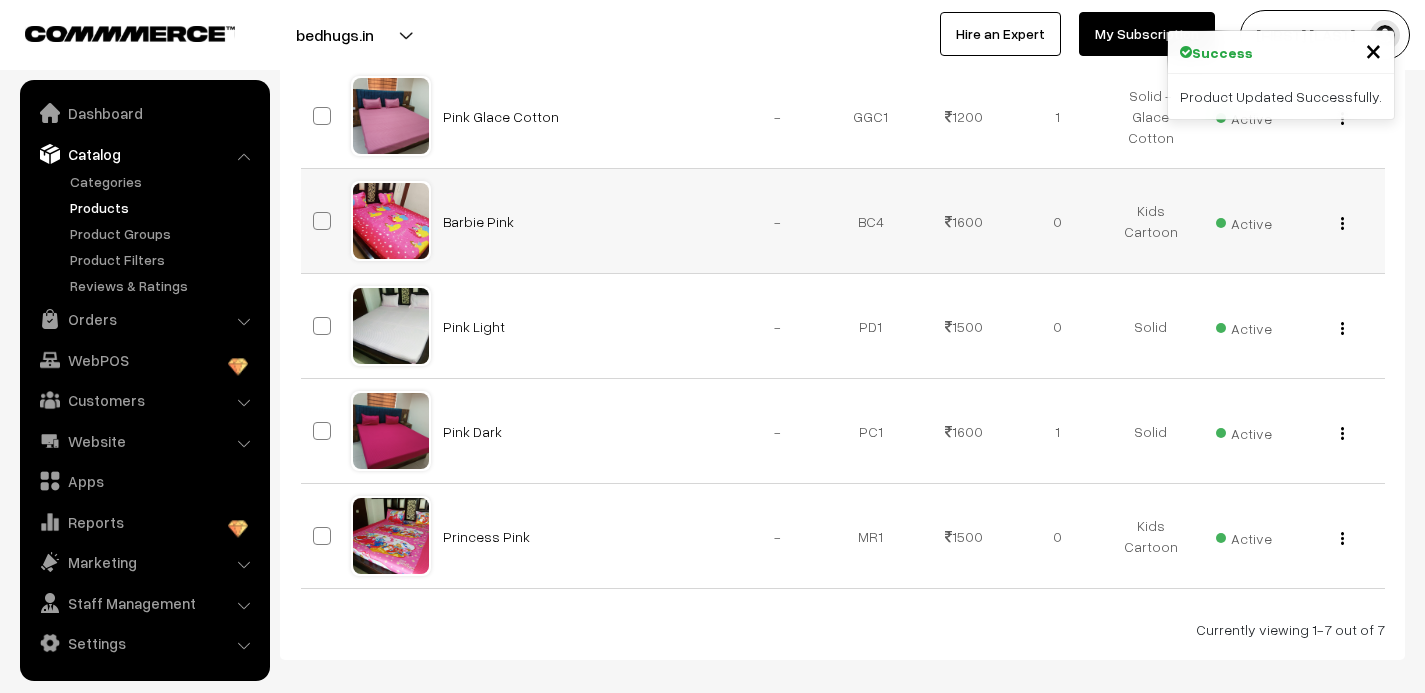 scroll, scrollTop: 568, scrollLeft: 0, axis: vertical 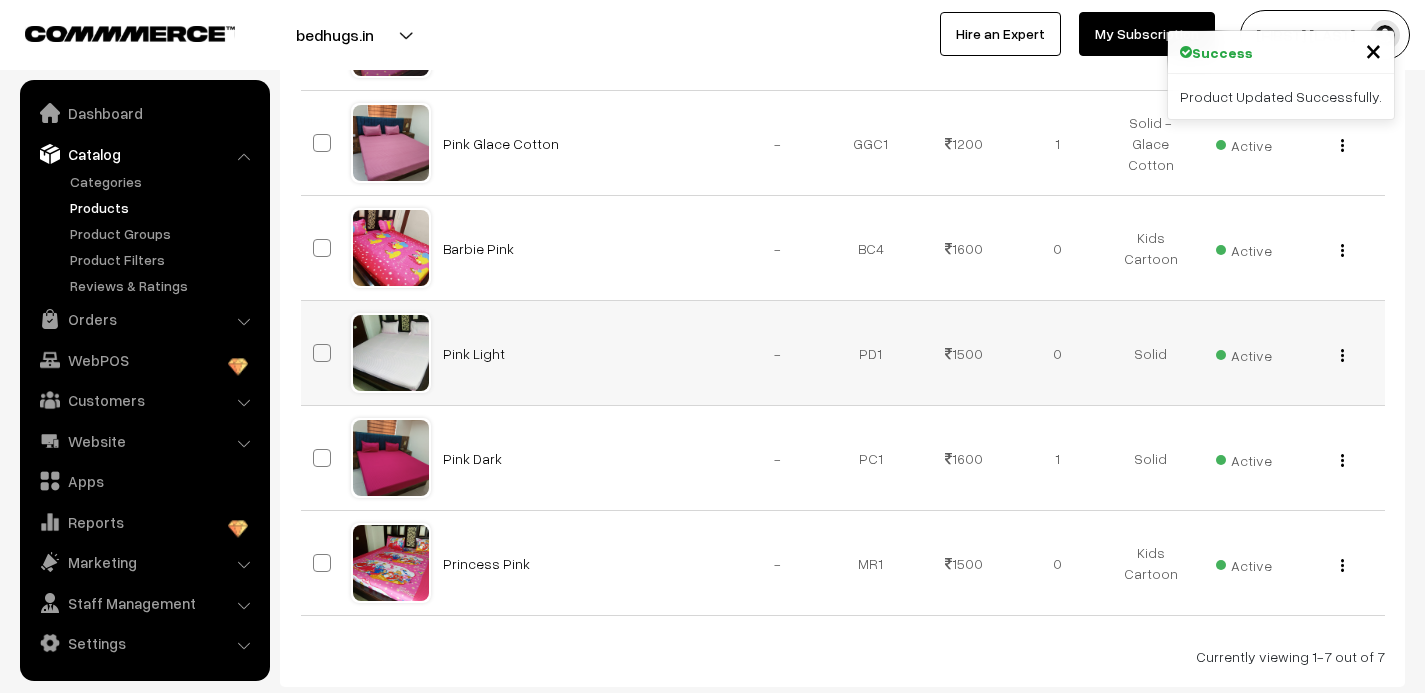 click at bounding box center [1342, 355] 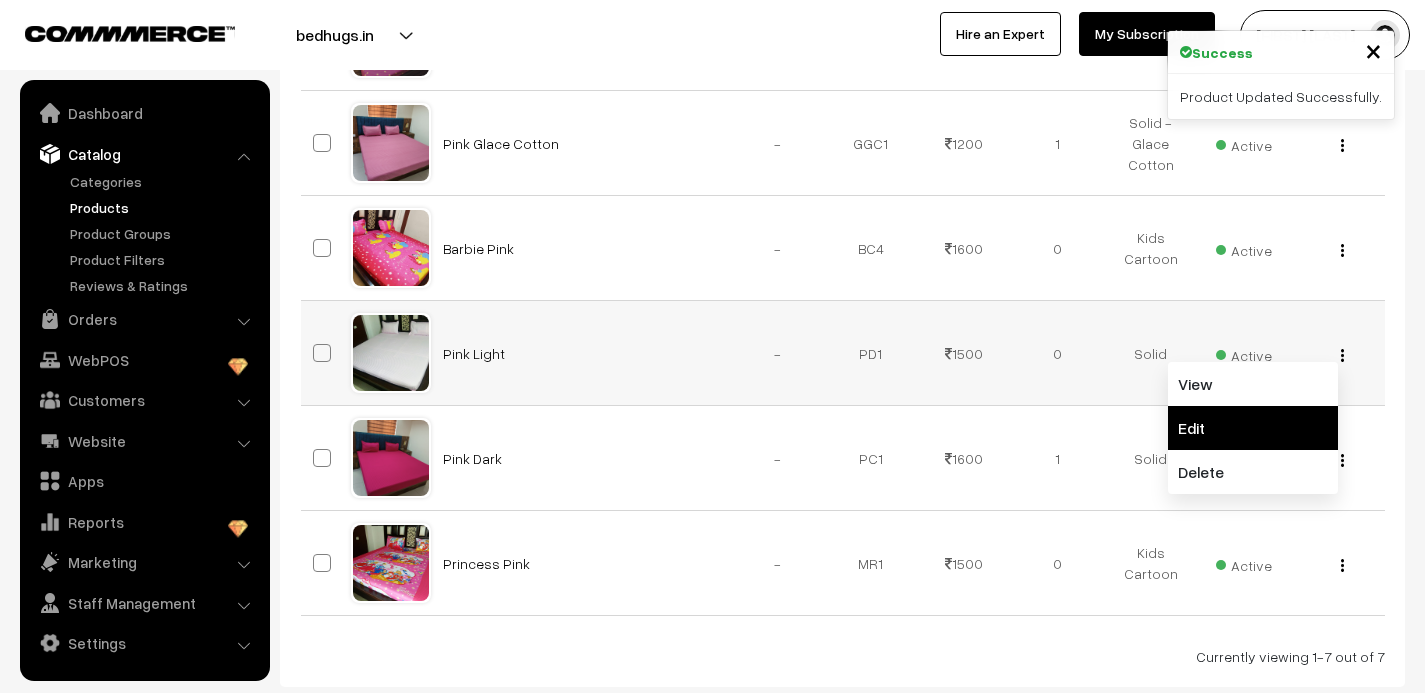 click on "Edit" at bounding box center [1253, 428] 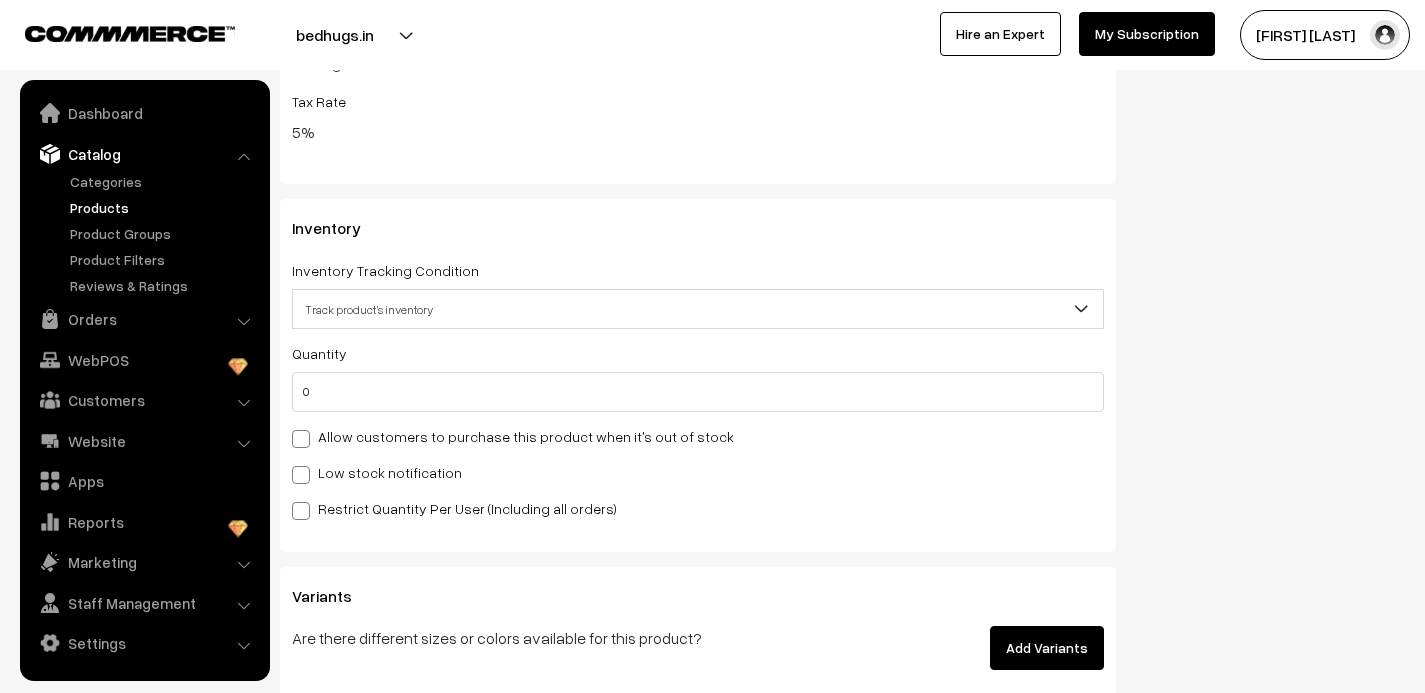 scroll, scrollTop: 2040, scrollLeft: 0, axis: vertical 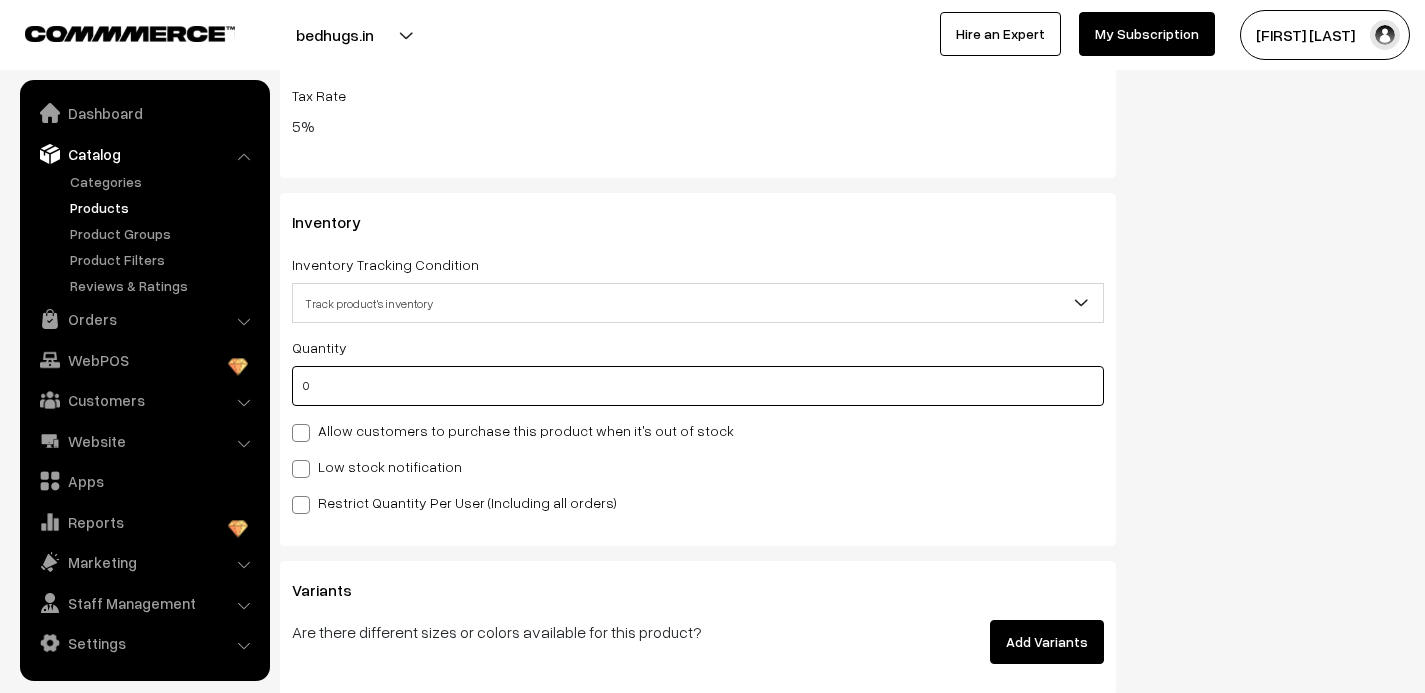 click on "0" at bounding box center [698, 386] 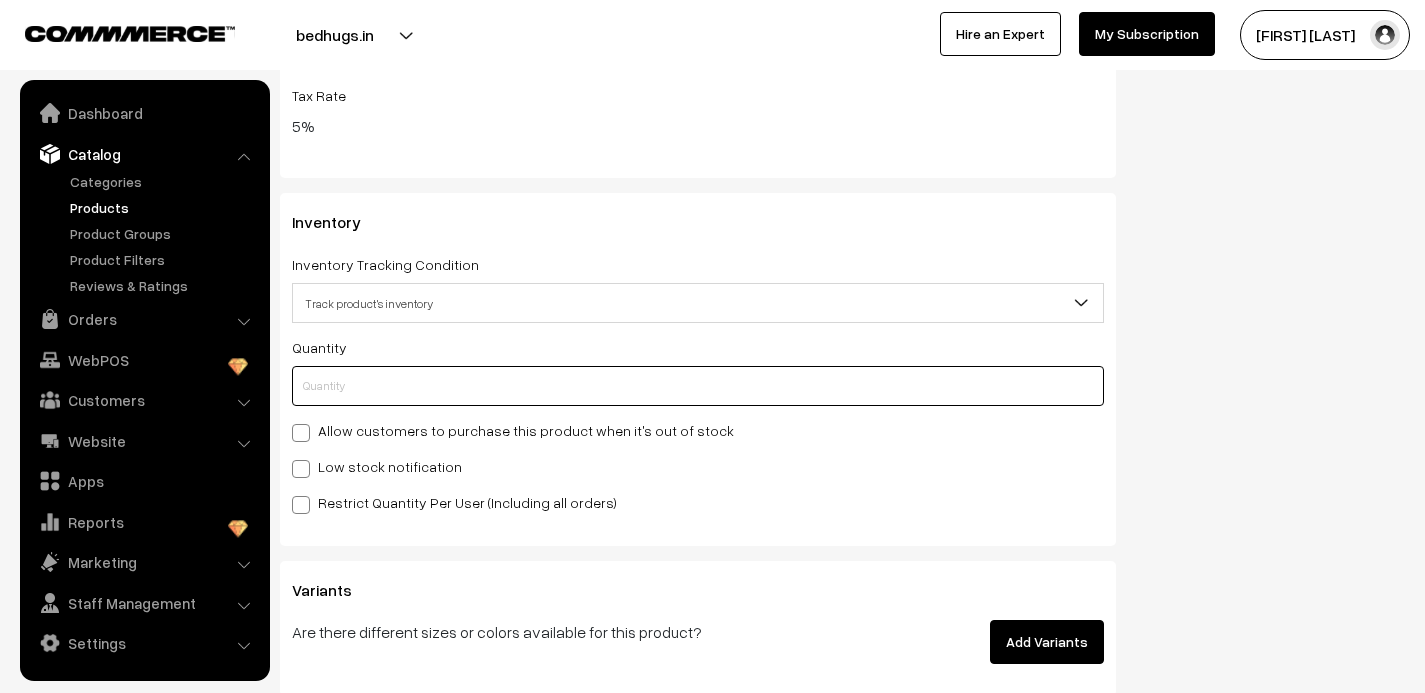 type on "1" 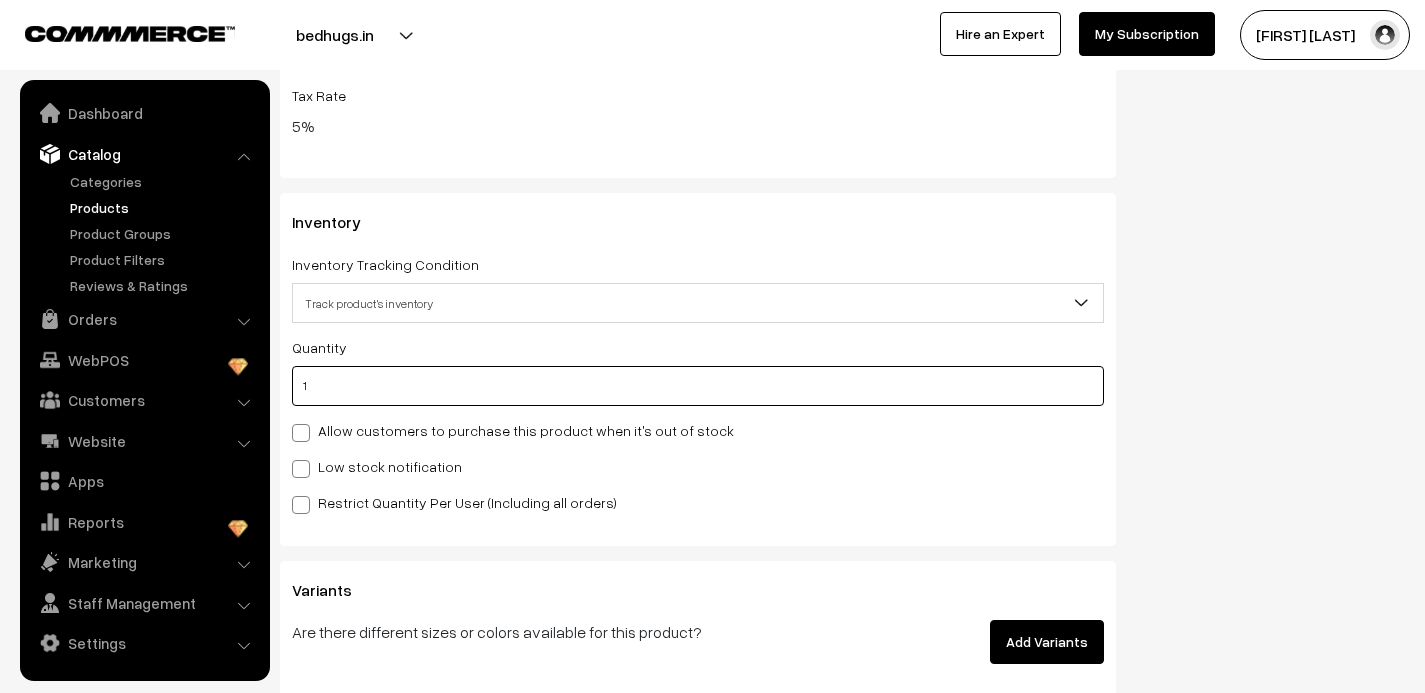 type on "1" 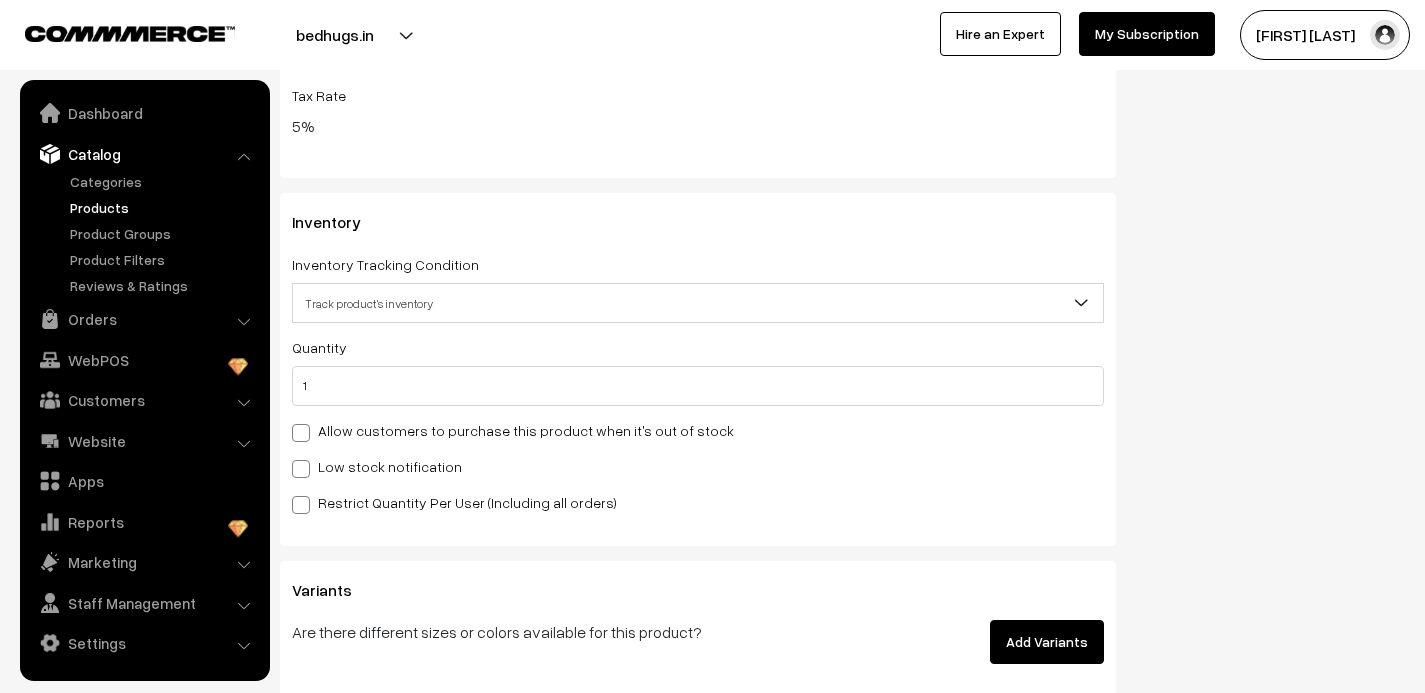 click on "Status
Active
Inactive
Active
Publish Date
Product Type
-- Select --
-- Select --
Filter Color
Hand Picked Related Products
0" at bounding box center (1275, -497) 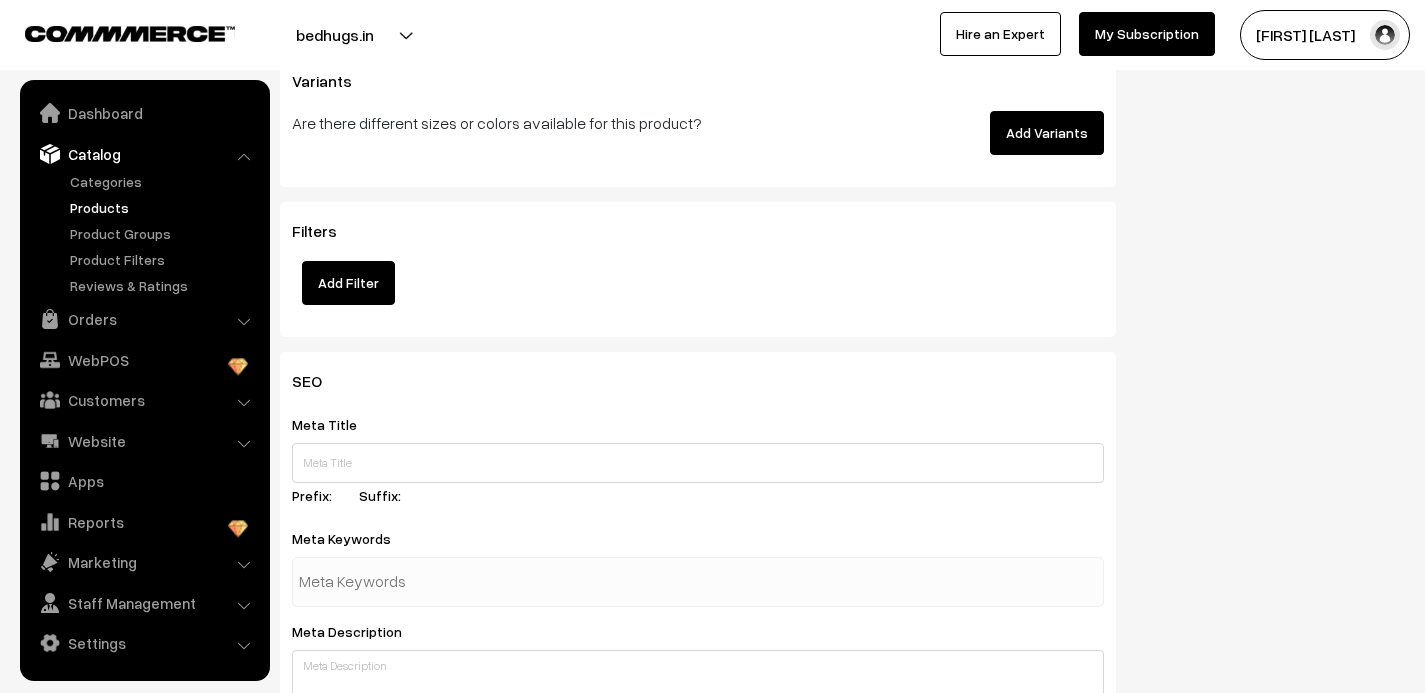 scroll, scrollTop: 3142, scrollLeft: 0, axis: vertical 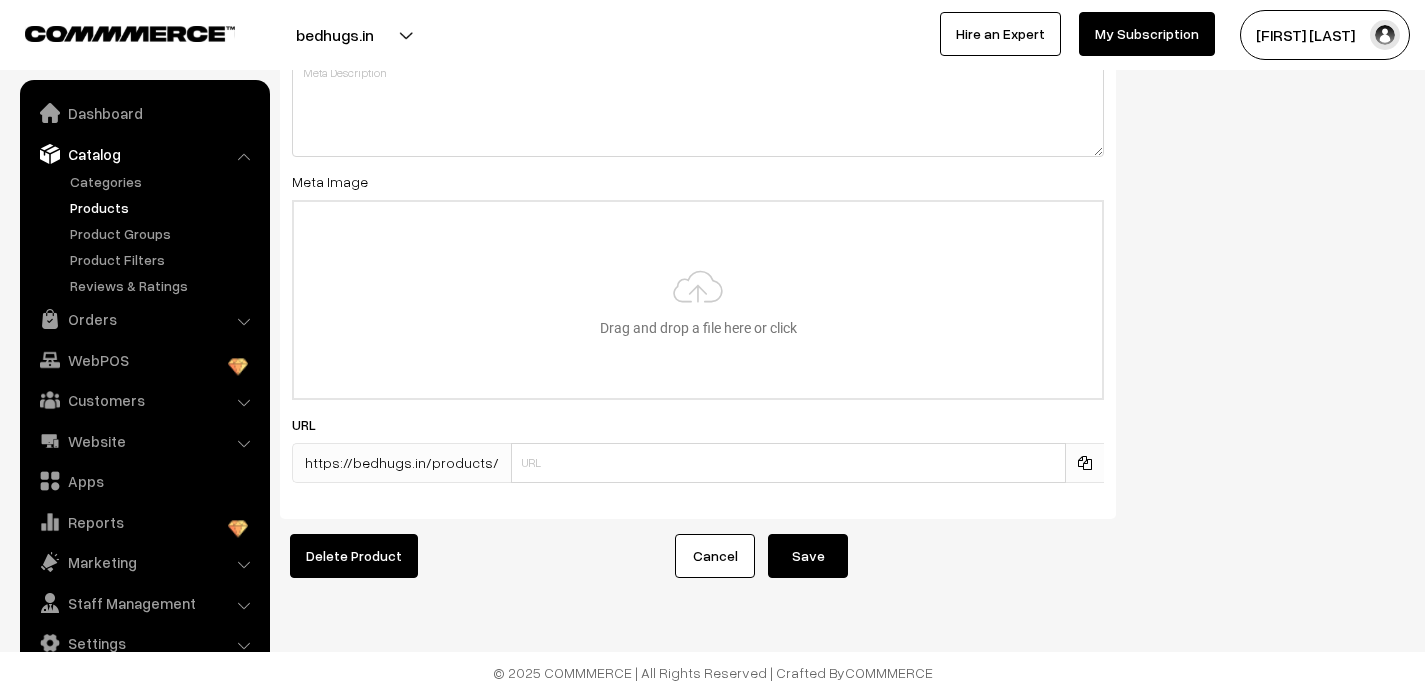click on "Save" at bounding box center (808, 556) 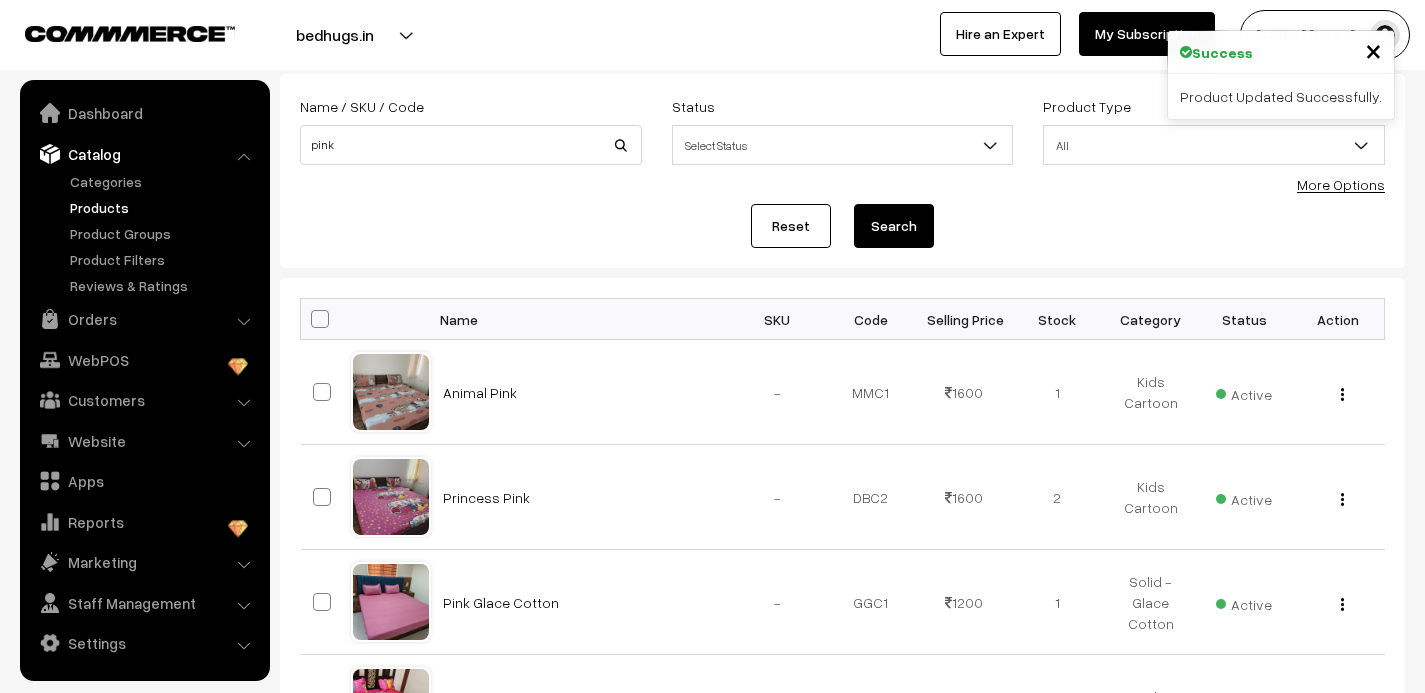 scroll, scrollTop: 96, scrollLeft: 0, axis: vertical 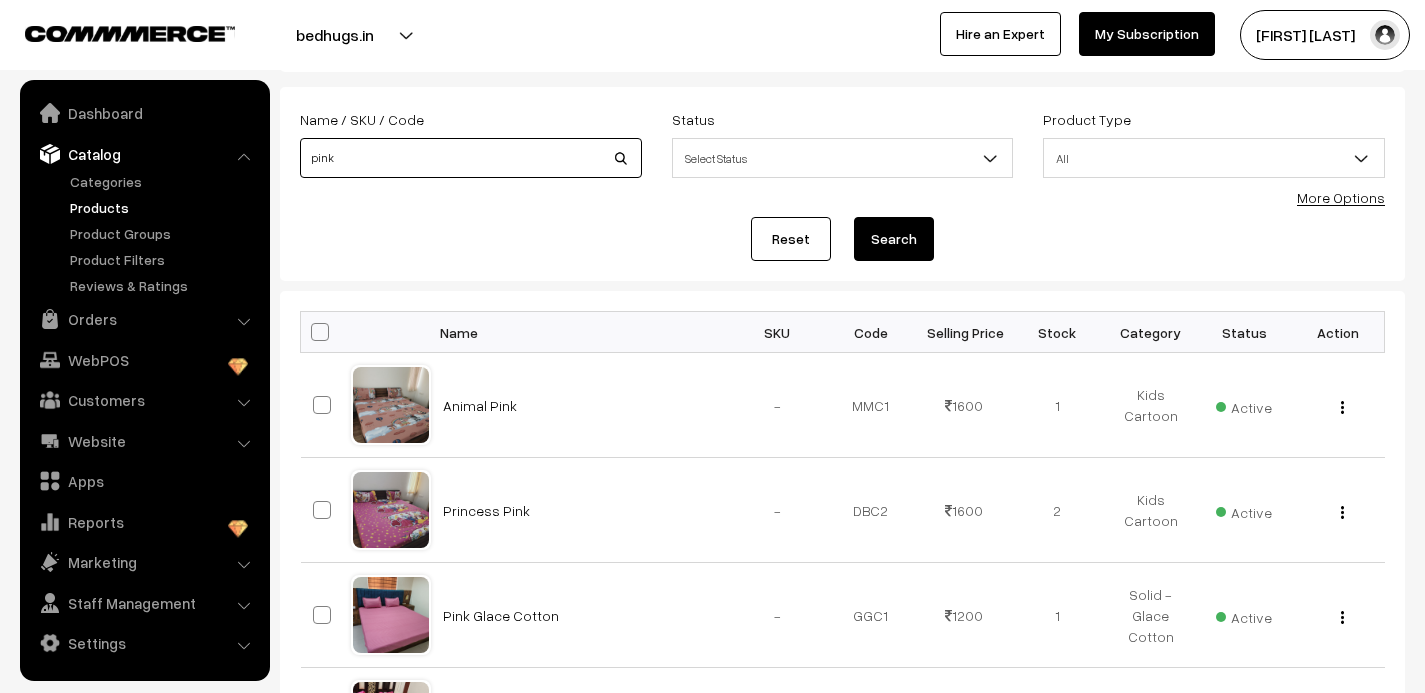 click on "pink" at bounding box center (471, 158) 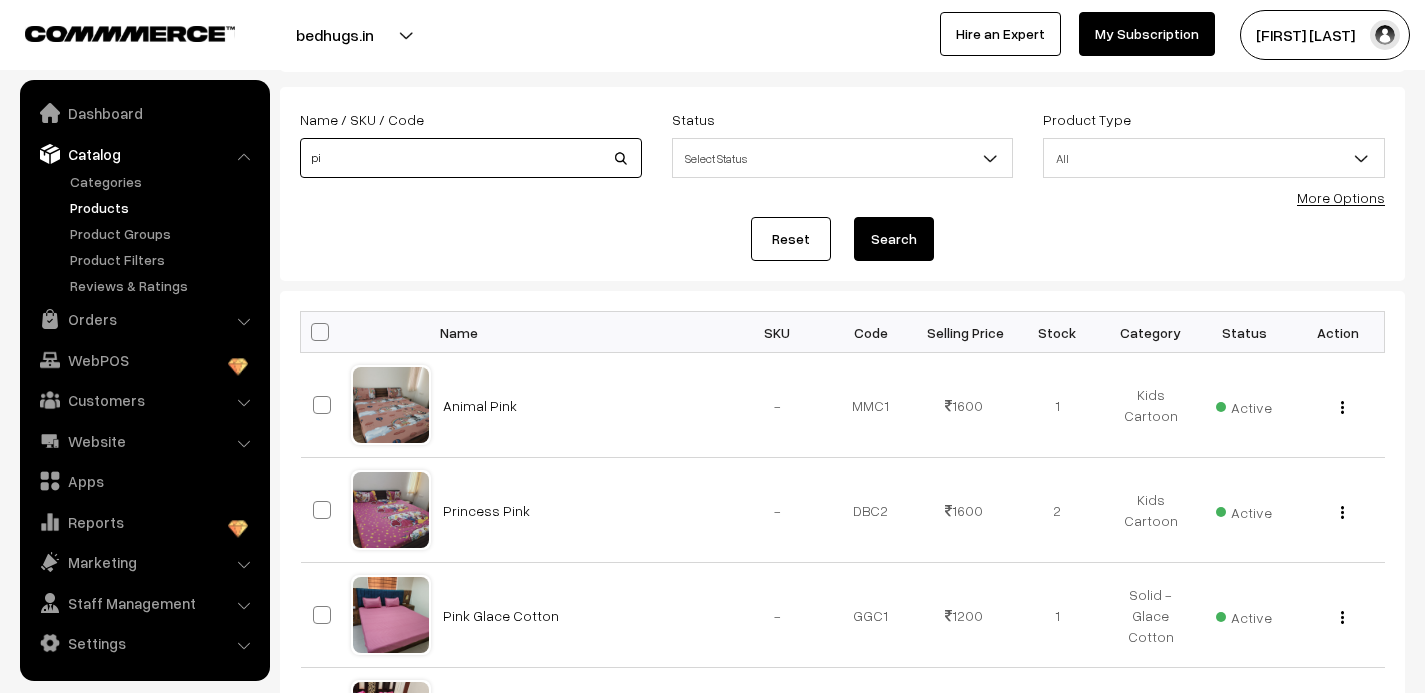 type on "p" 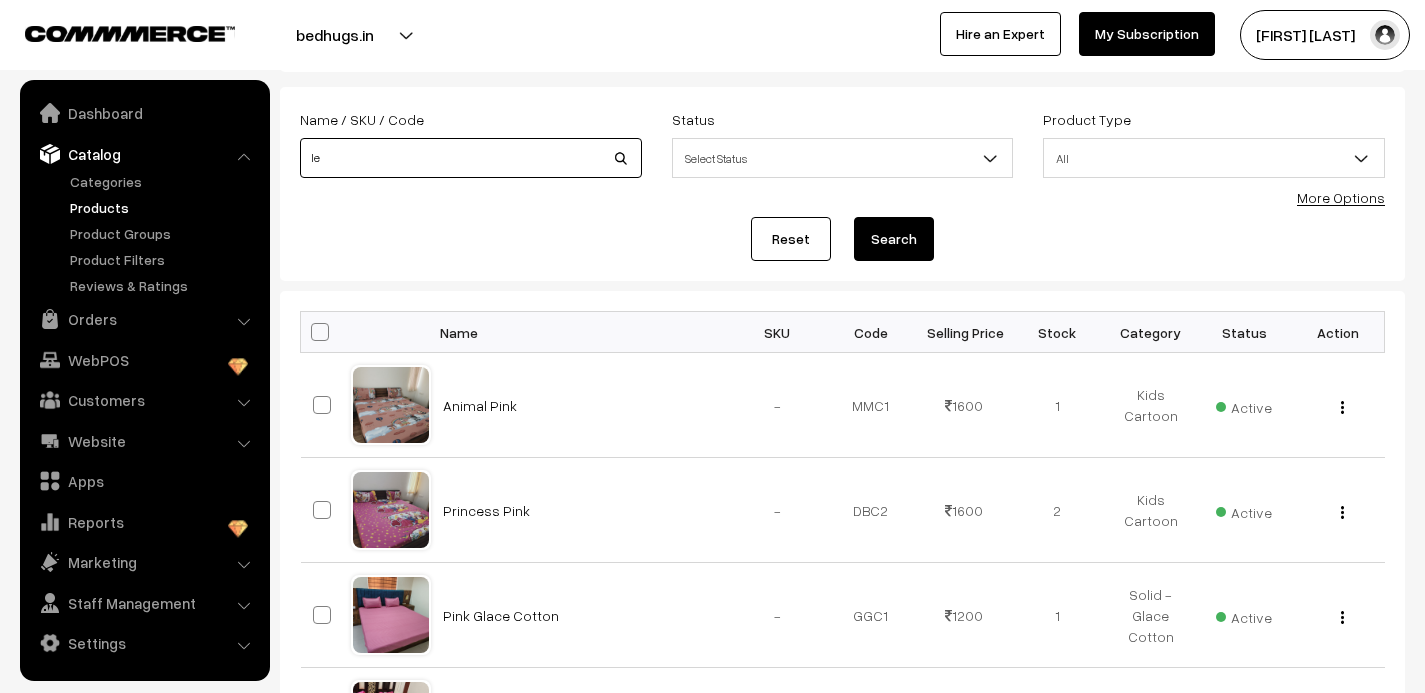 type on "l" 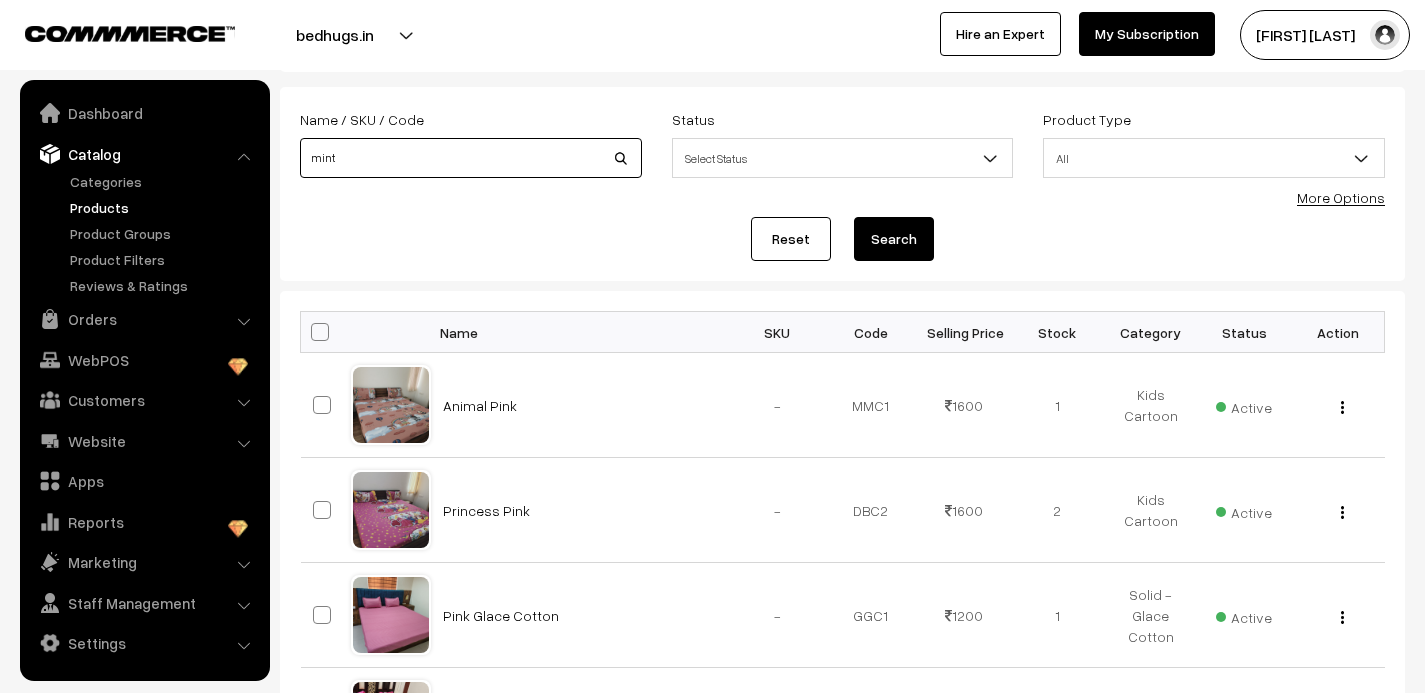 type on "mint" 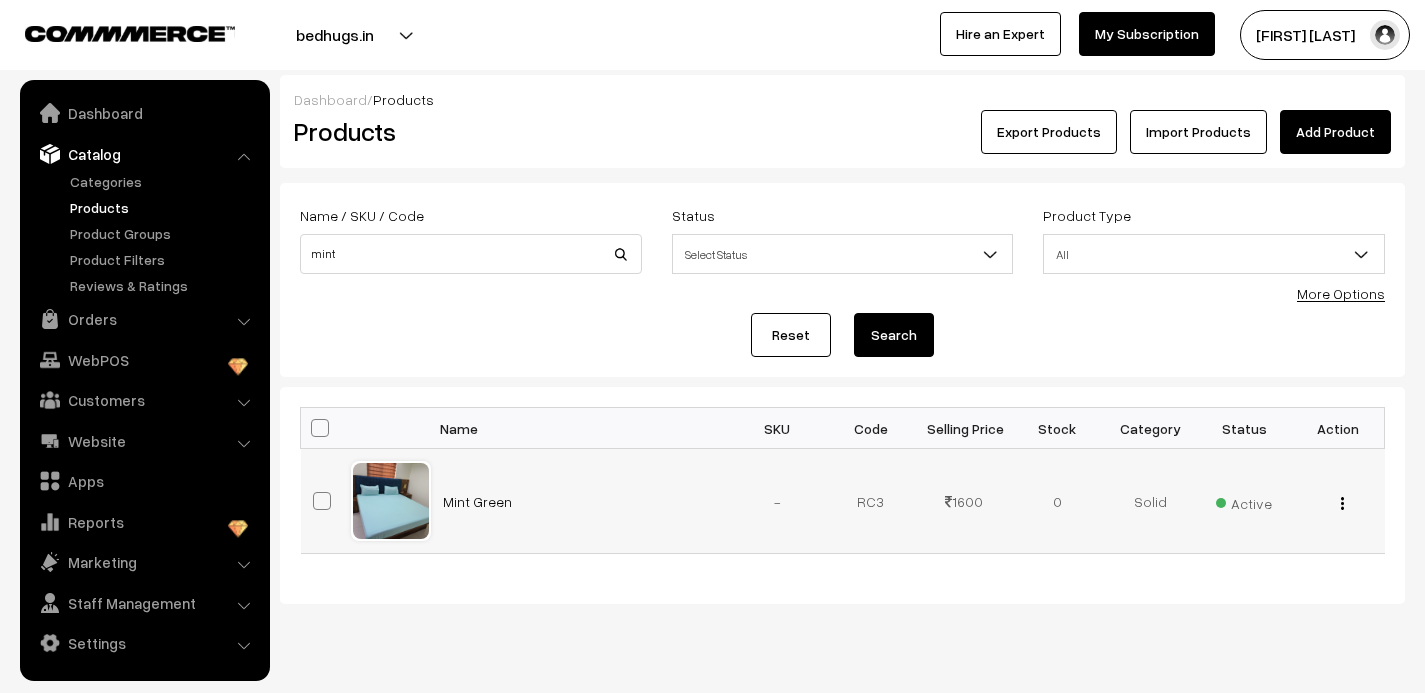 scroll, scrollTop: 0, scrollLeft: 0, axis: both 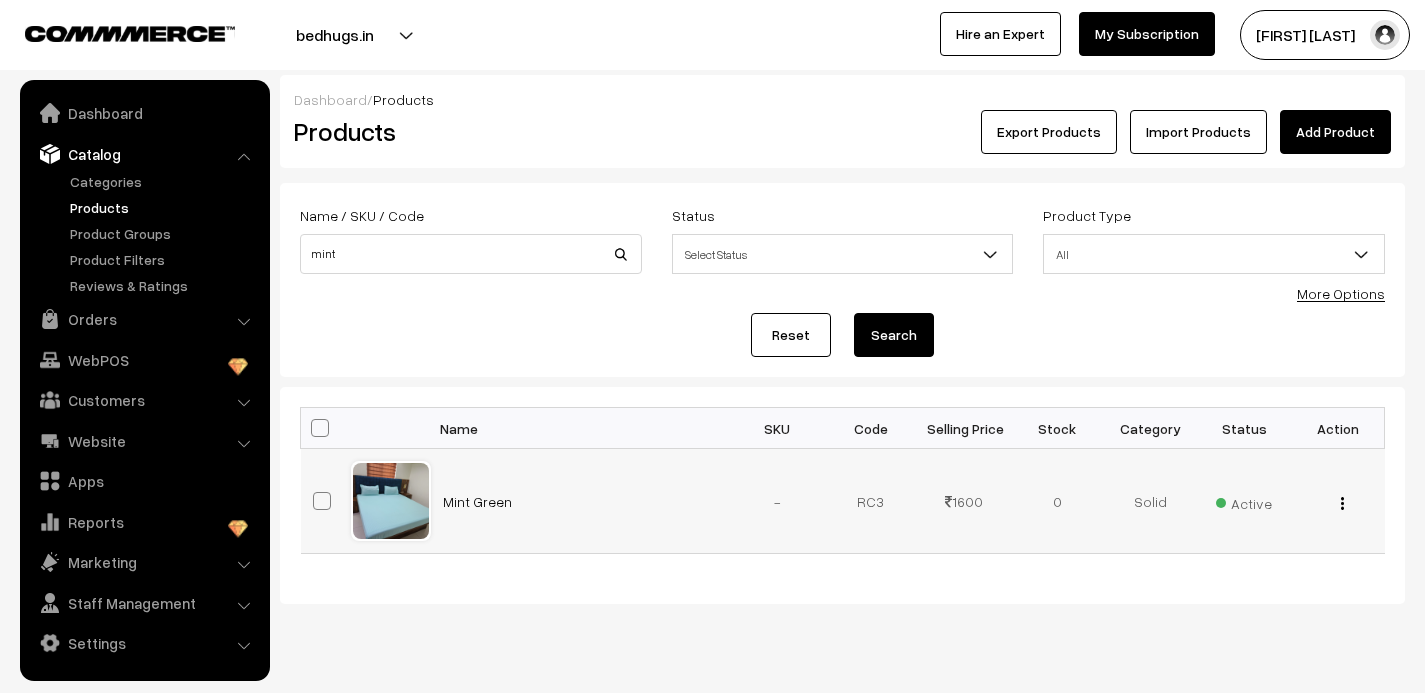 click at bounding box center (1342, 503) 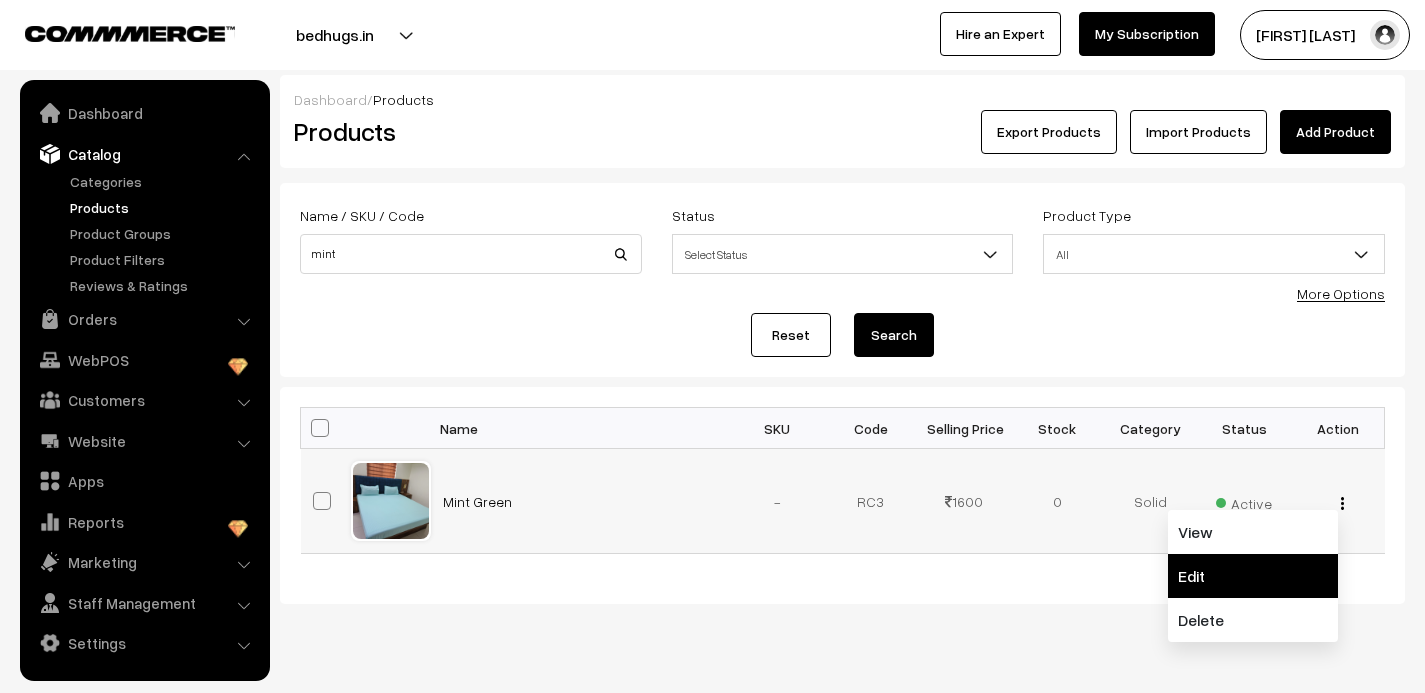 click on "Edit" at bounding box center [1253, 576] 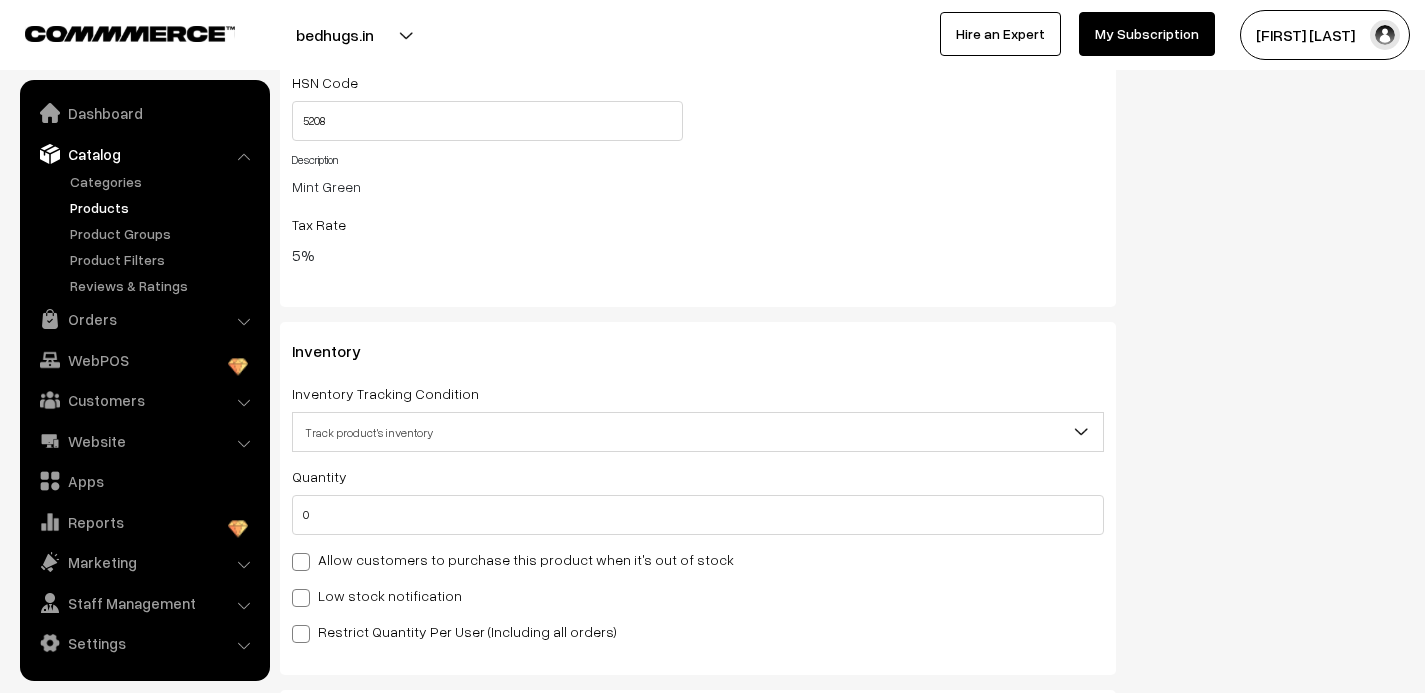 scroll, scrollTop: 1924, scrollLeft: 0, axis: vertical 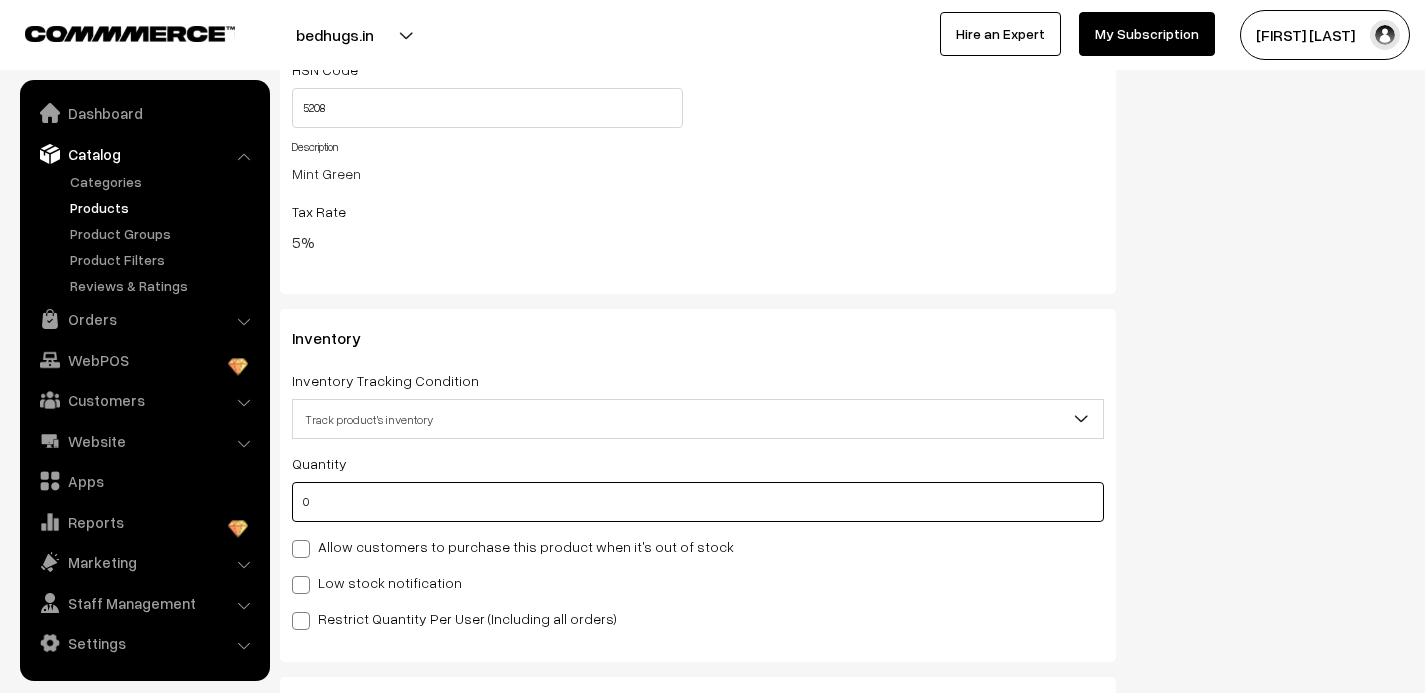click on "0" at bounding box center [698, 502] 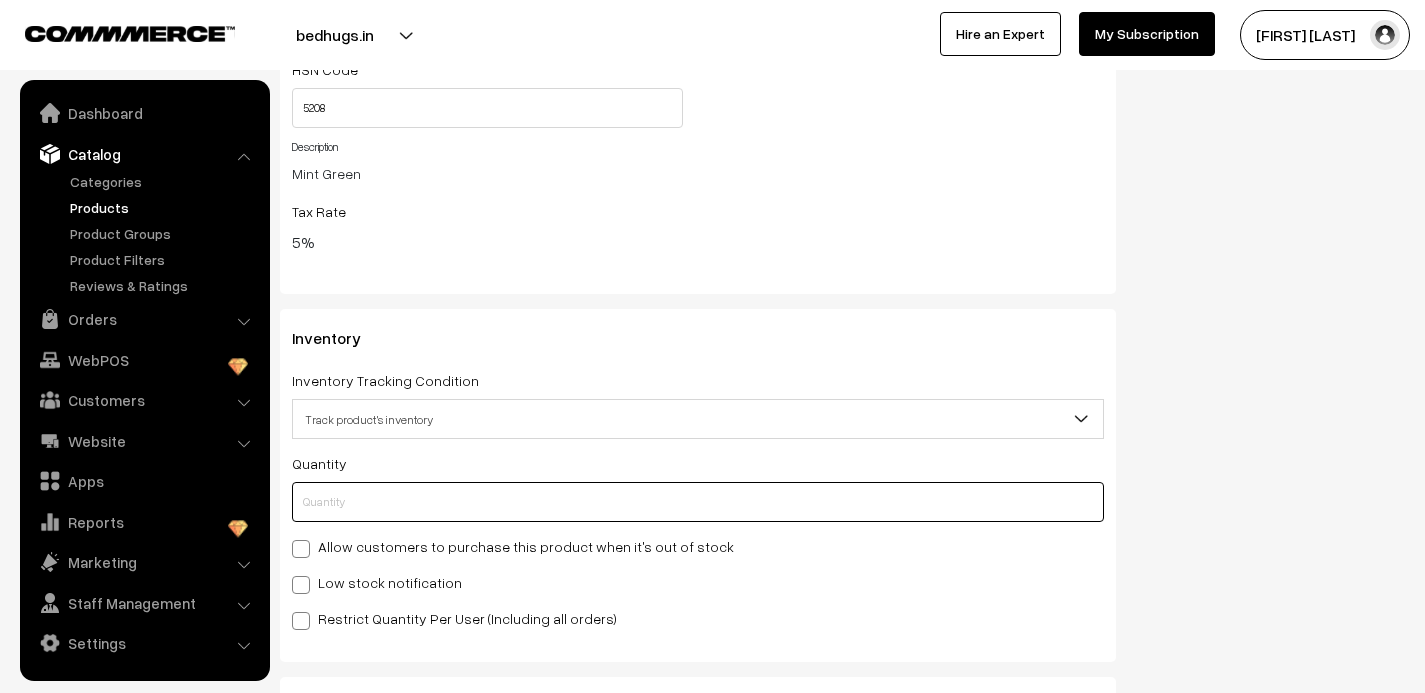 type on "1" 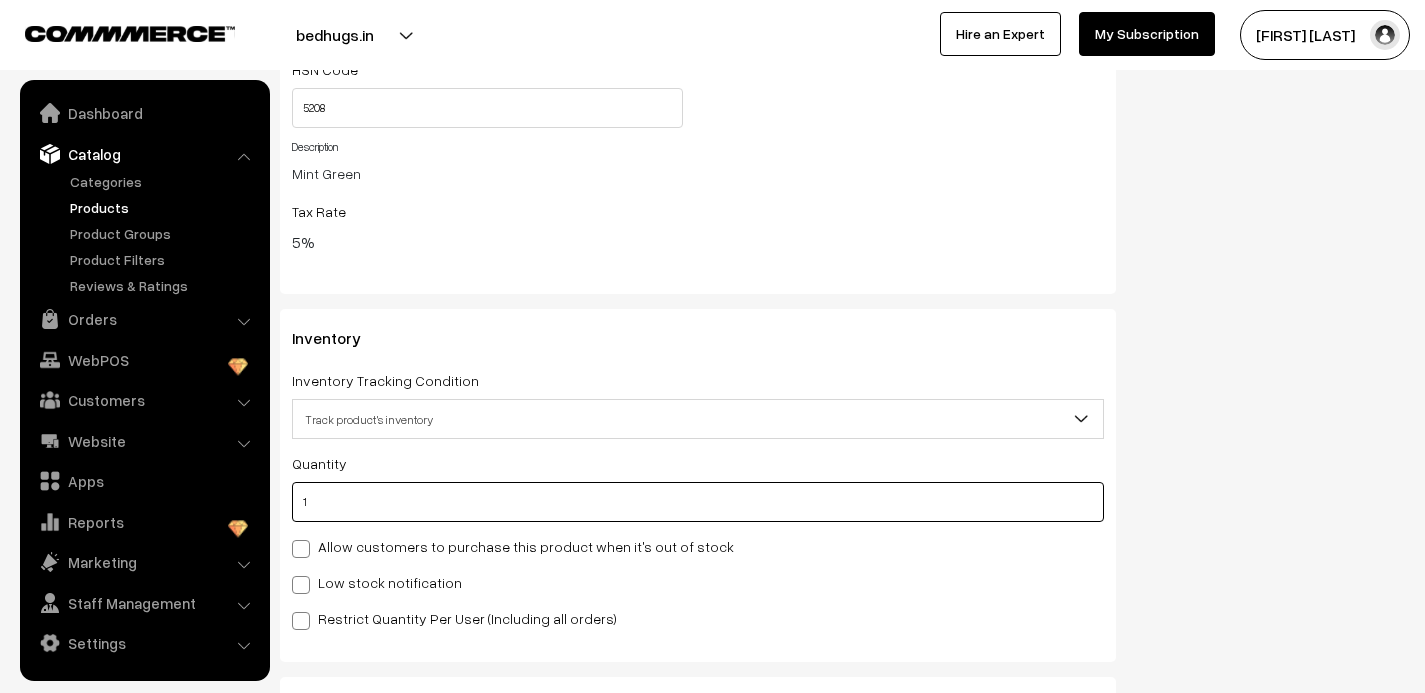 type on "1" 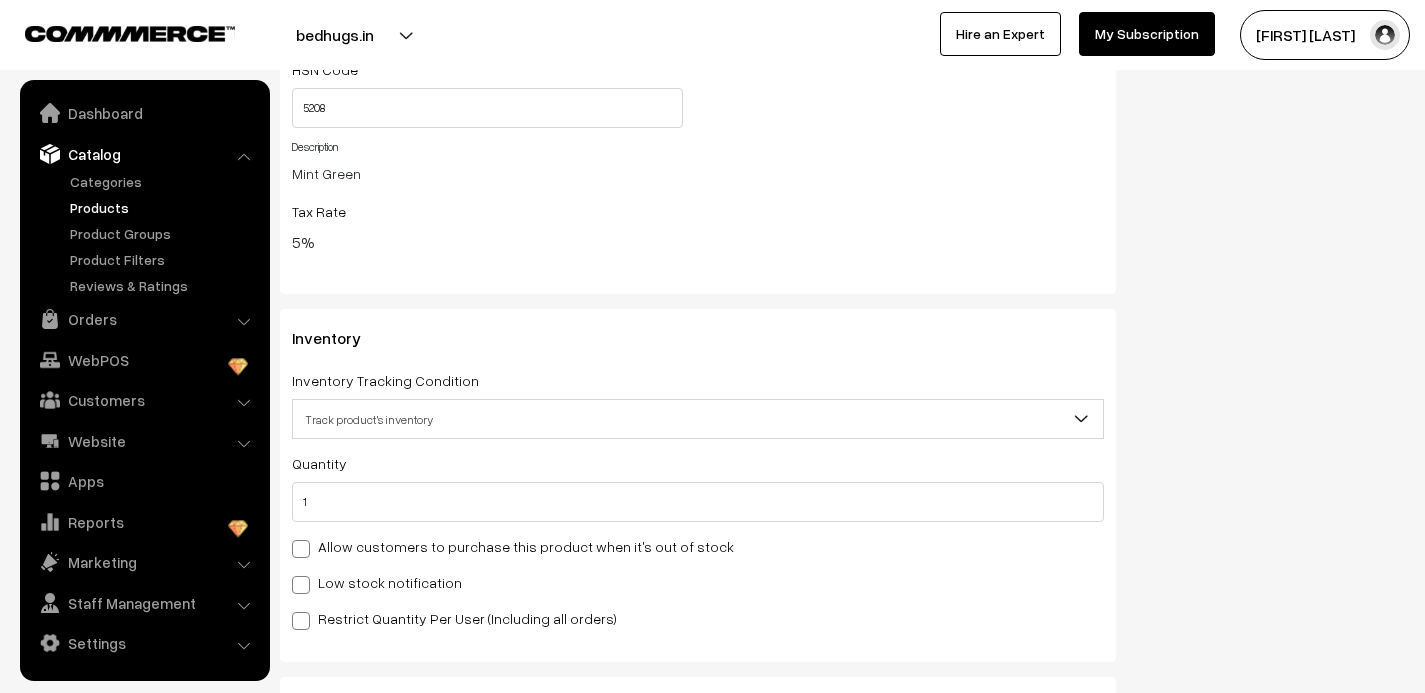 click on "Status
Active
Inactive
Active
Publish Date
Product Type
-- Select --
-- Select --
Filter Color
Hand Picked Related Products
0" at bounding box center [1275, -381] 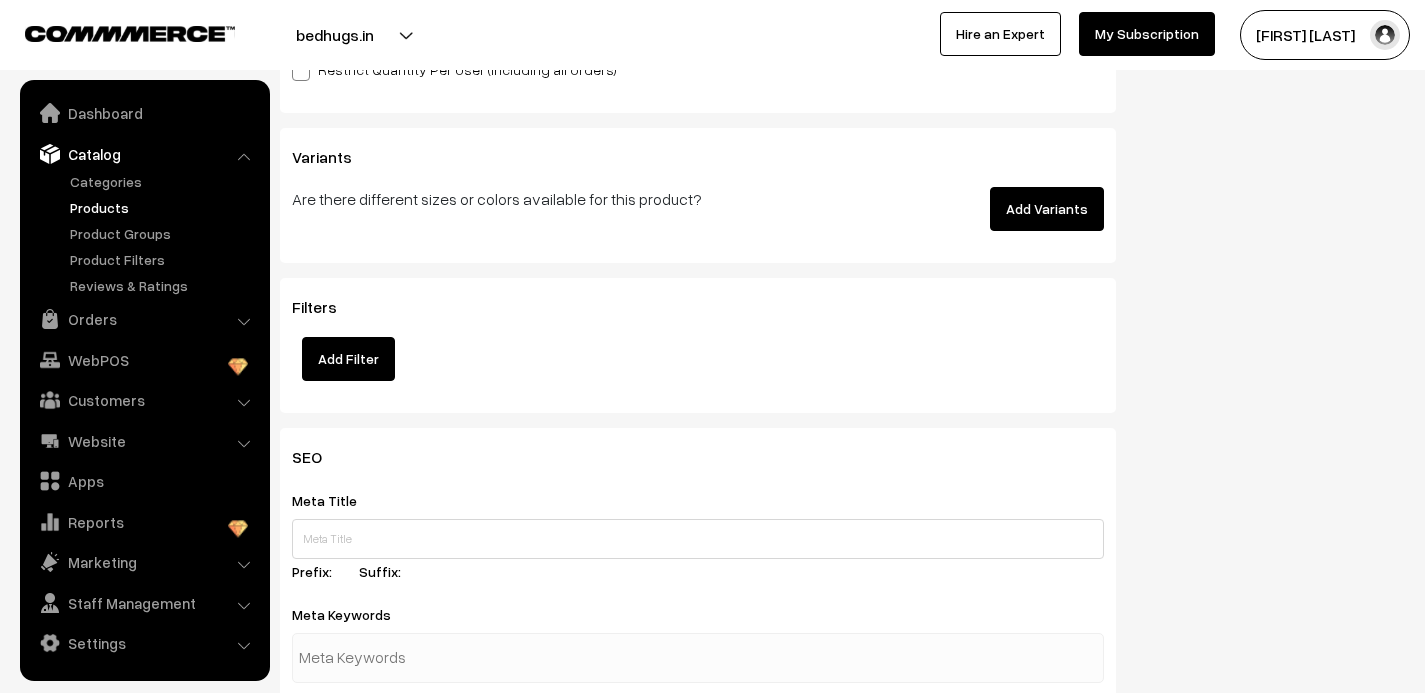scroll, scrollTop: 3142, scrollLeft: 0, axis: vertical 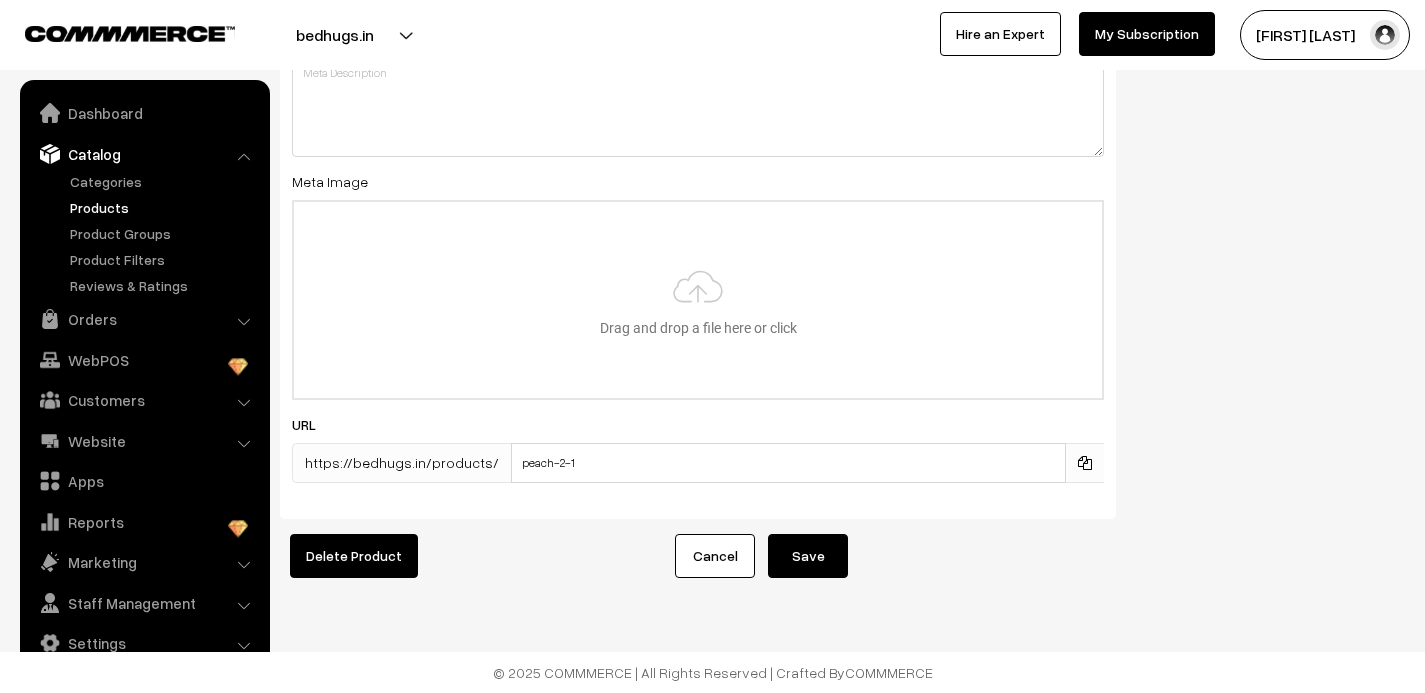 click on "Save" at bounding box center [808, 556] 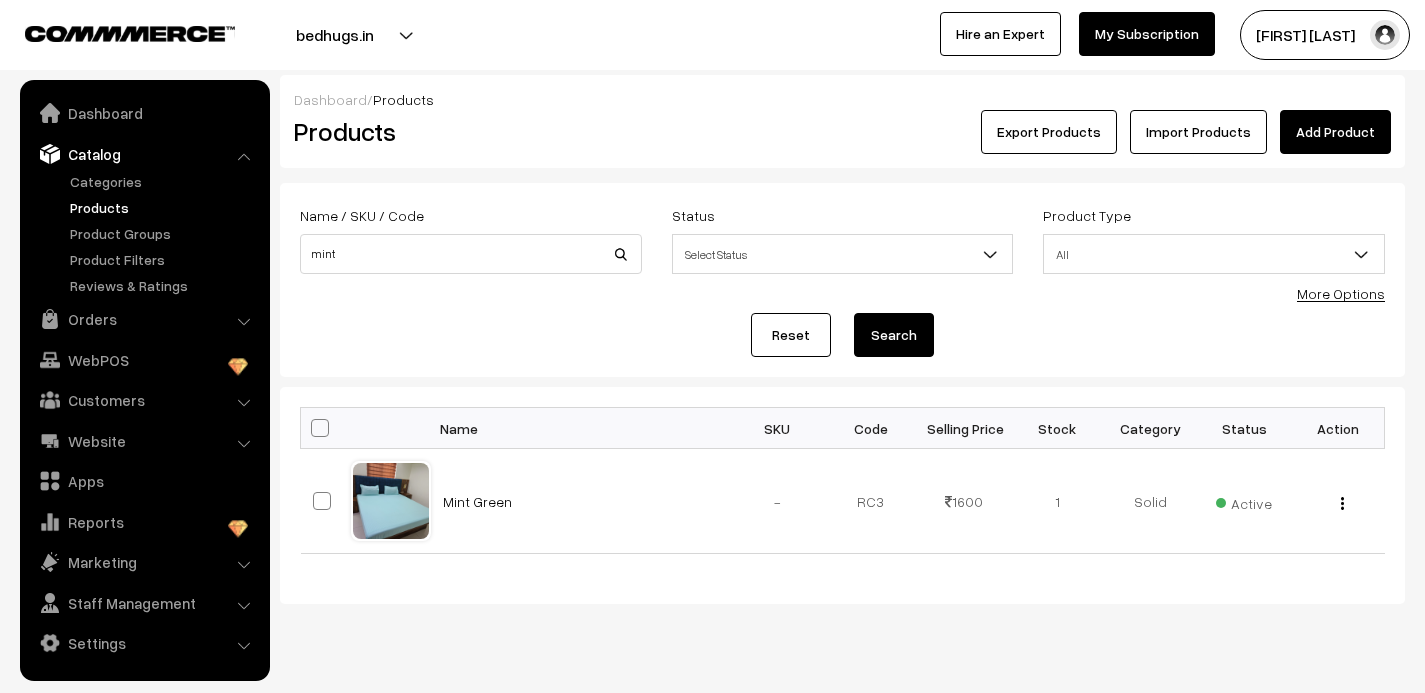 scroll, scrollTop: 0, scrollLeft: 0, axis: both 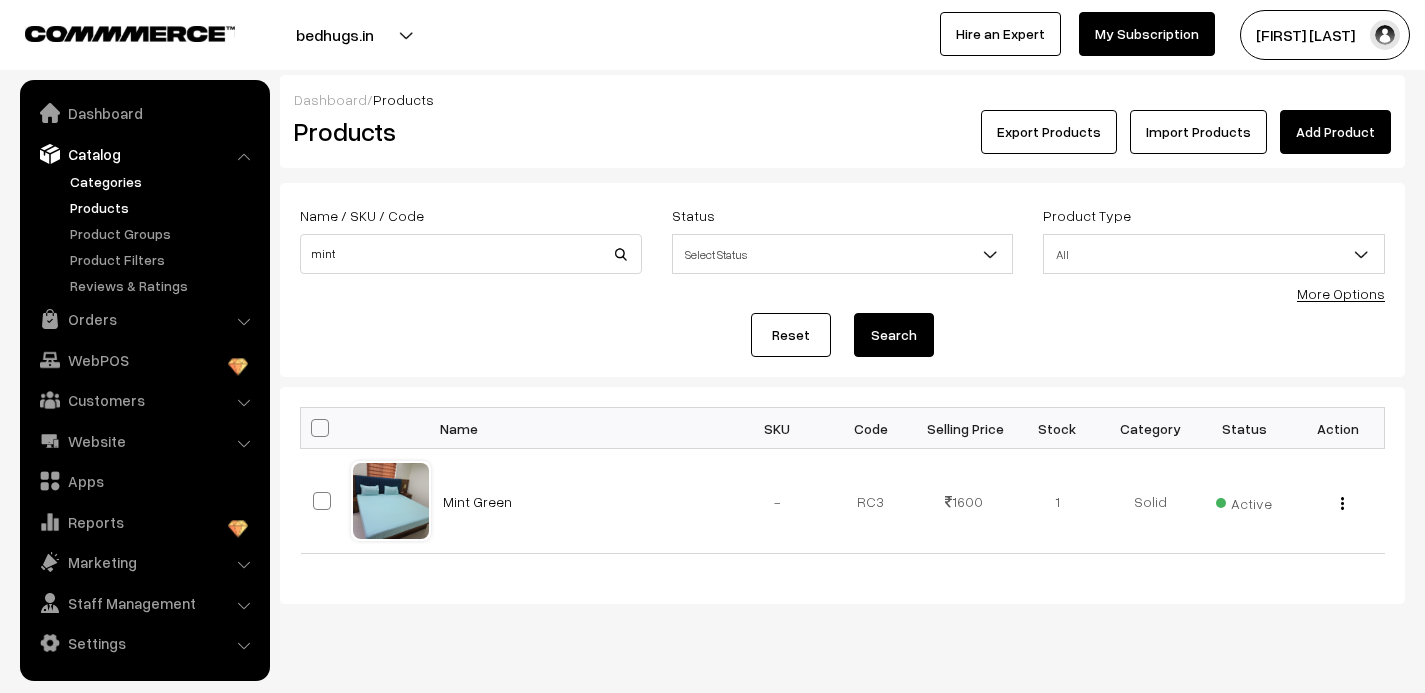 click on "Categories" at bounding box center [164, 181] 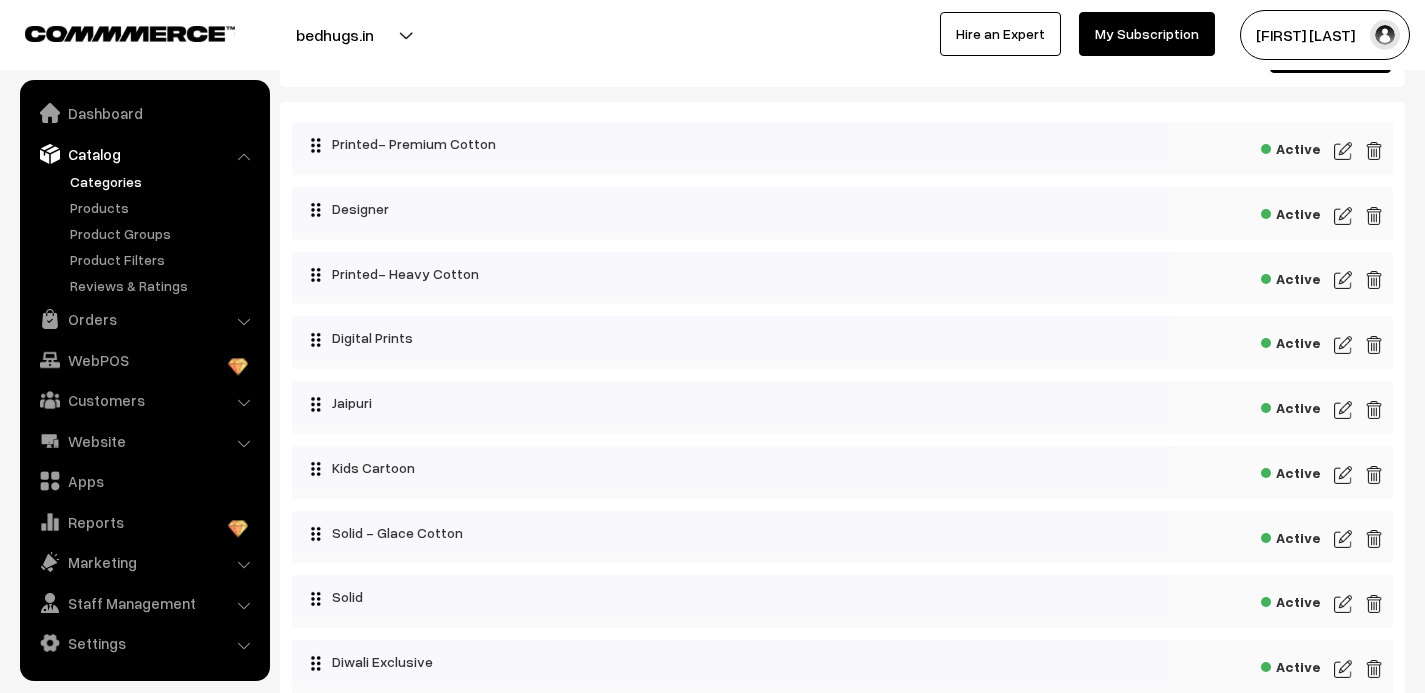scroll, scrollTop: 115, scrollLeft: 0, axis: vertical 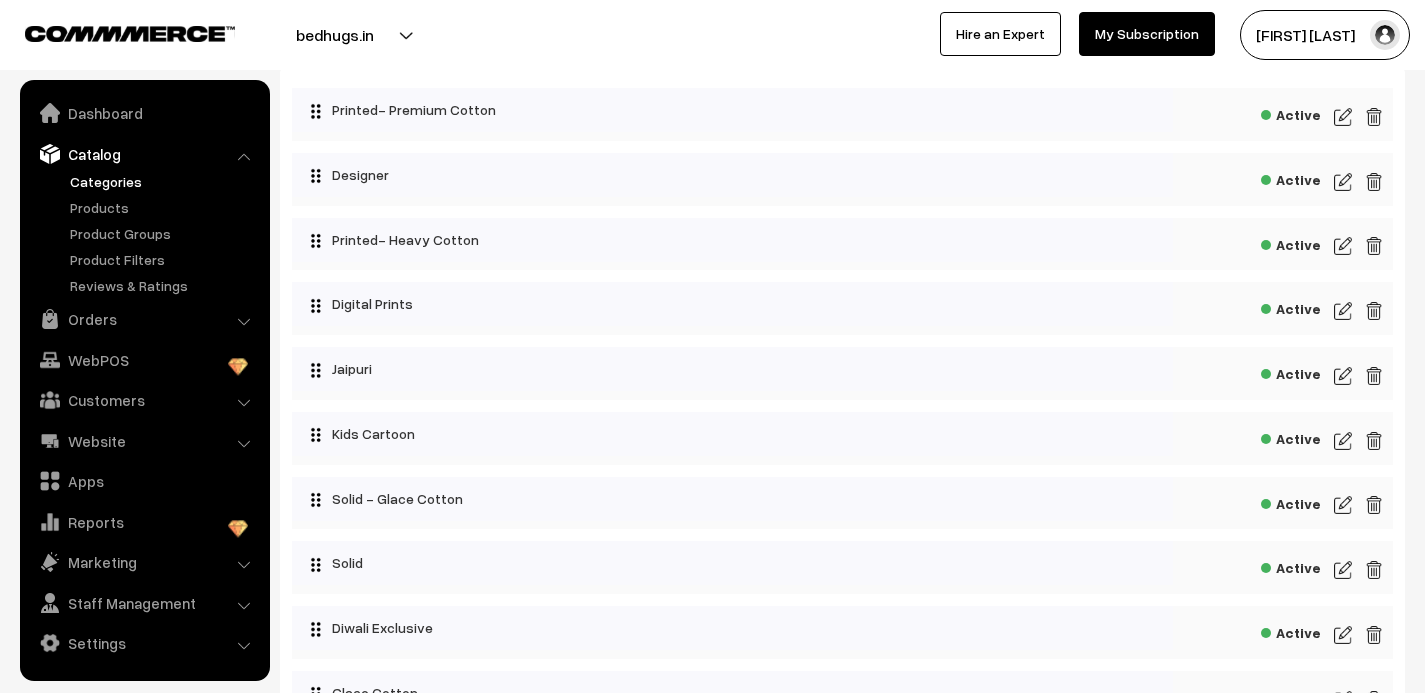 click at bounding box center [1343, 570] 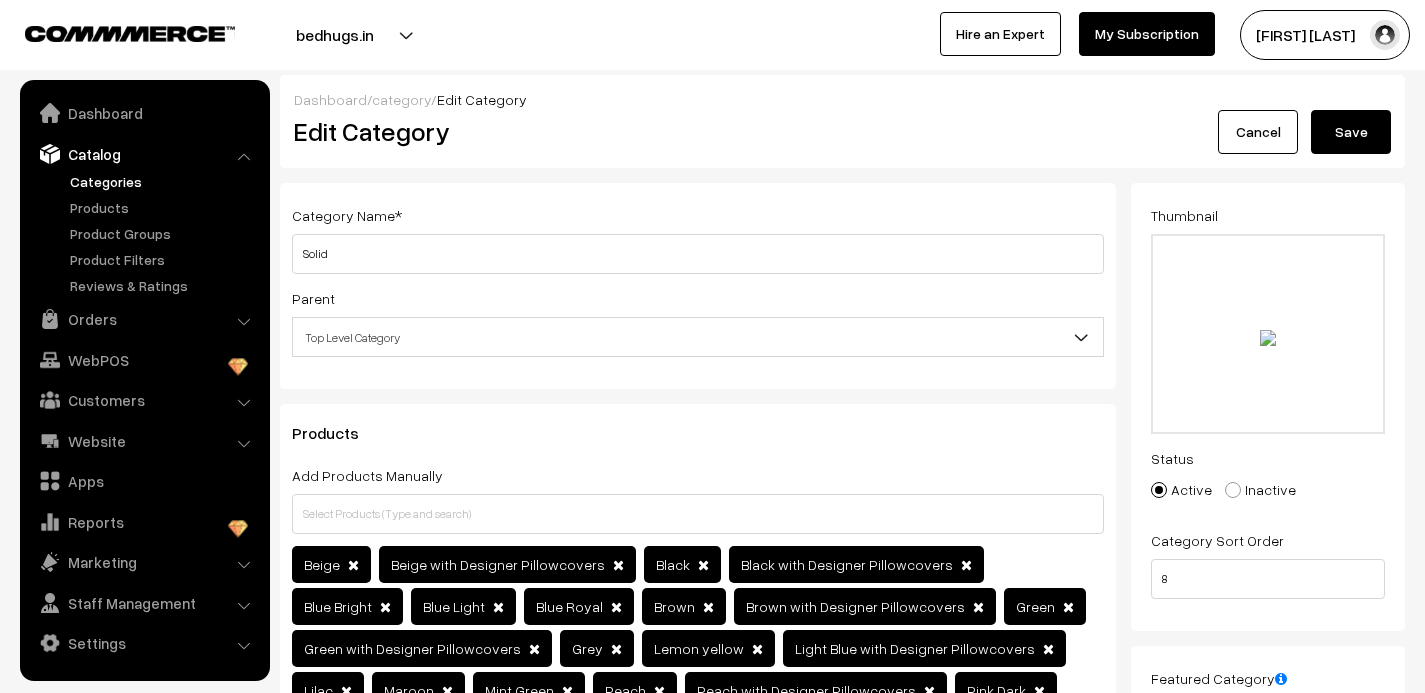 scroll, scrollTop: 0, scrollLeft: 0, axis: both 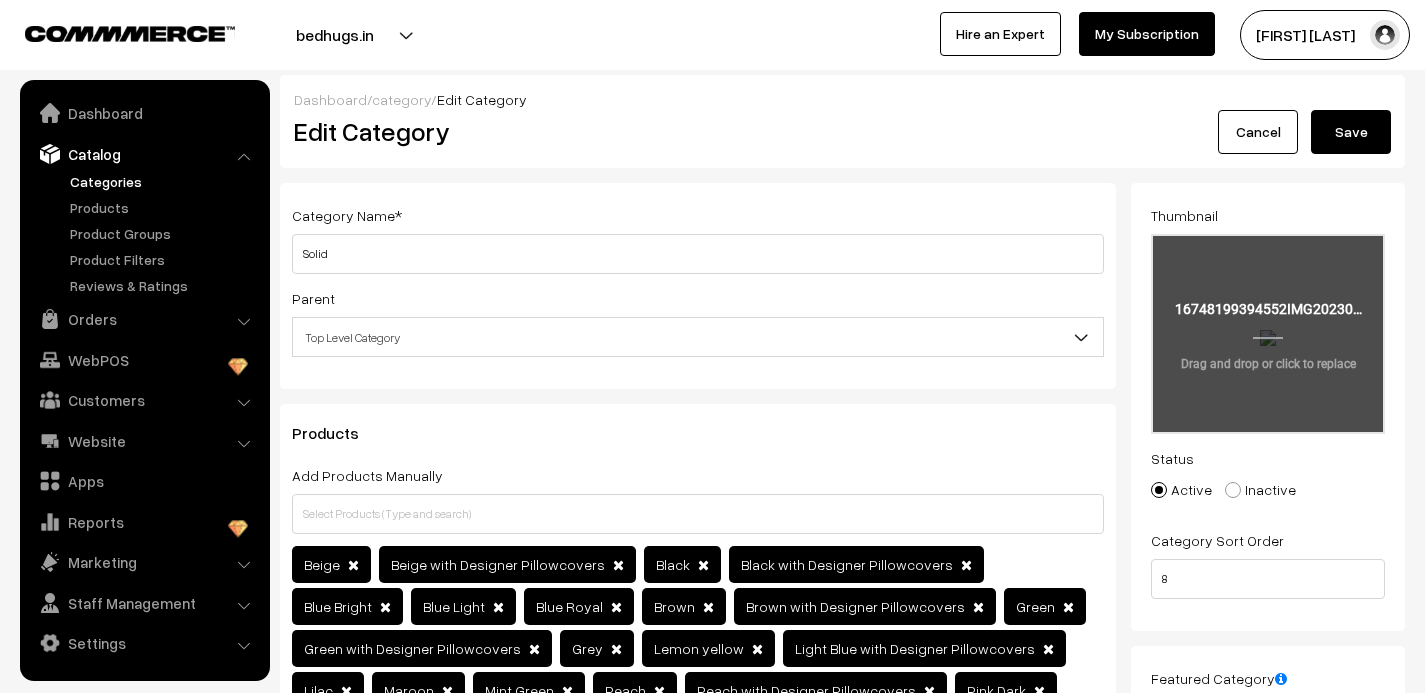 click at bounding box center (1268, 334) 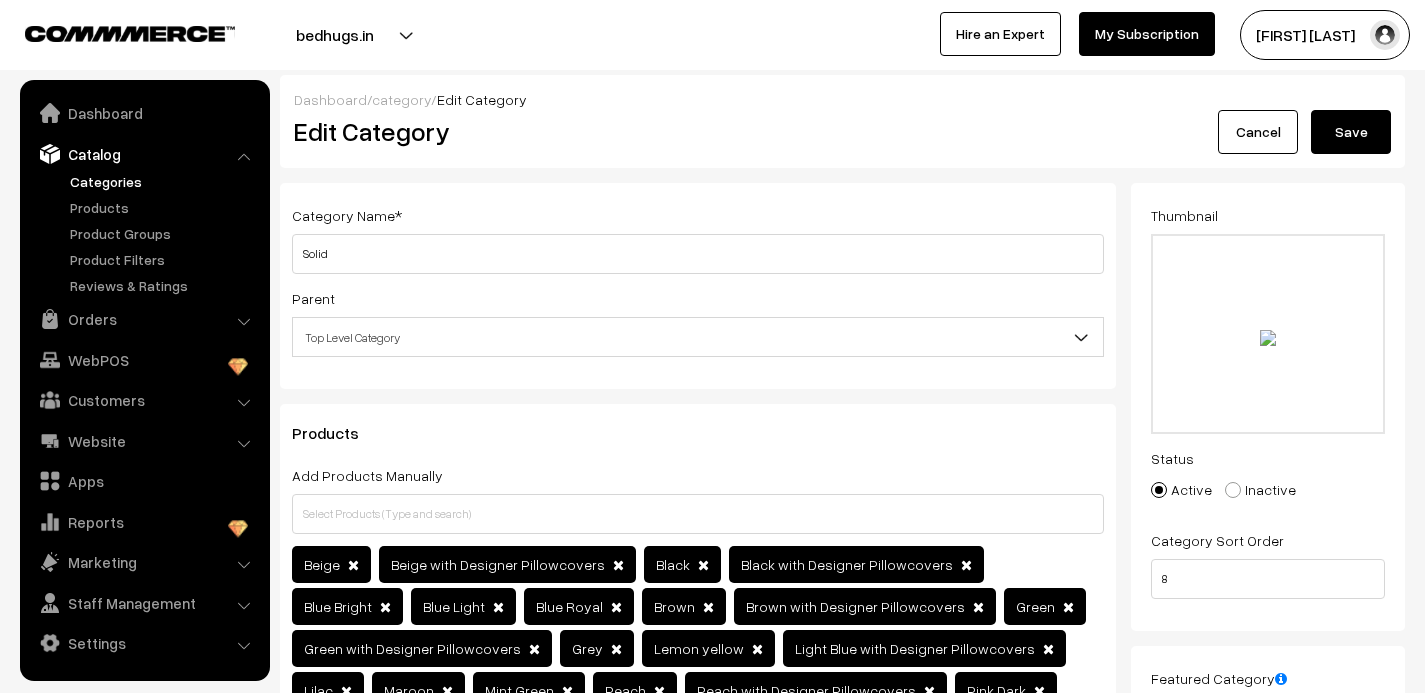 type on "C:\fakepath\16748164408642IMG20230110122434.jpeg" 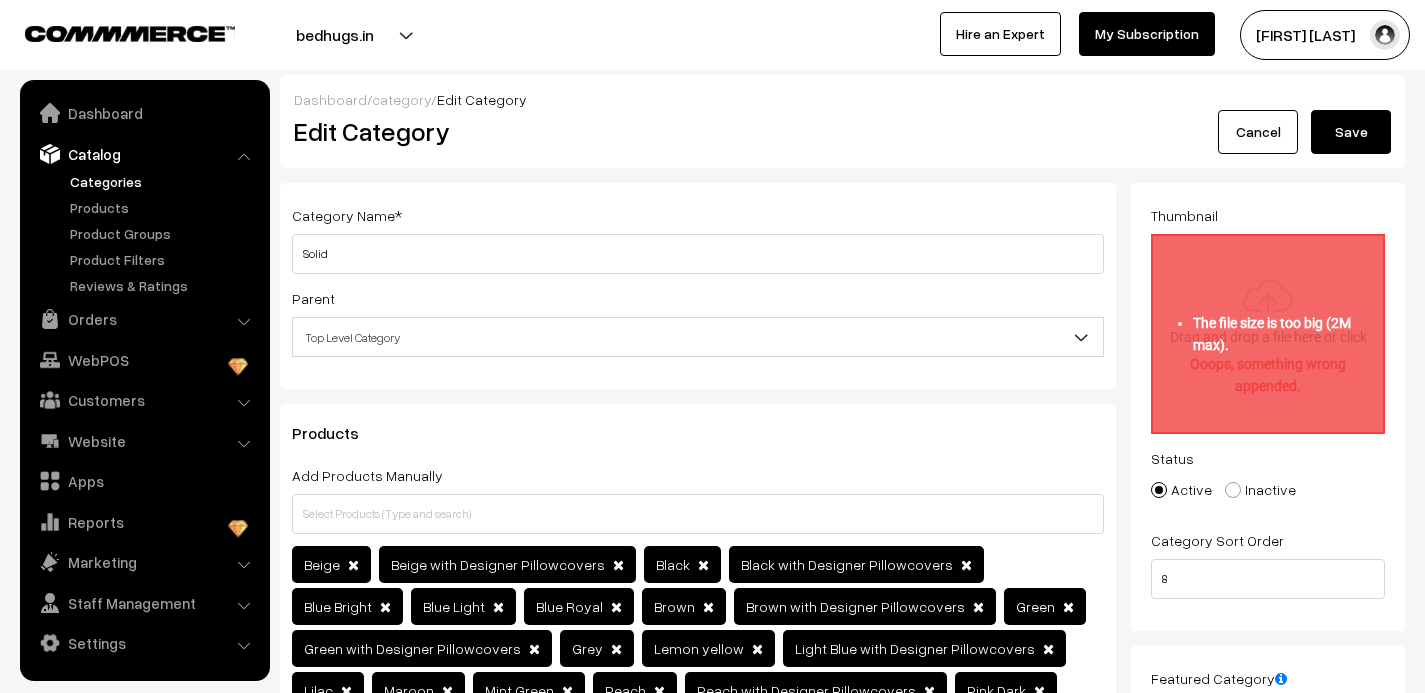 type 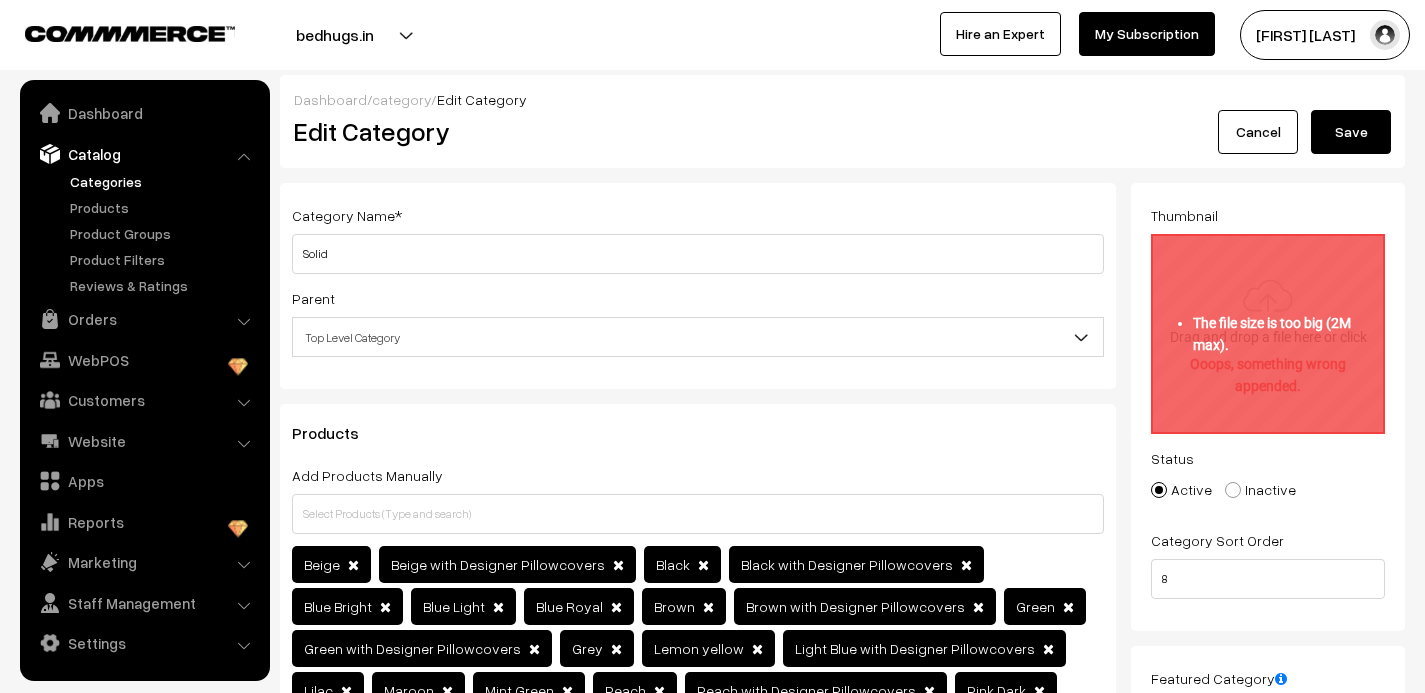 click at bounding box center [1268, 334] 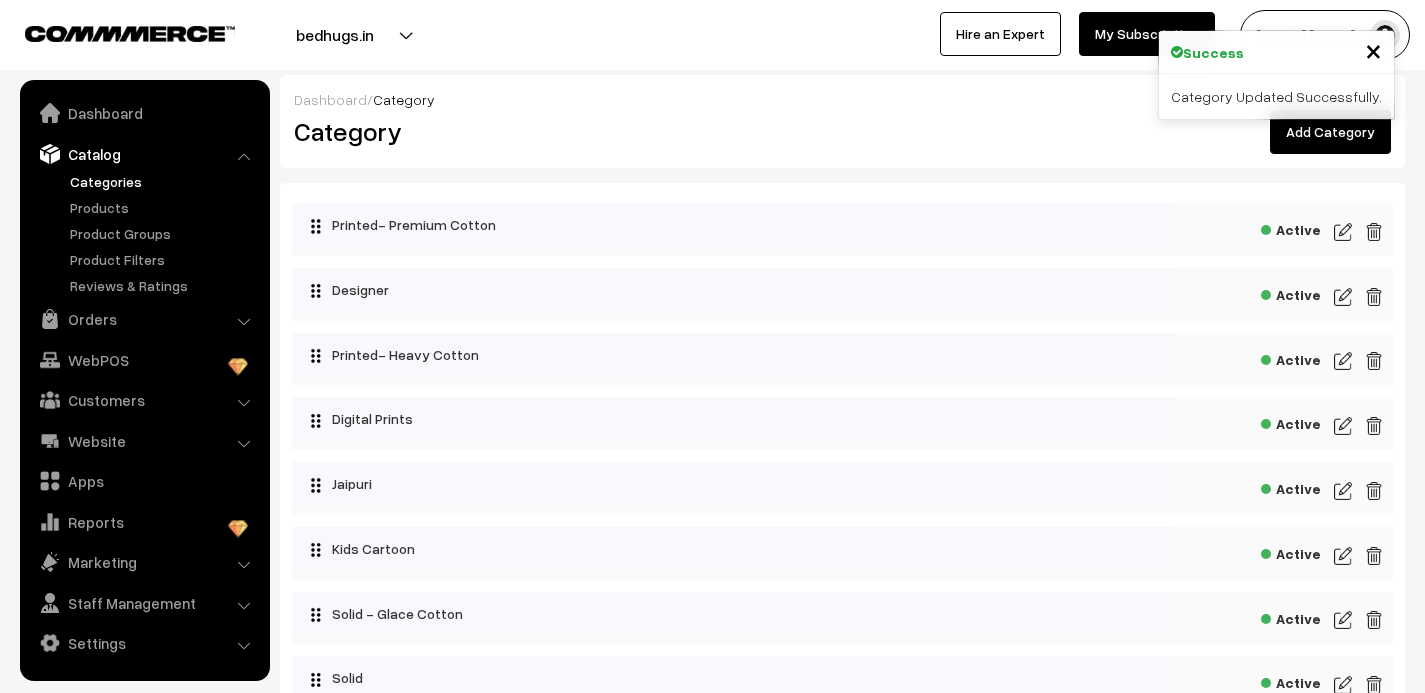 scroll, scrollTop: 0, scrollLeft: 0, axis: both 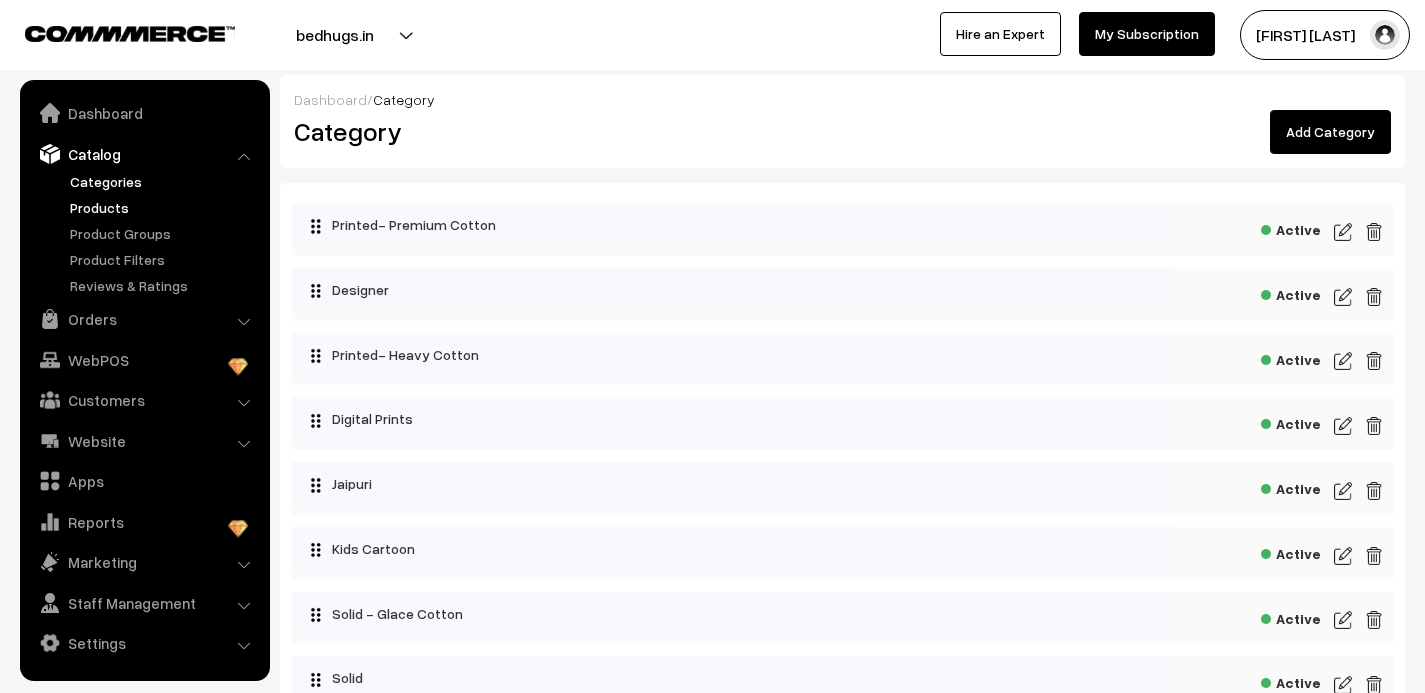 click on "Products" at bounding box center (164, 207) 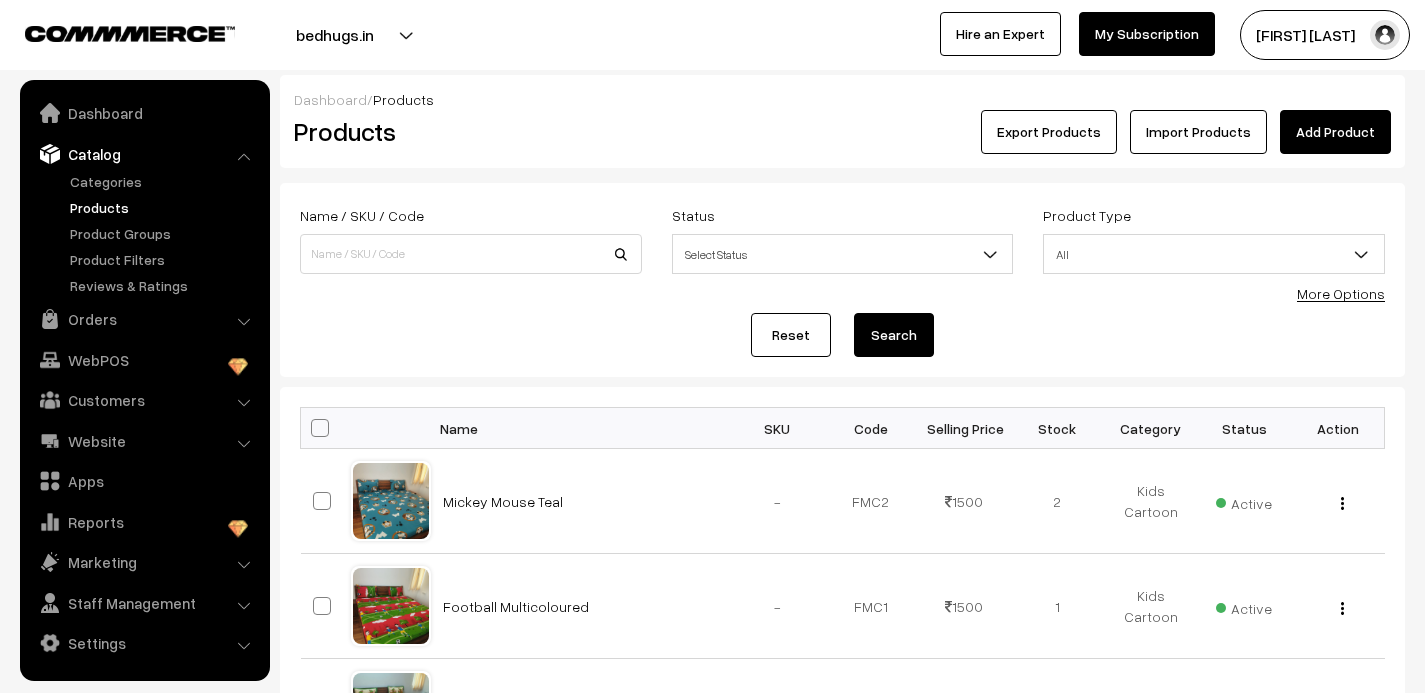 scroll, scrollTop: 0, scrollLeft: 0, axis: both 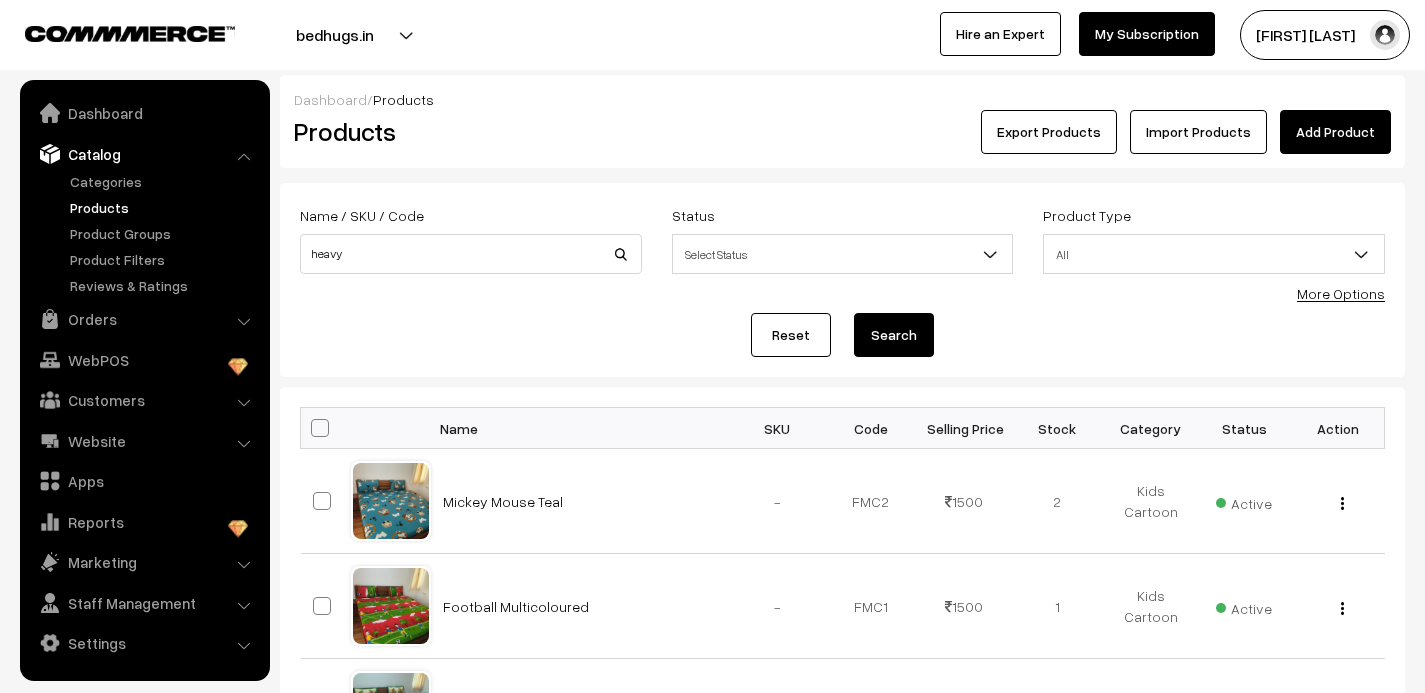 type on "heavy" 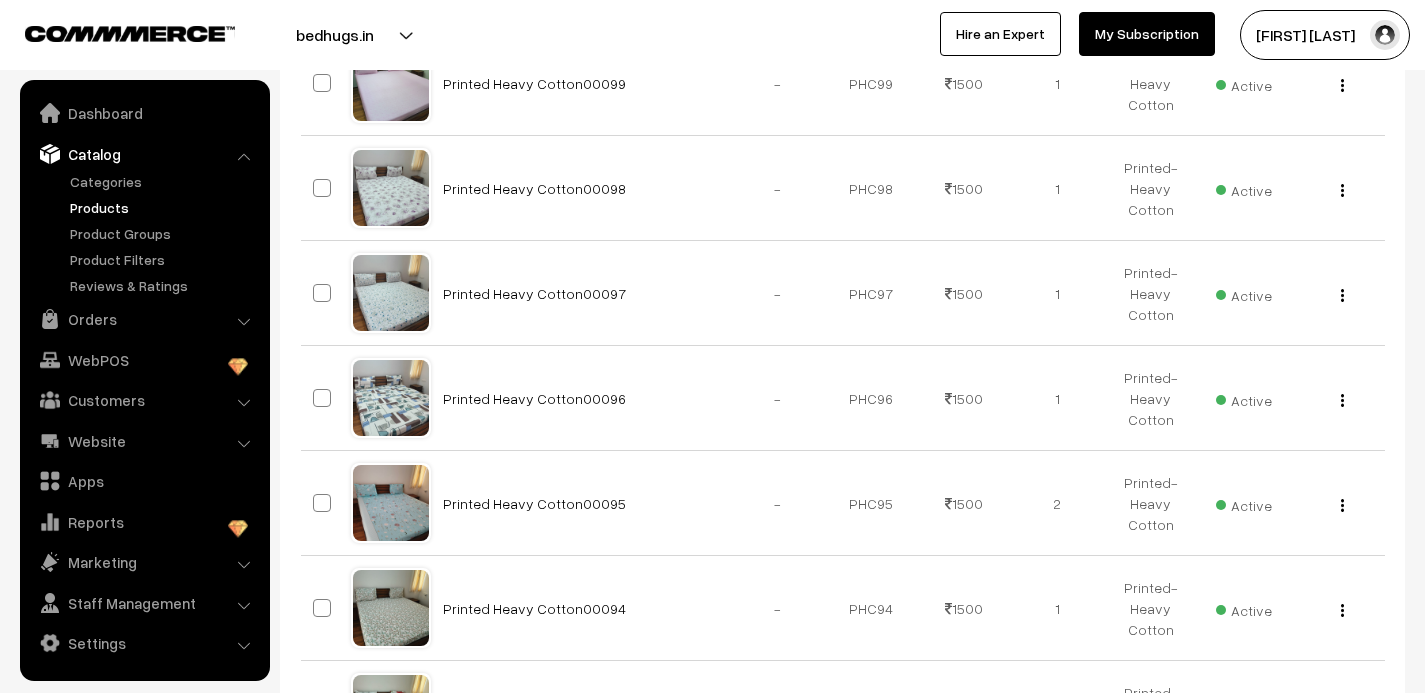scroll, scrollTop: 1057, scrollLeft: 0, axis: vertical 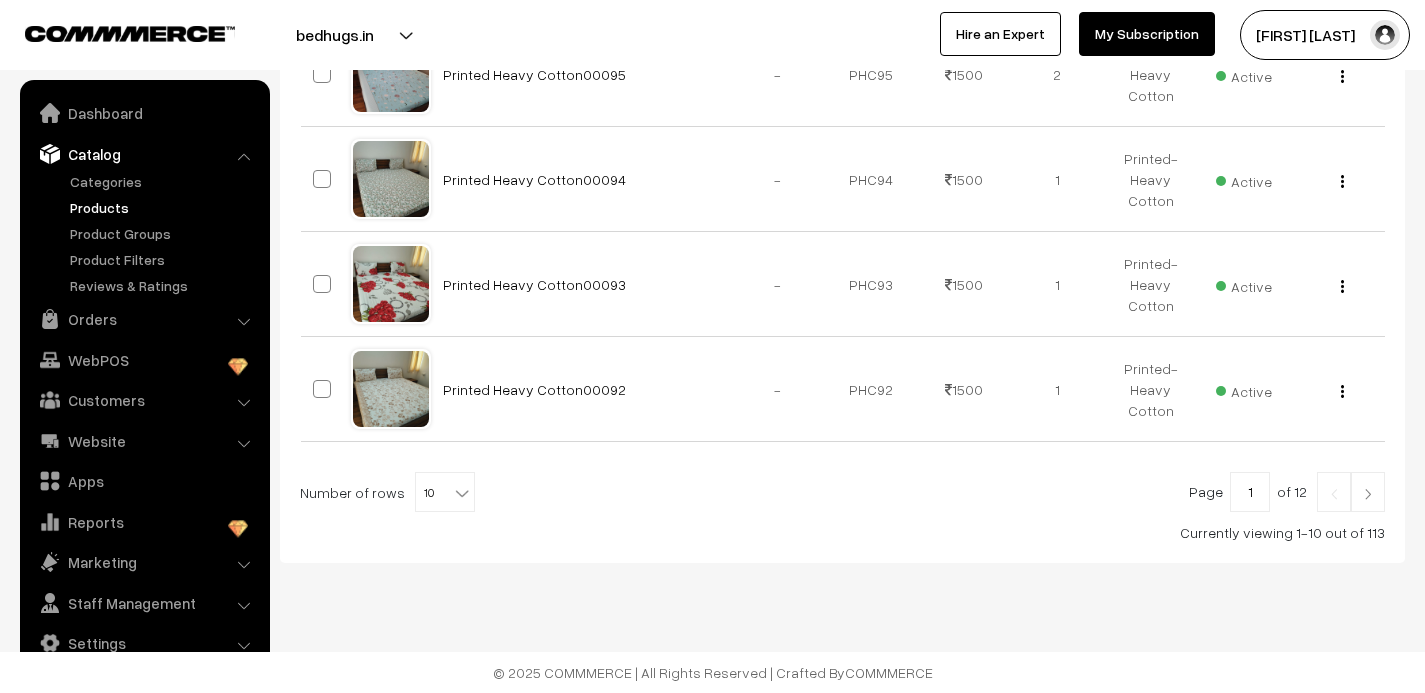 click at bounding box center (462, 493) 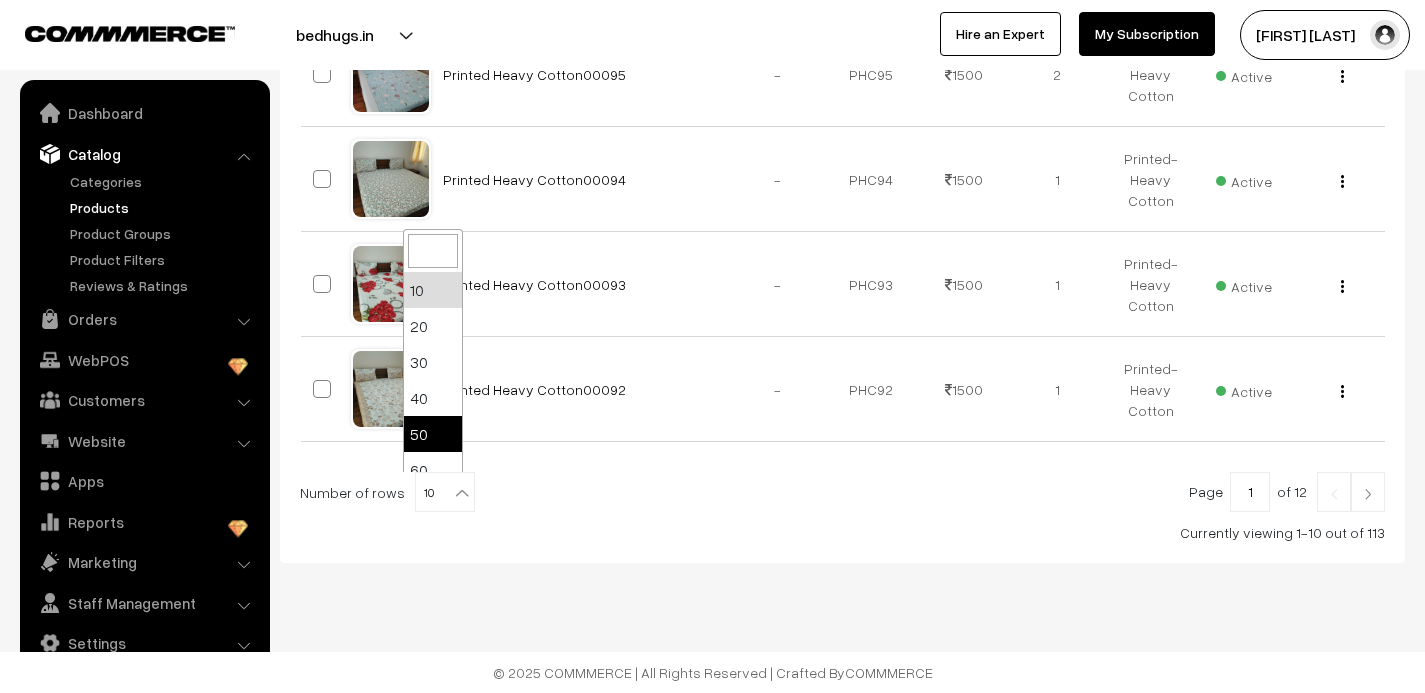scroll, scrollTop: 160, scrollLeft: 0, axis: vertical 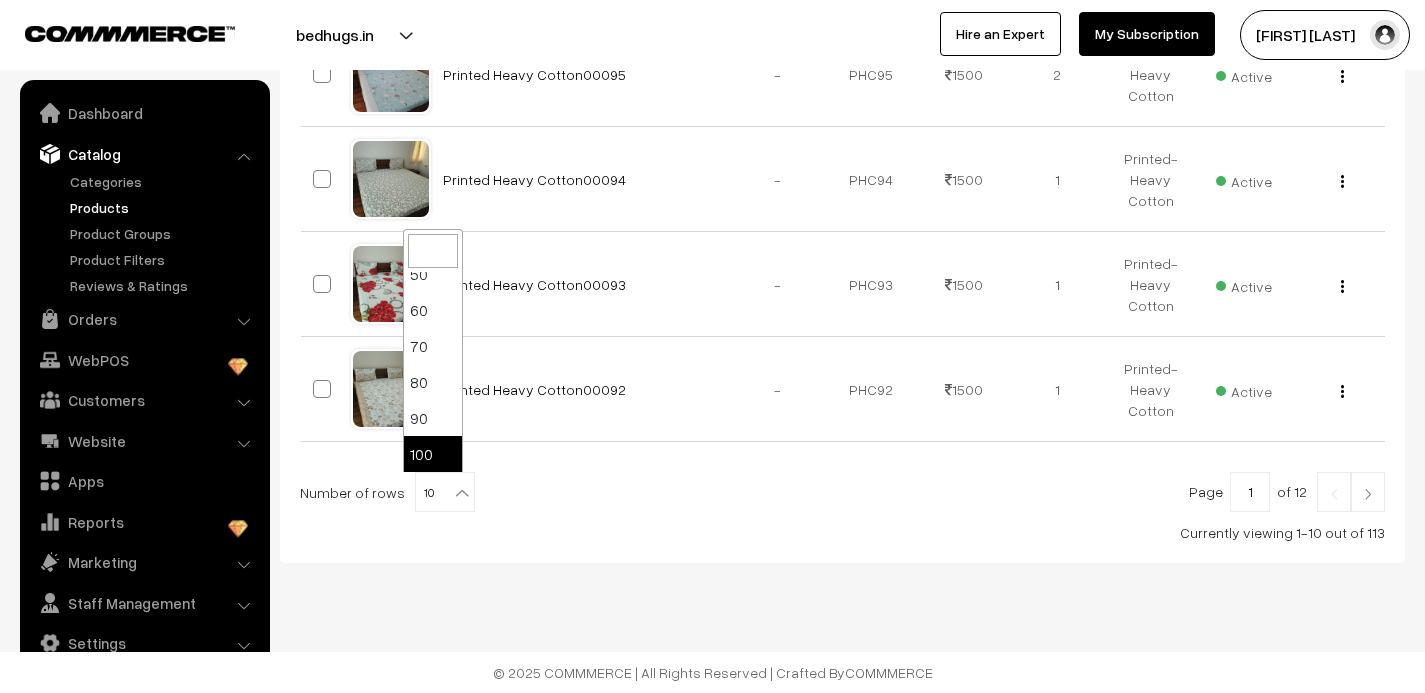 select on "100" 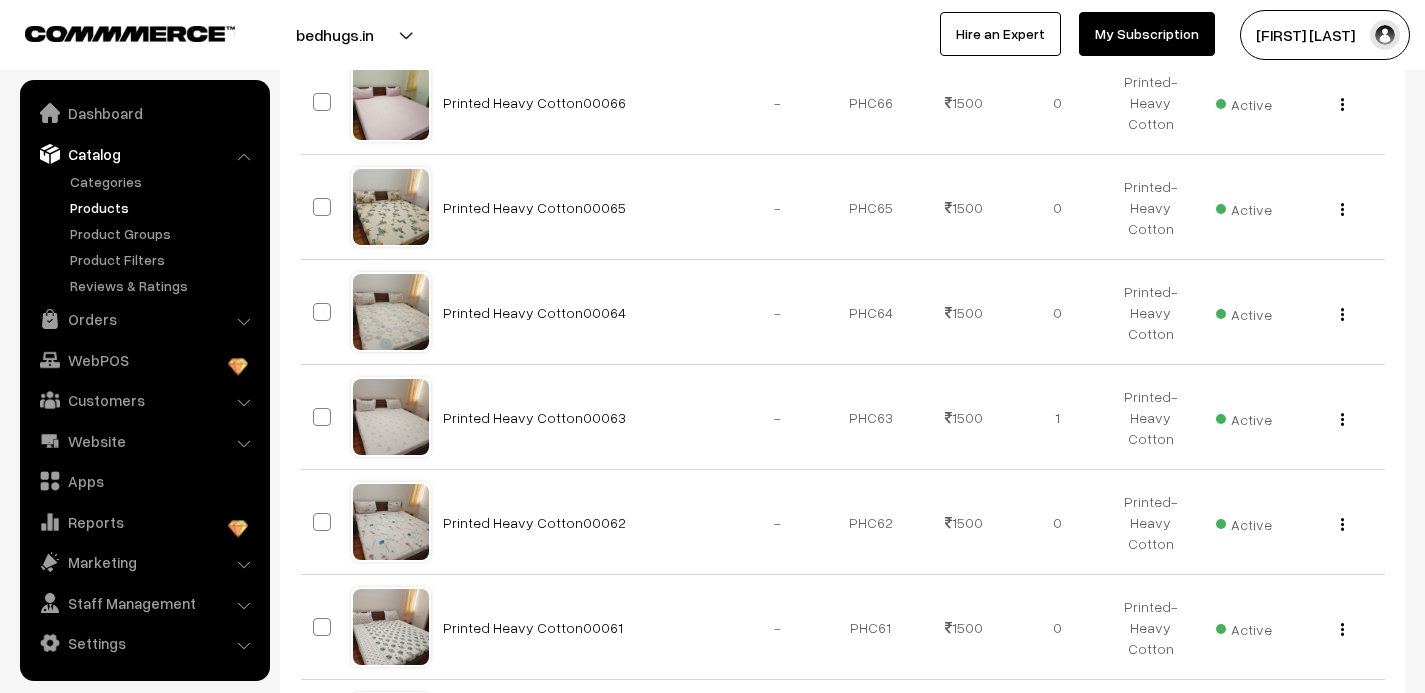 scroll, scrollTop: 4062, scrollLeft: 0, axis: vertical 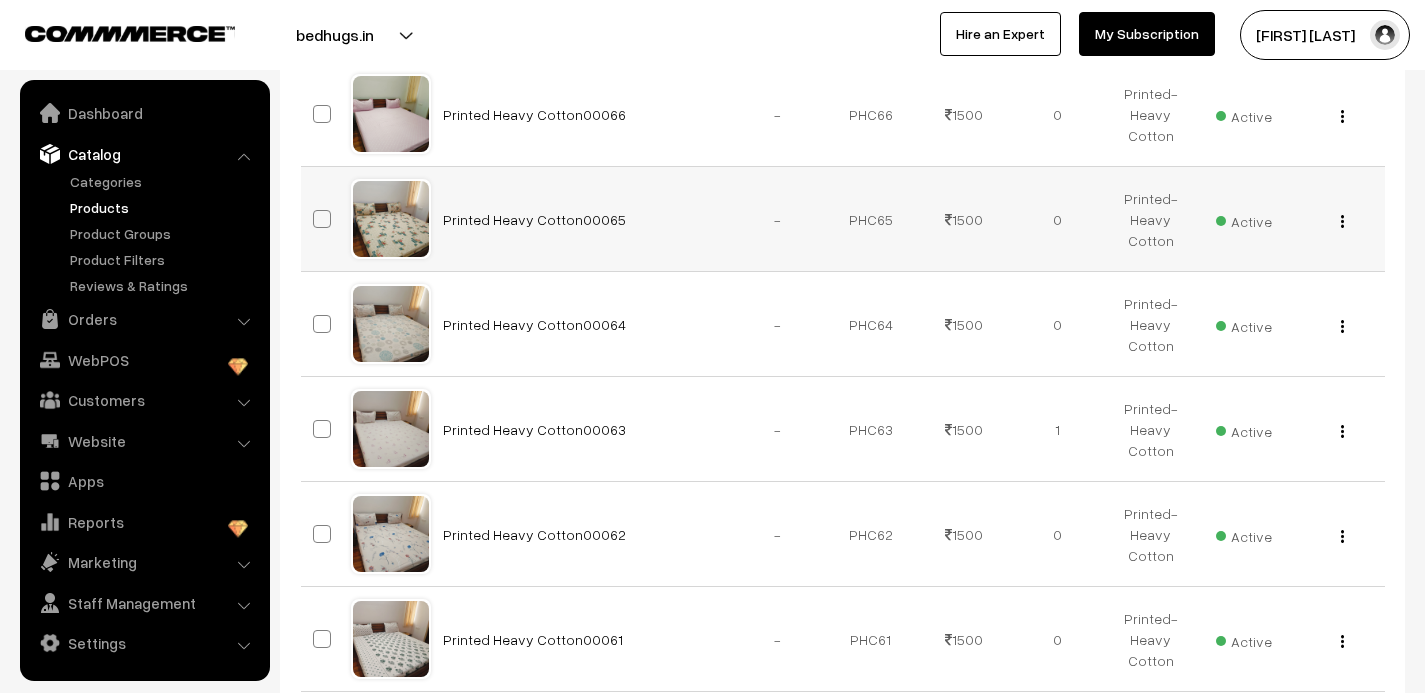 click at bounding box center (1342, 221) 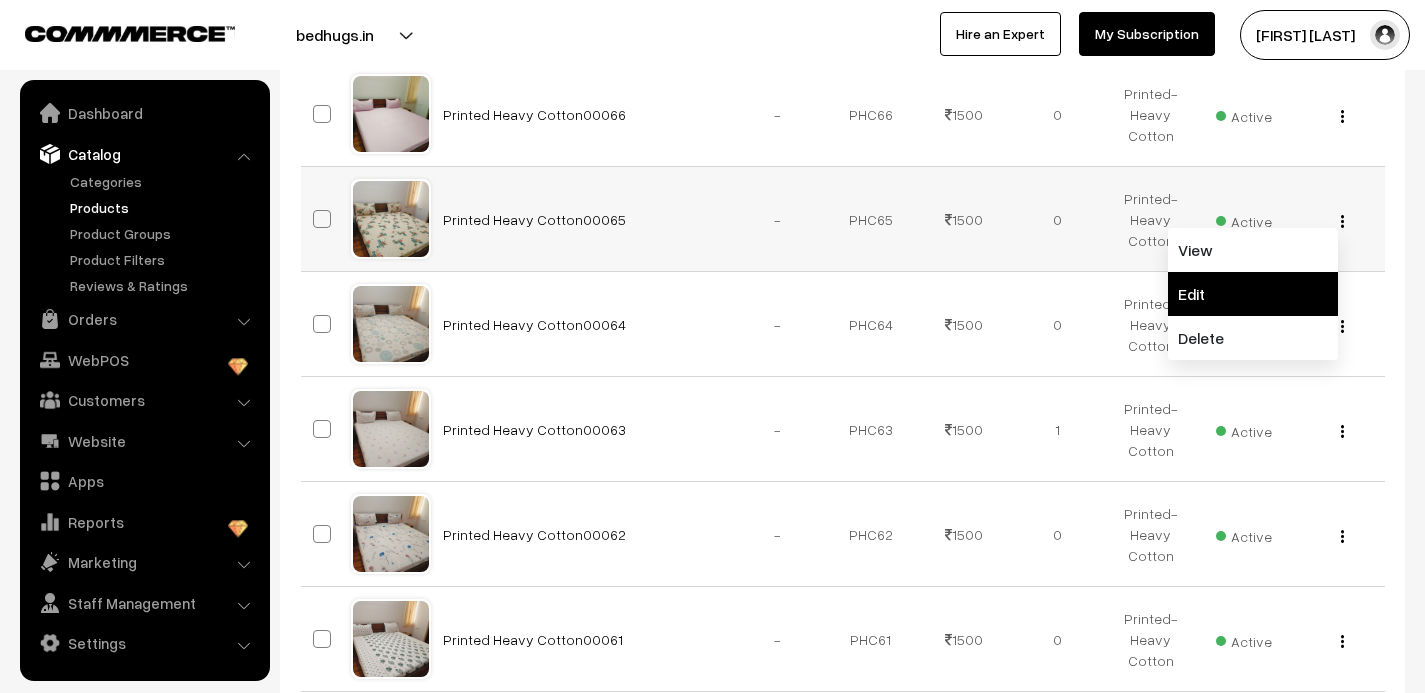 click on "Edit" at bounding box center (1253, 294) 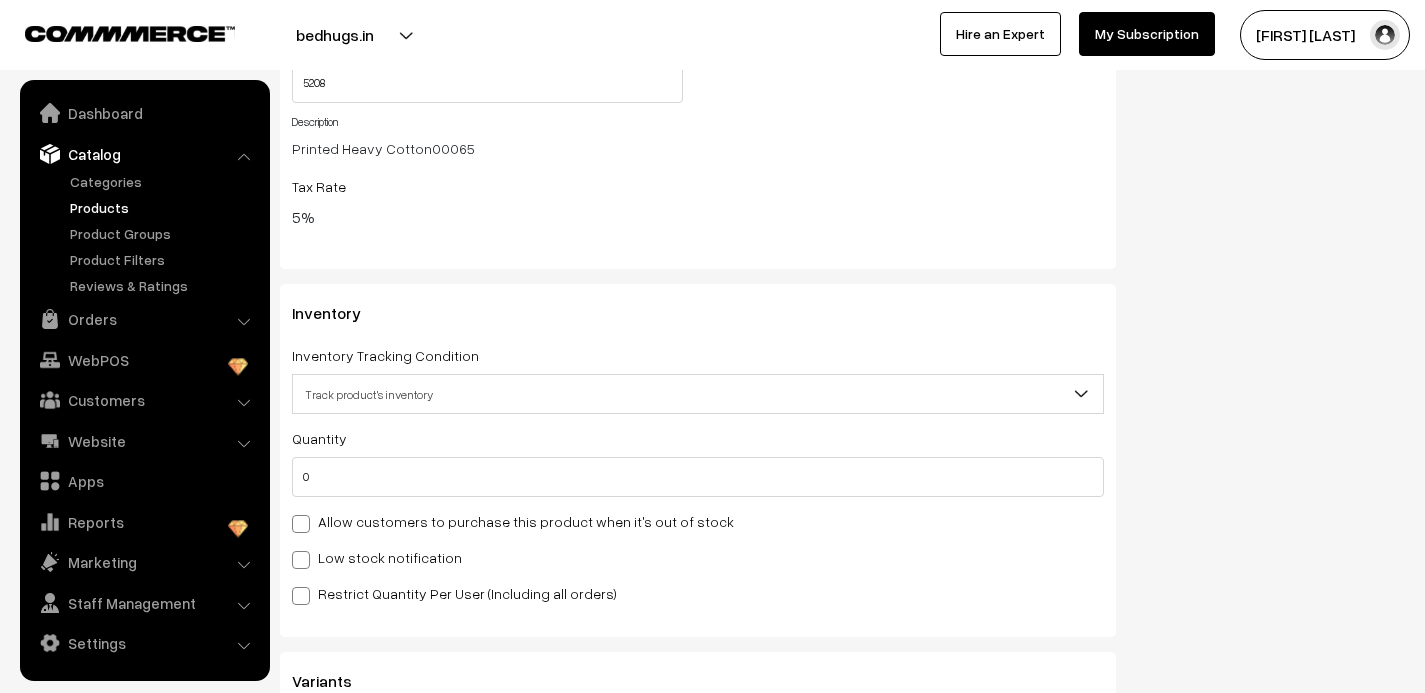scroll, scrollTop: 2074, scrollLeft: 0, axis: vertical 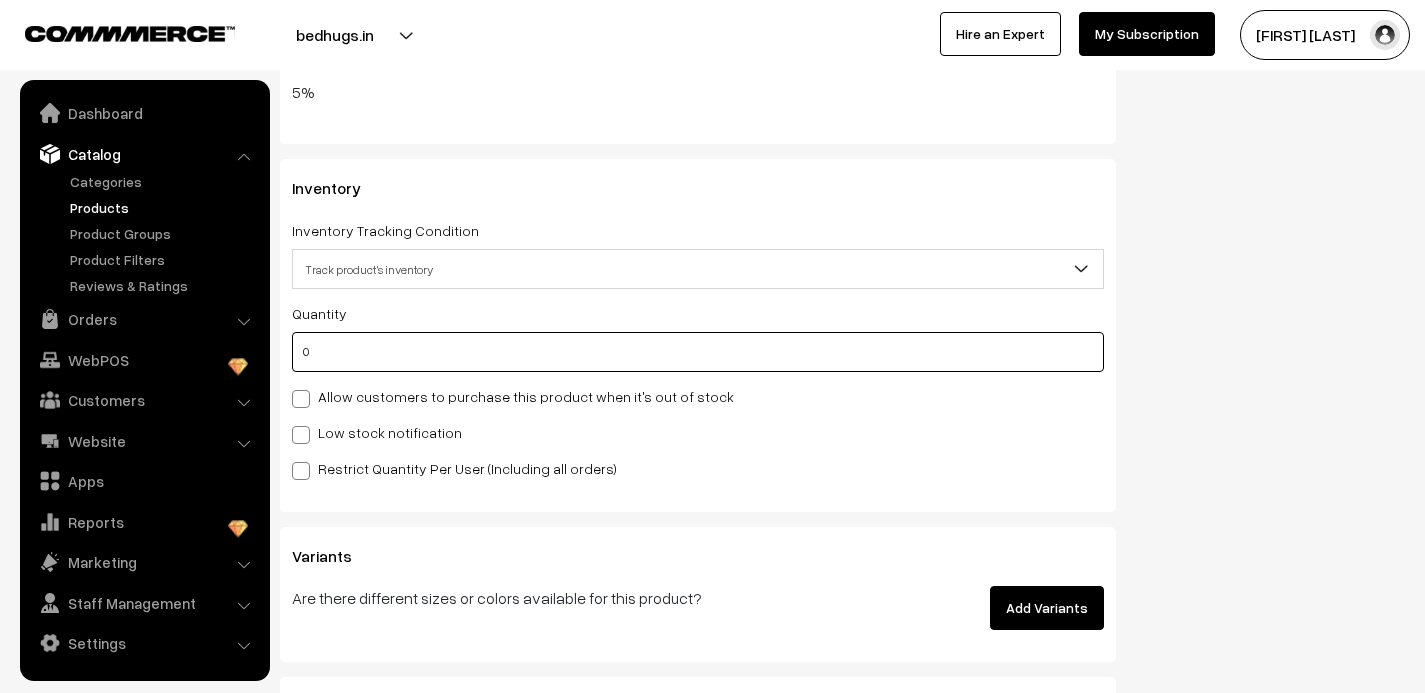 click on "0" at bounding box center (698, 352) 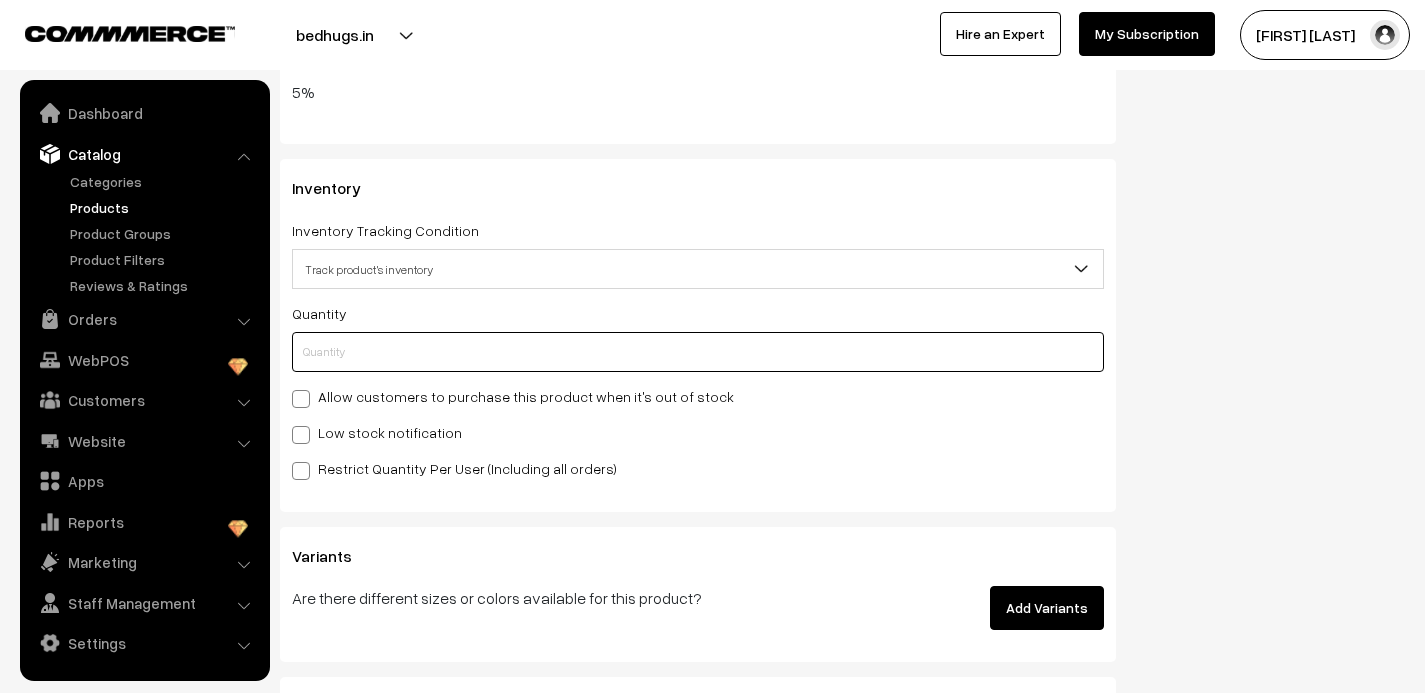 type on "1" 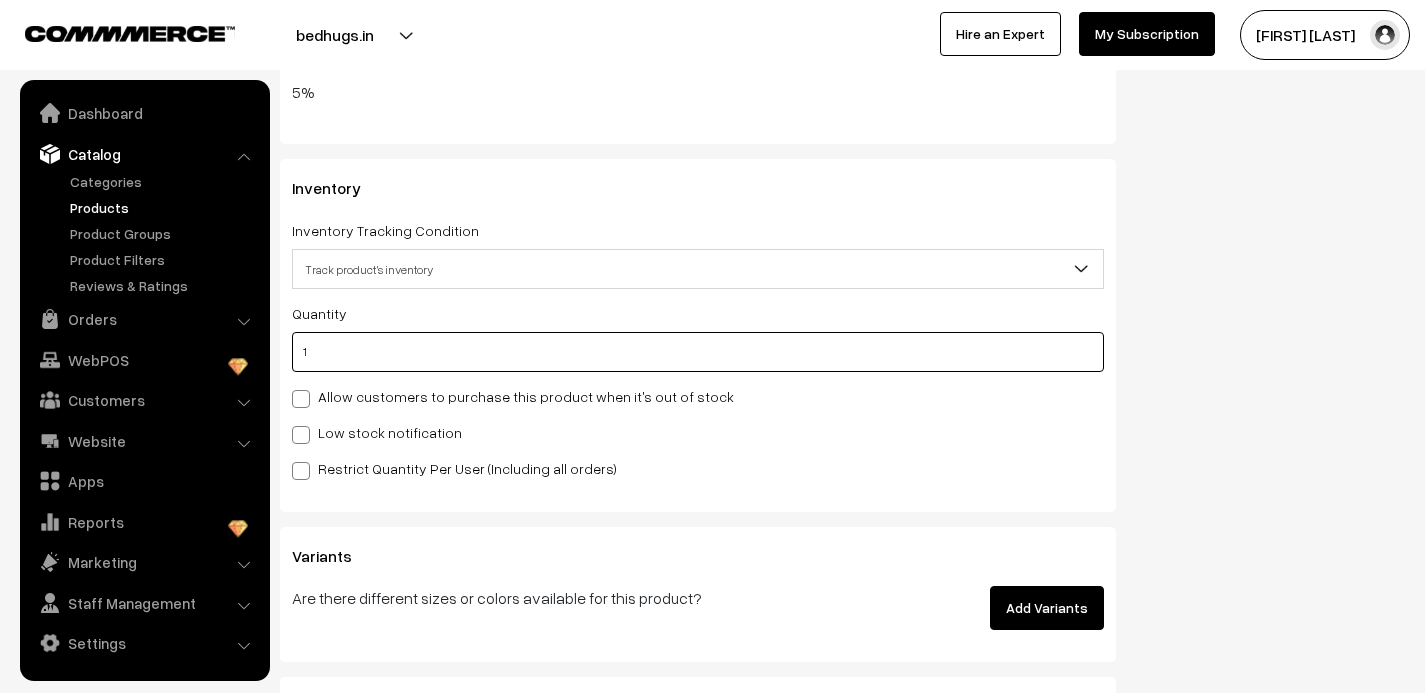 type on "1" 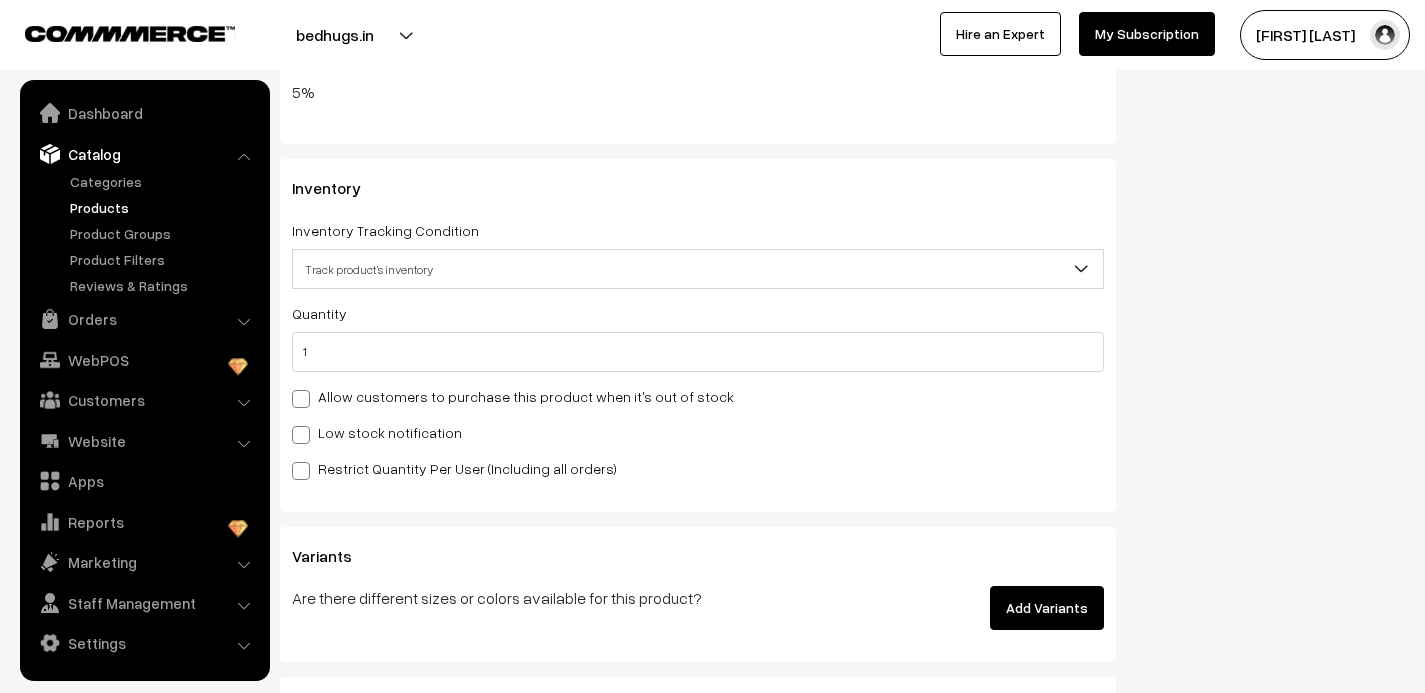 click on "Status
Active
Inactive
Active
Publish Date
Product Type
-- Select --
-- Select --
Filter Color
Hand Picked Related Products
0" at bounding box center [1275, -531] 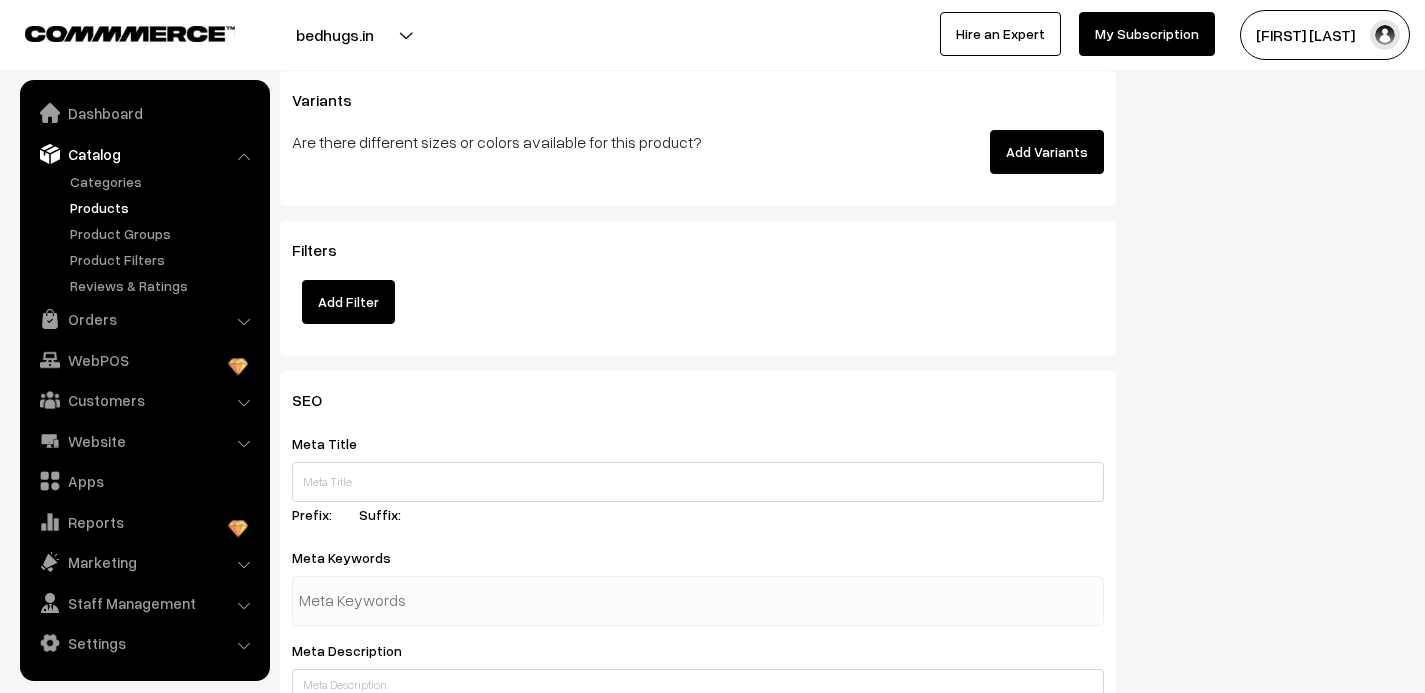 scroll, scrollTop: 3142, scrollLeft: 0, axis: vertical 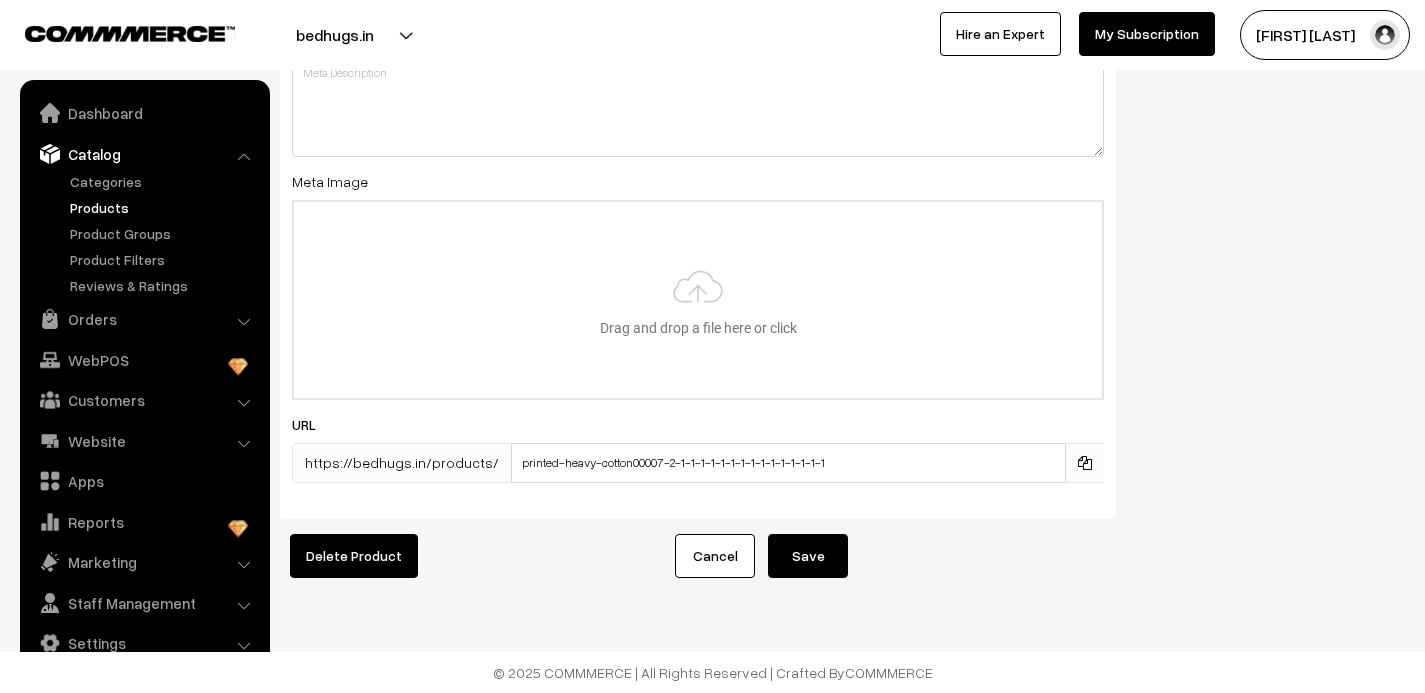 click on "Save" at bounding box center (808, 556) 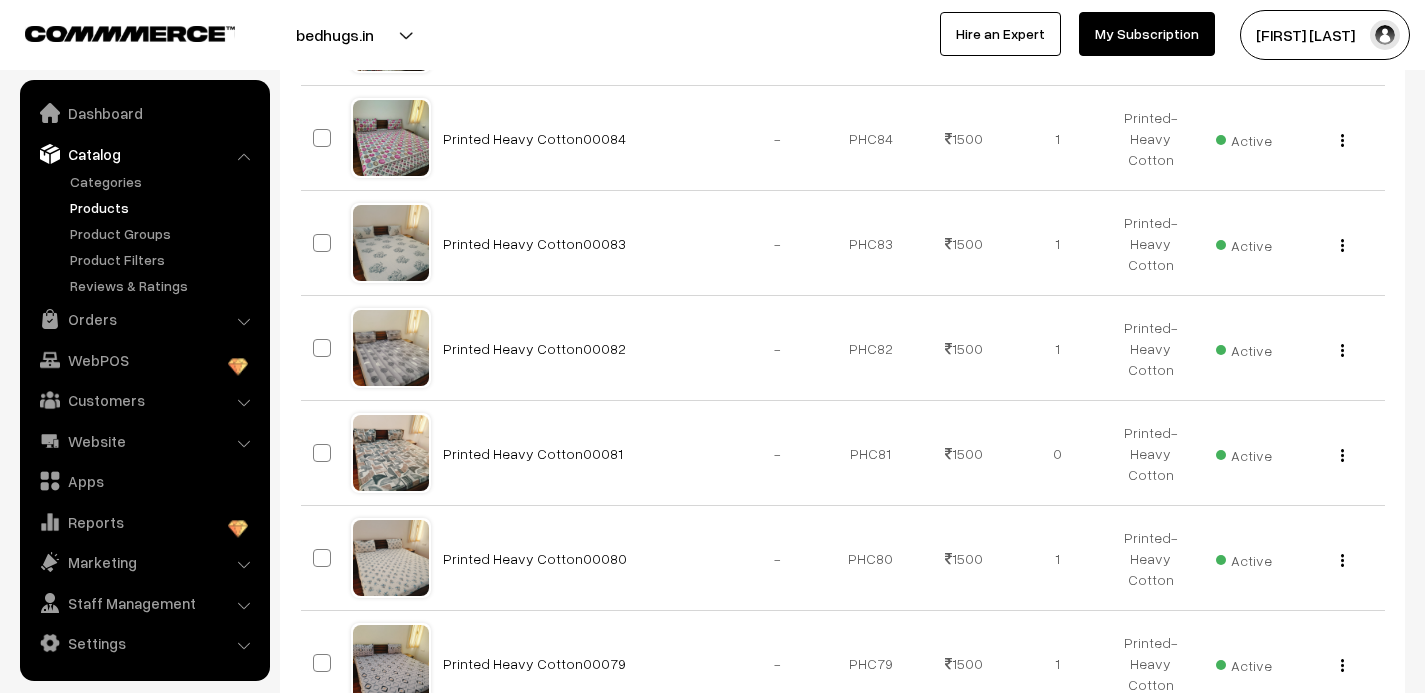 scroll, scrollTop: 2176, scrollLeft: 0, axis: vertical 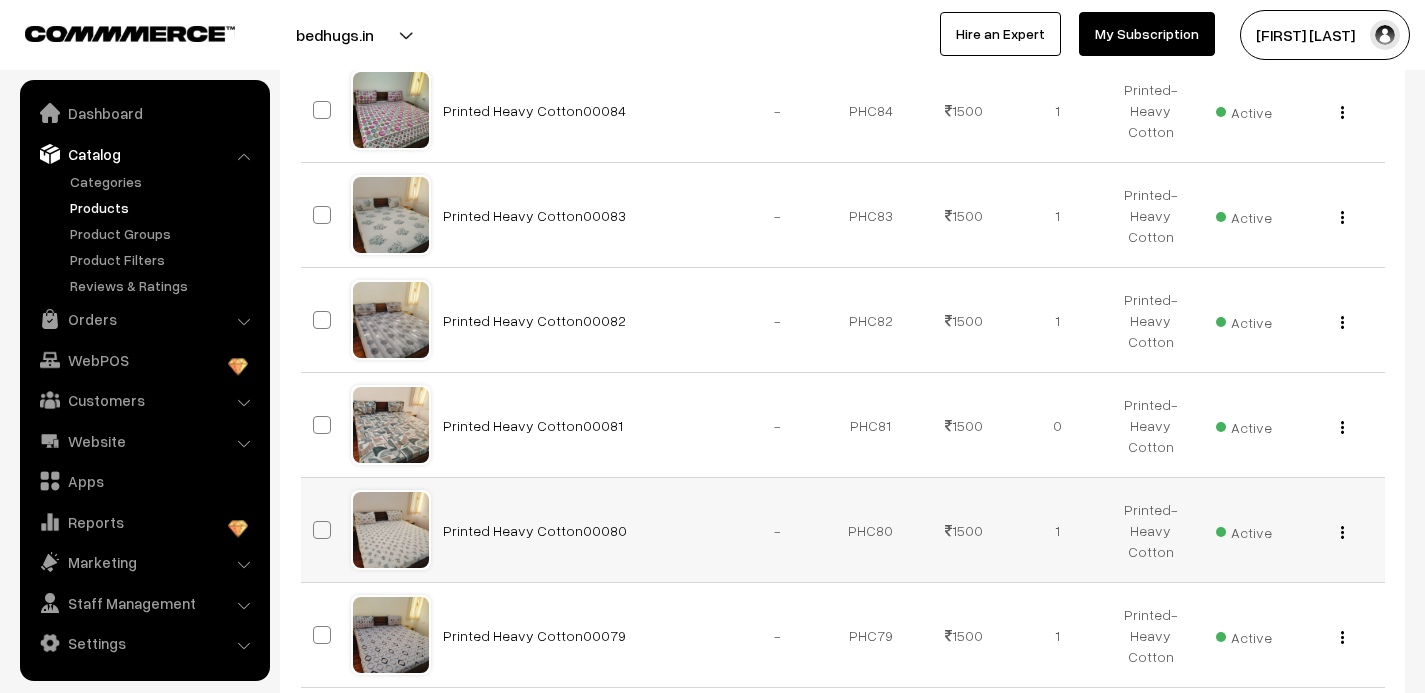 click at bounding box center [1342, 532] 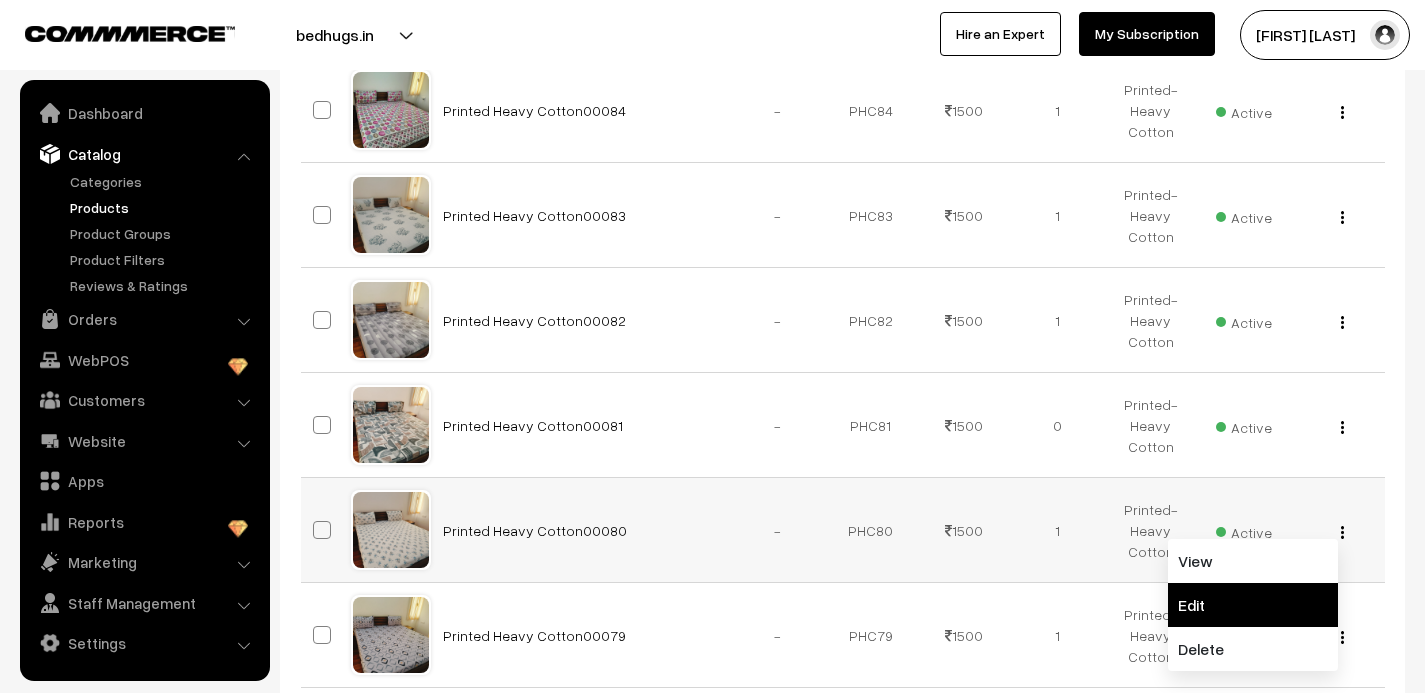 click on "Edit" at bounding box center (1253, 605) 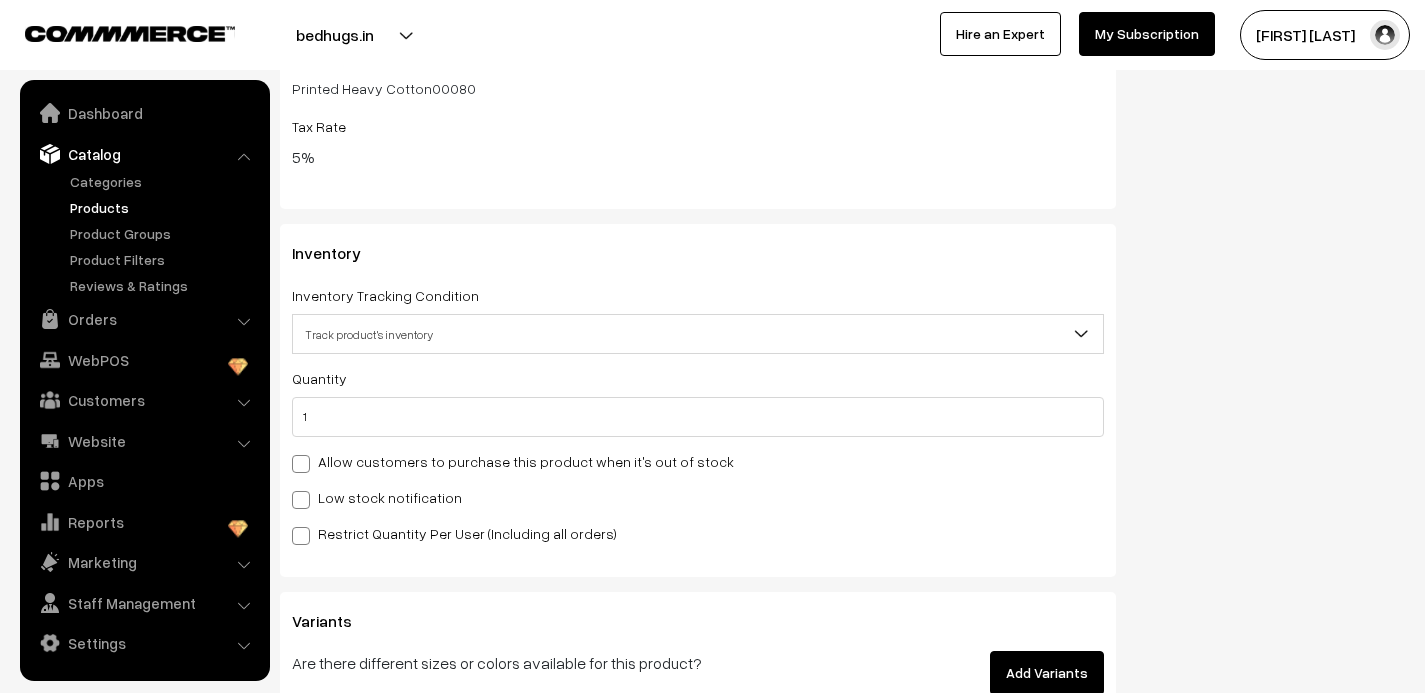 scroll, scrollTop: 2137, scrollLeft: 0, axis: vertical 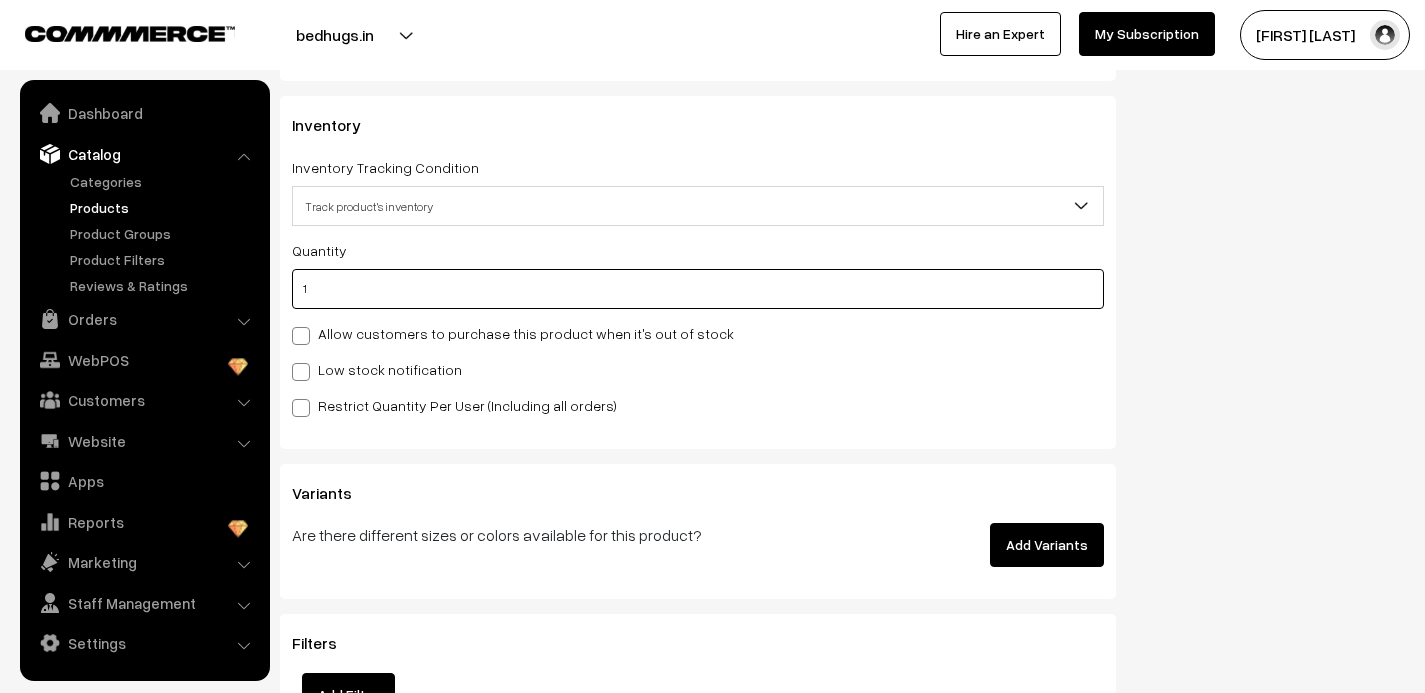 click on "1" at bounding box center (698, 289) 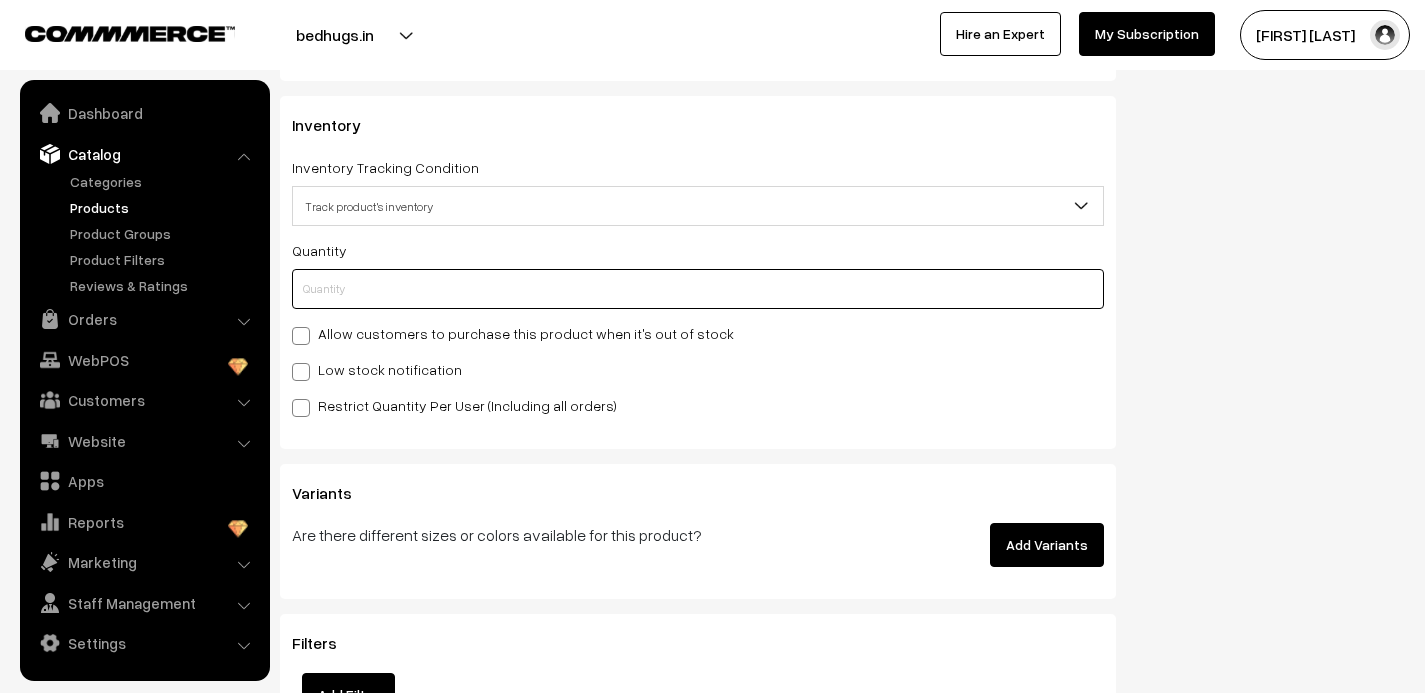 type on "0" 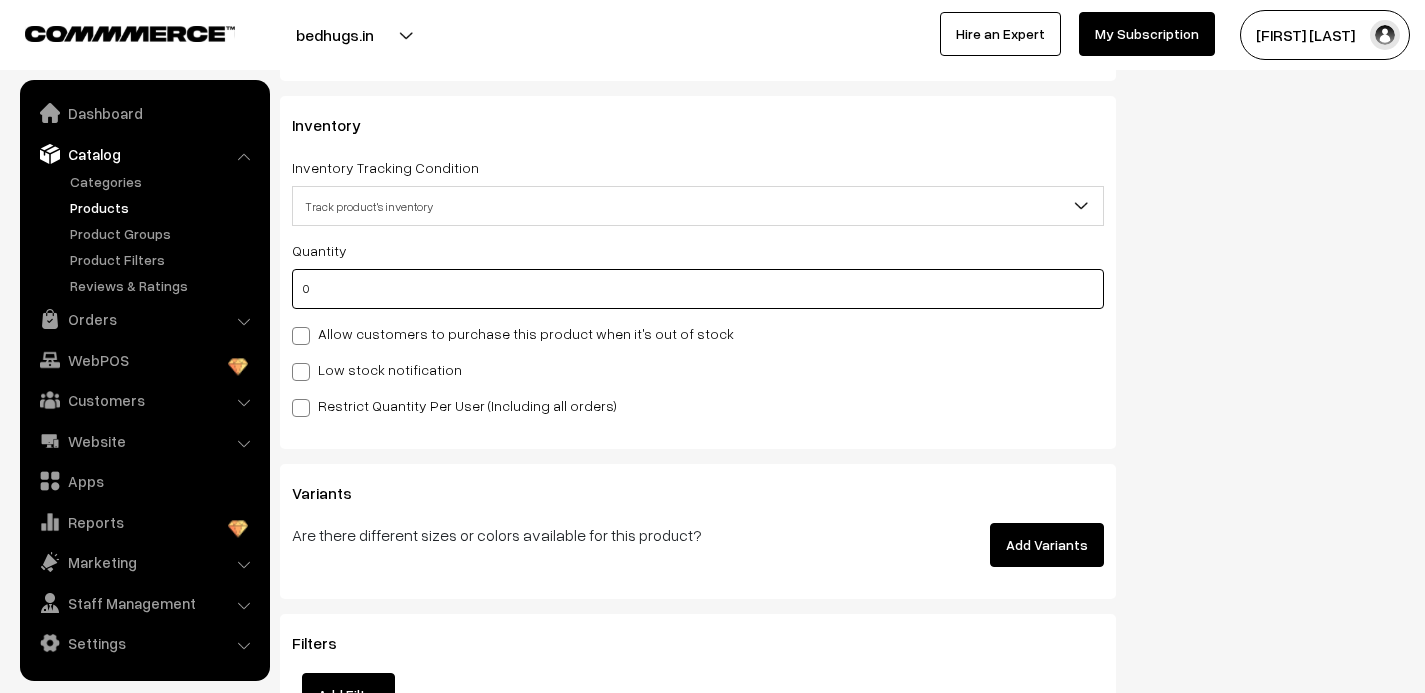 type on "1" 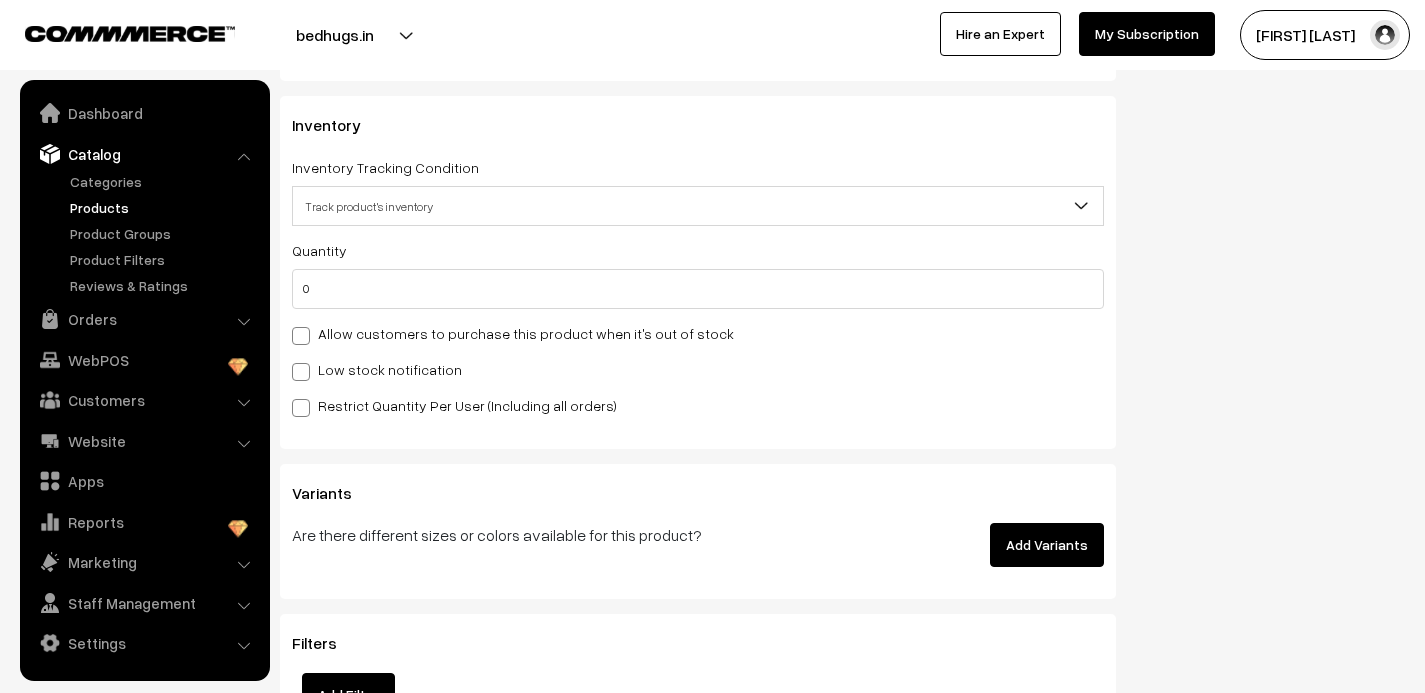 click on "Status
Active
Inactive
Active
Publish Date
Product Type
-- Select --
-- Select --
Filter Color
Hand Picked Related Products
0" at bounding box center [1275, -594] 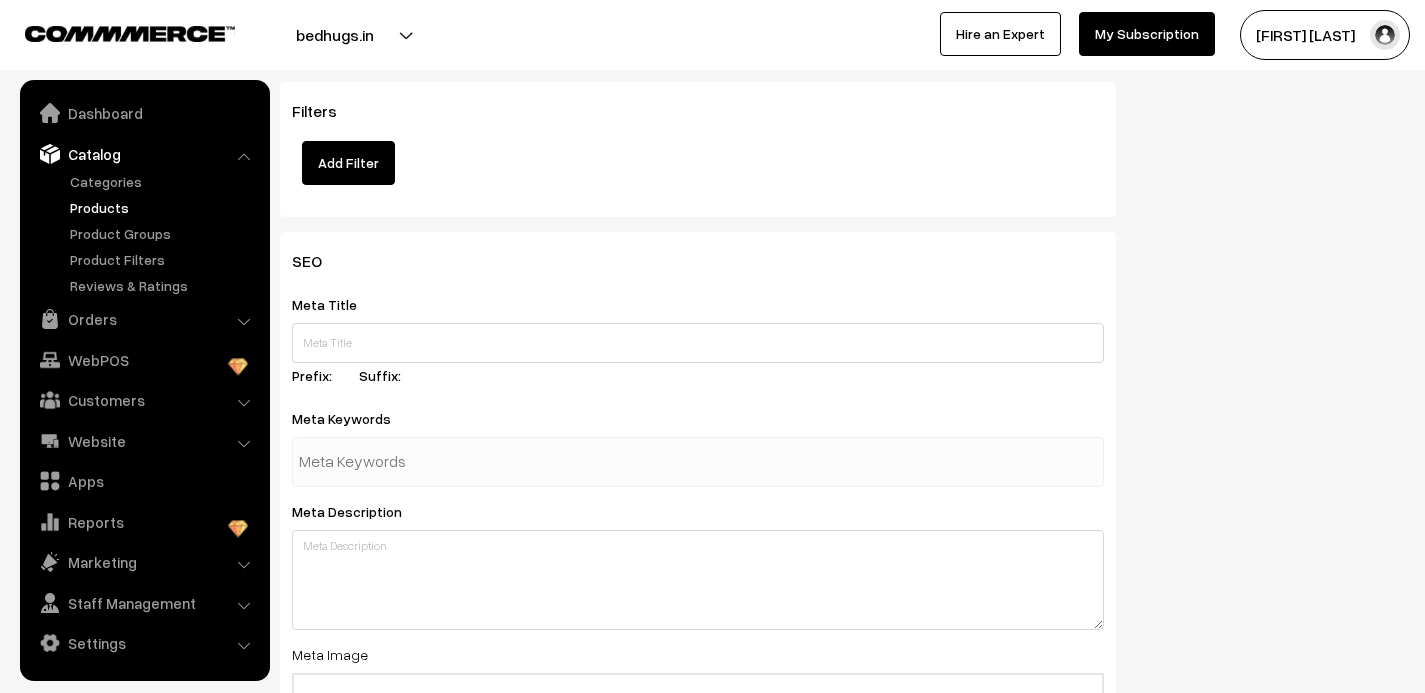 scroll, scrollTop: 3142, scrollLeft: 0, axis: vertical 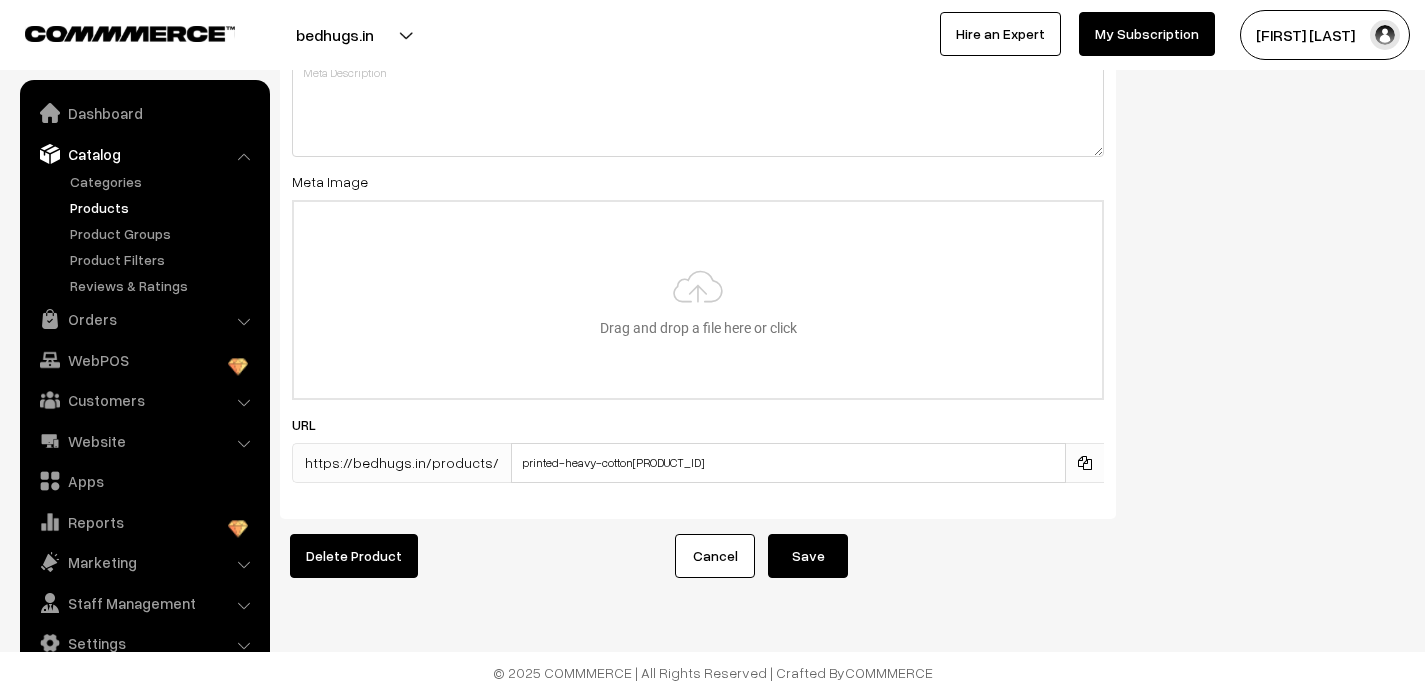 click on "Save" at bounding box center [808, 556] 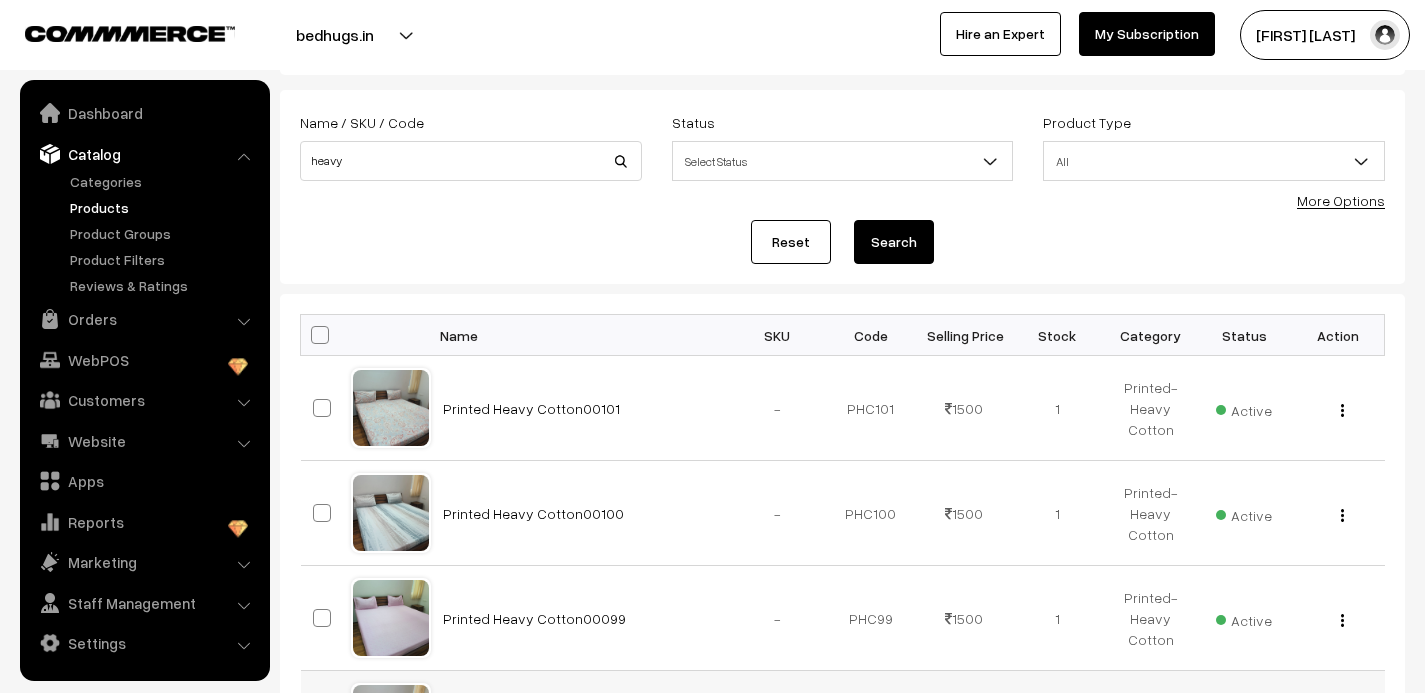 scroll, scrollTop: 0, scrollLeft: 0, axis: both 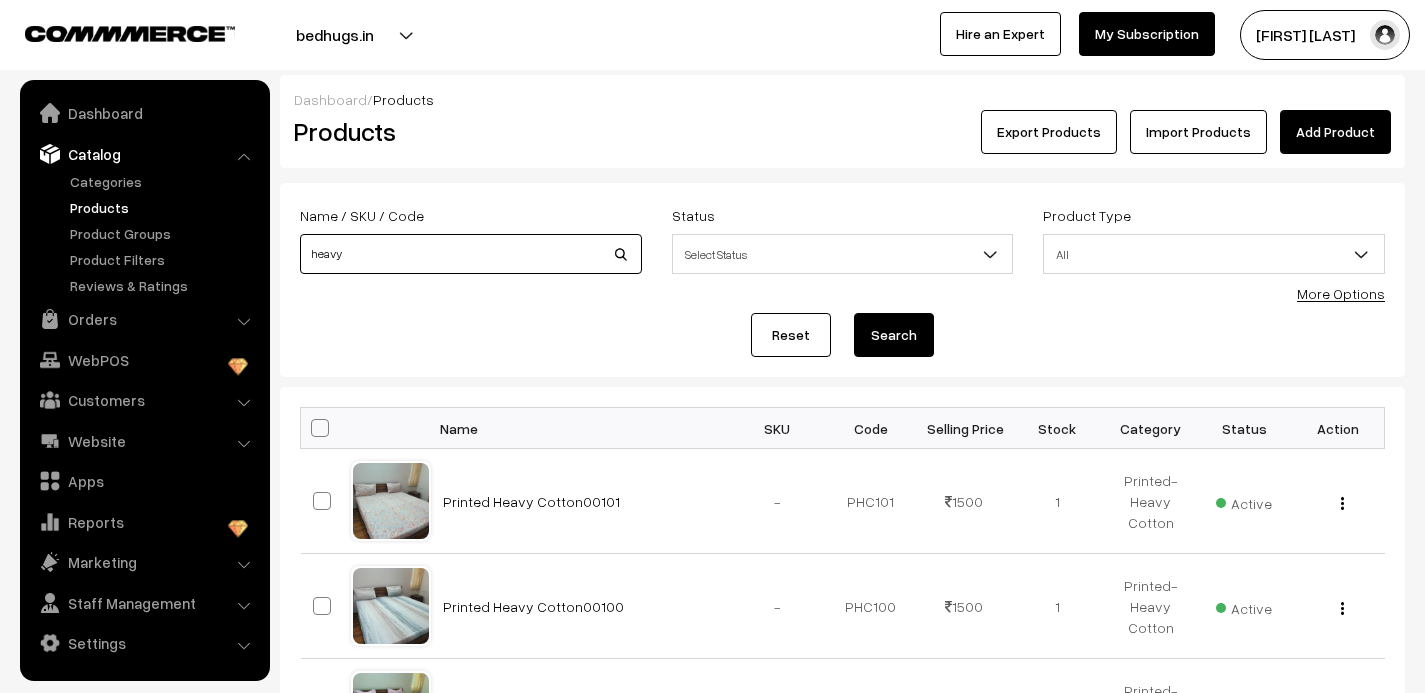 click on "heavy" at bounding box center [471, 254] 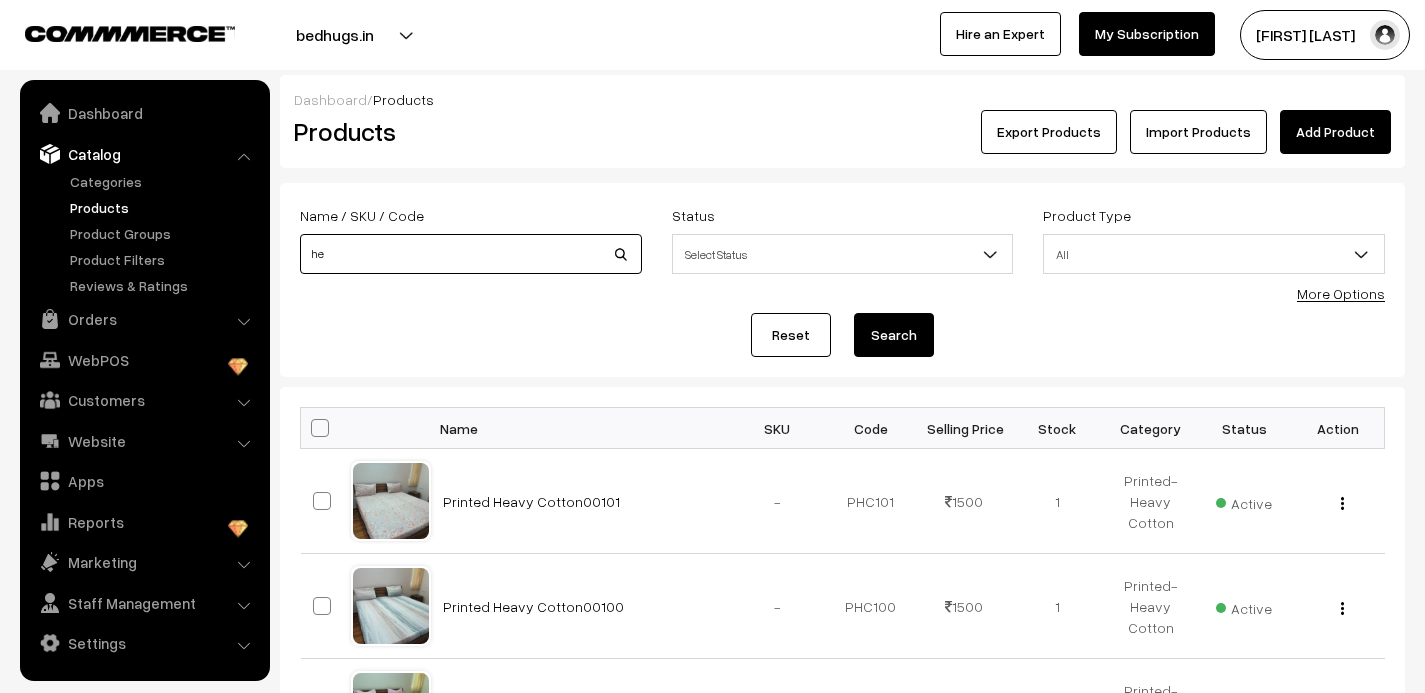 type on "h" 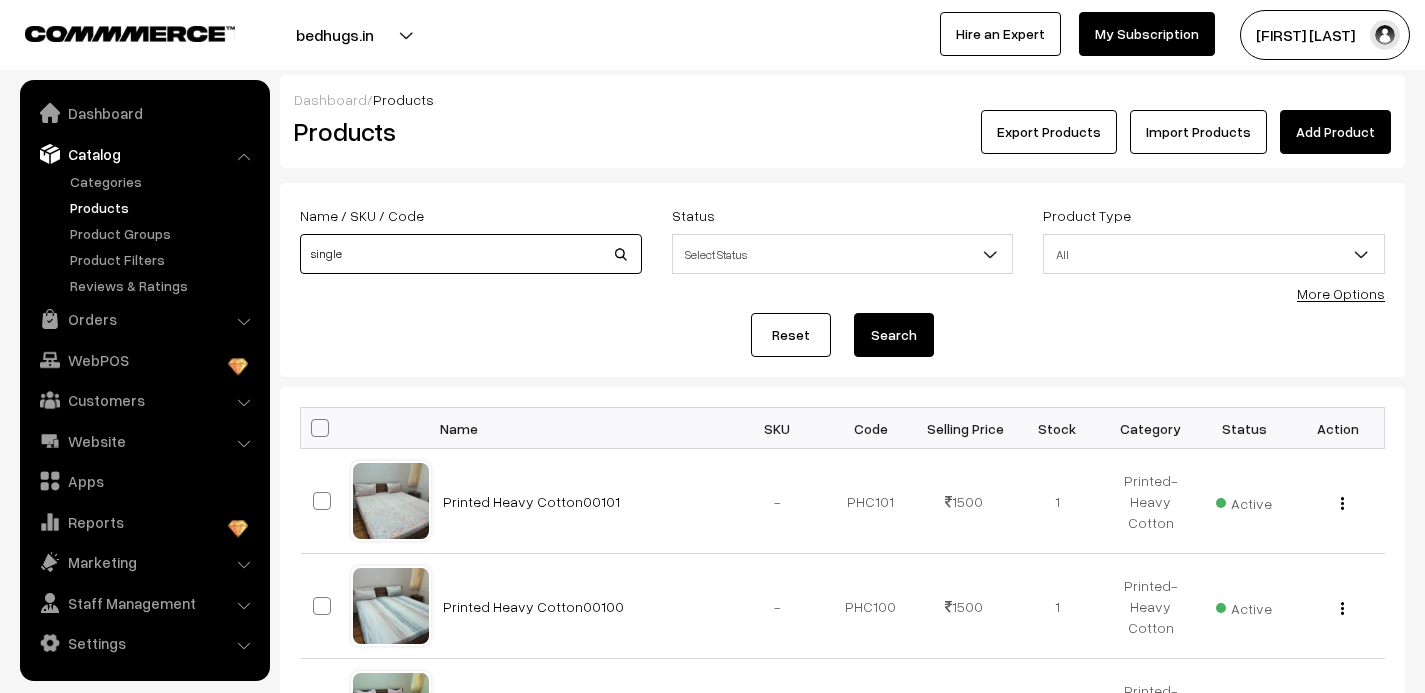 type on "single" 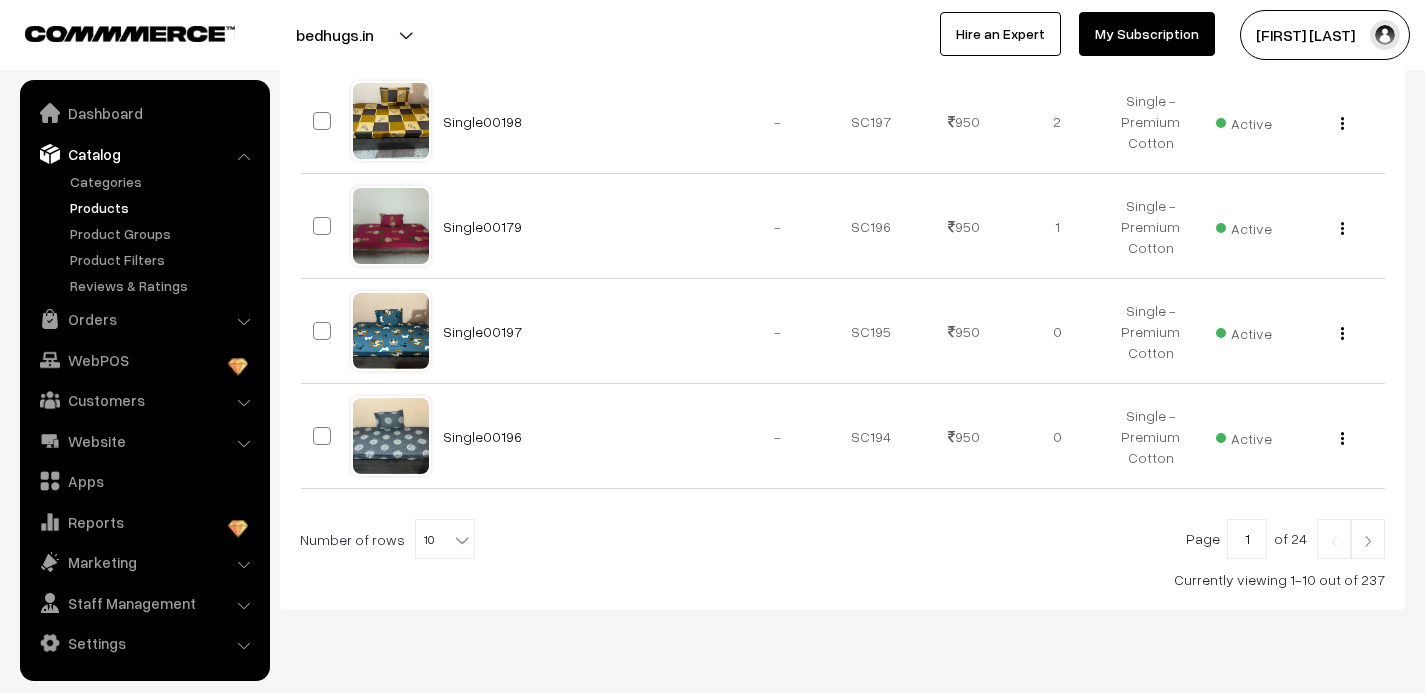 scroll, scrollTop: 1057, scrollLeft: 0, axis: vertical 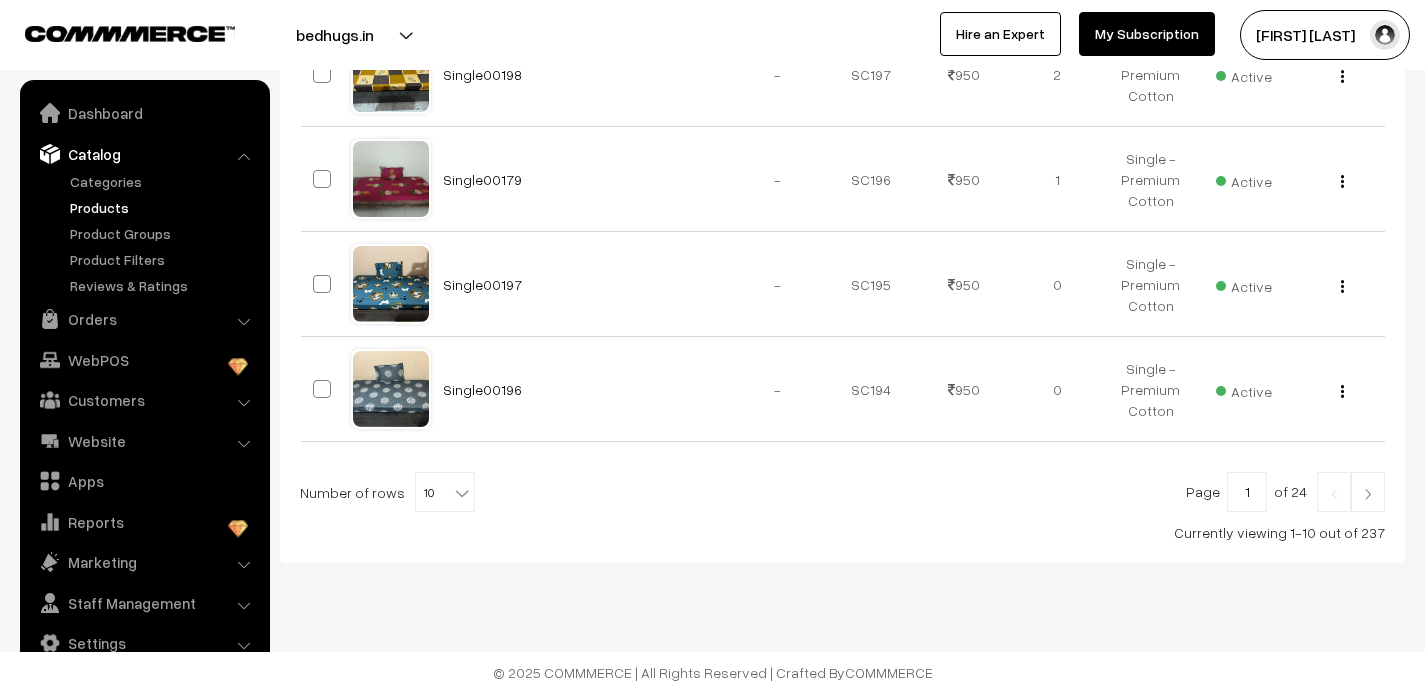 click at bounding box center (462, 493) 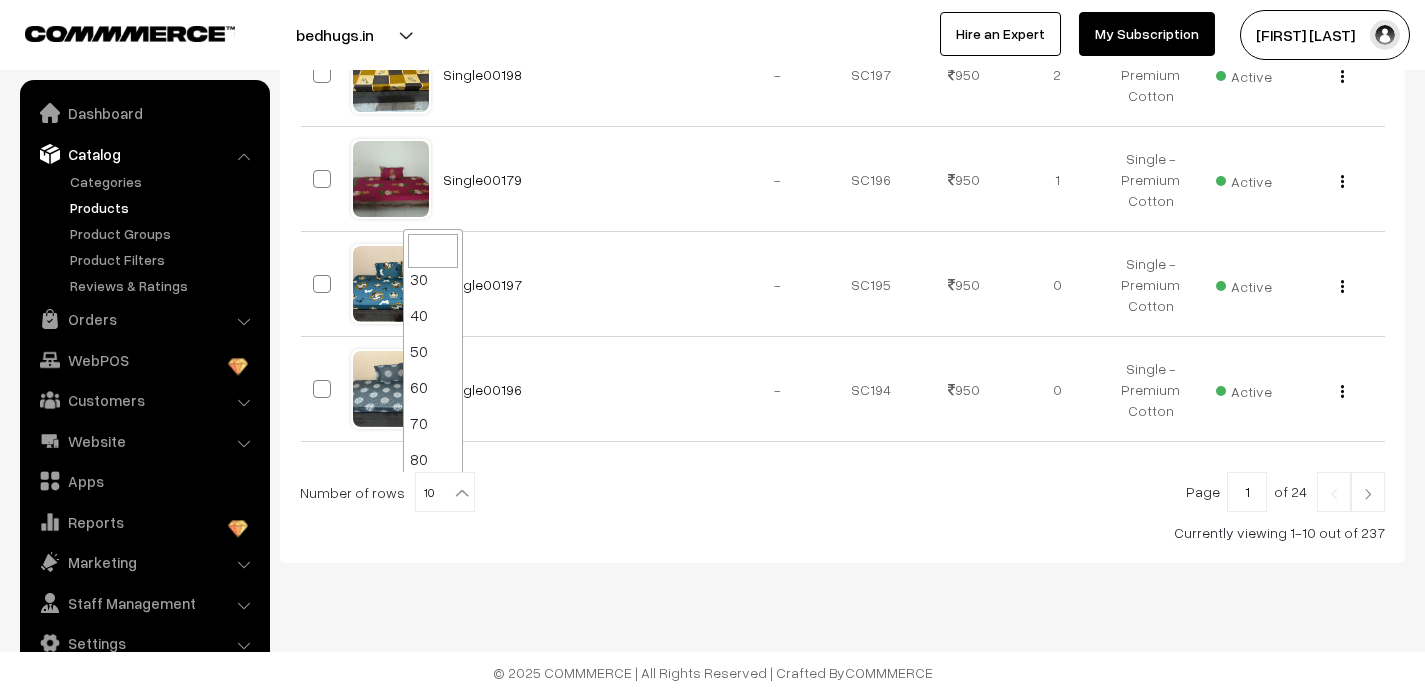 scroll, scrollTop: 160, scrollLeft: 0, axis: vertical 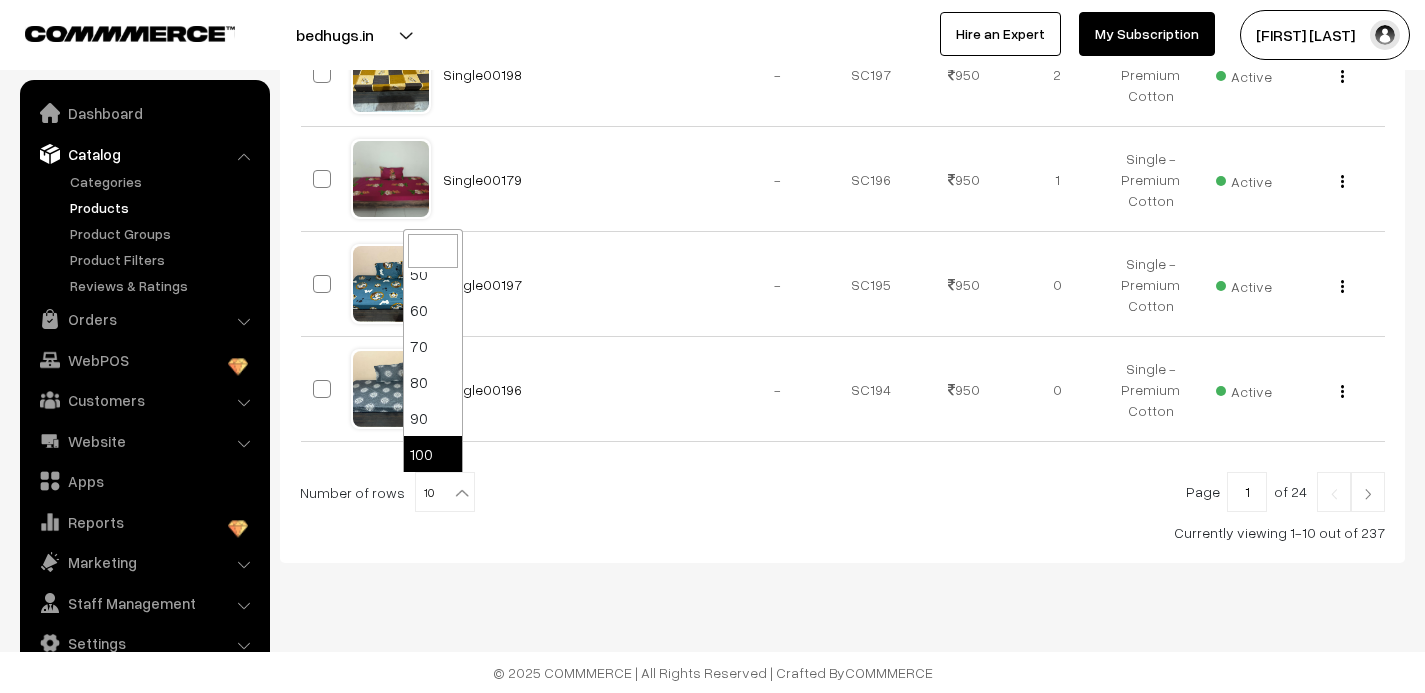 select on "100" 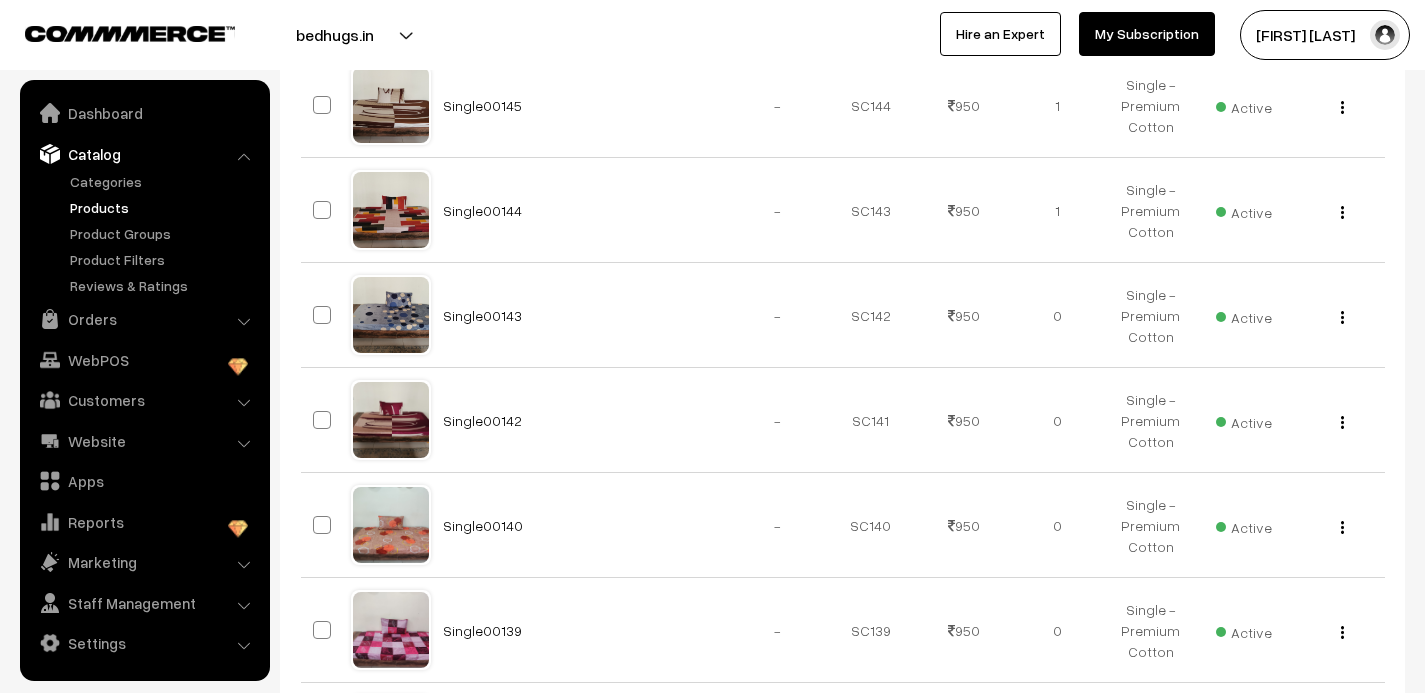scroll, scrollTop: 10507, scrollLeft: 0, axis: vertical 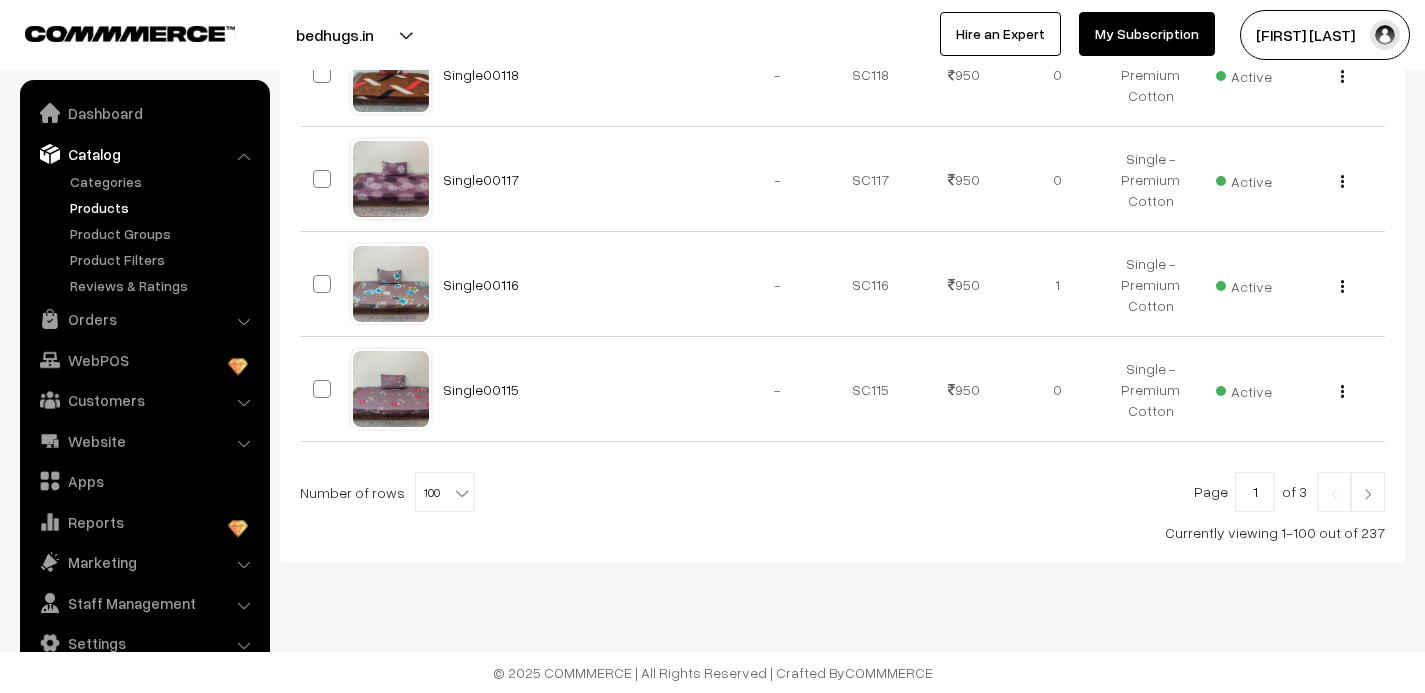 click at bounding box center [1368, 494] 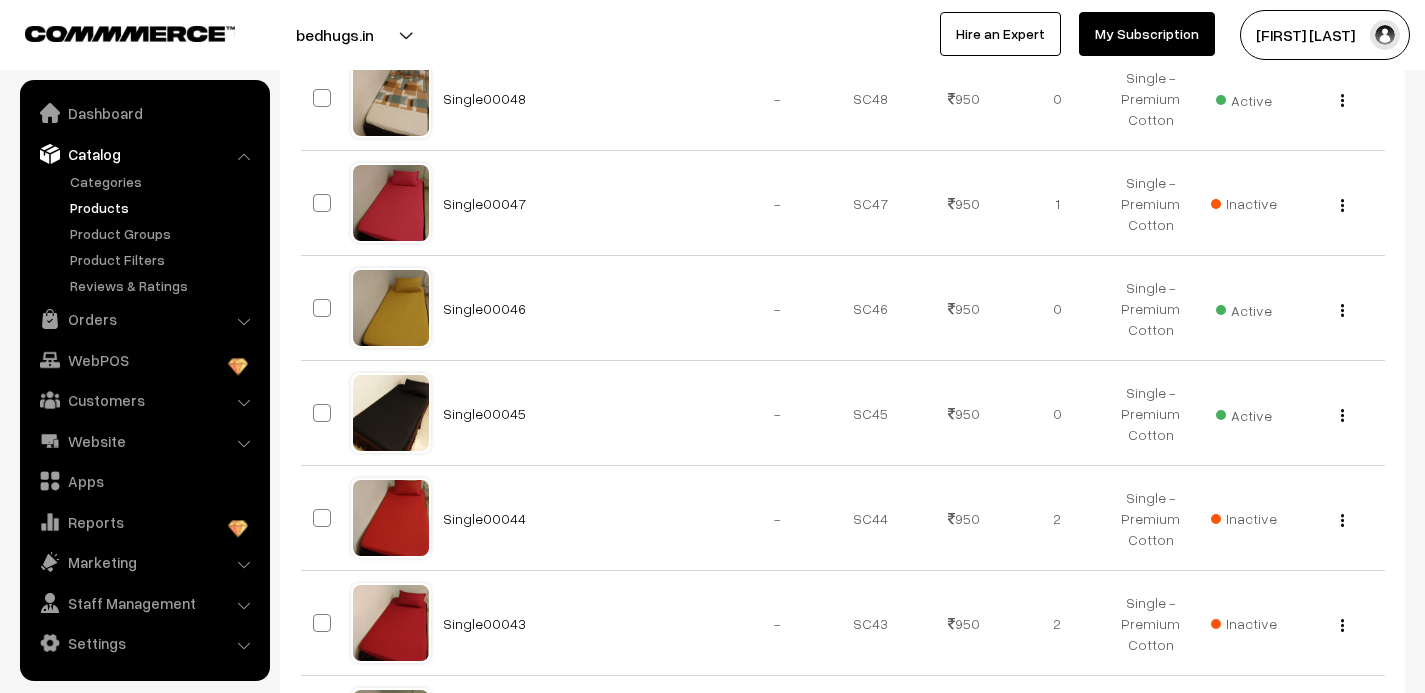 scroll, scrollTop: 10507, scrollLeft: 0, axis: vertical 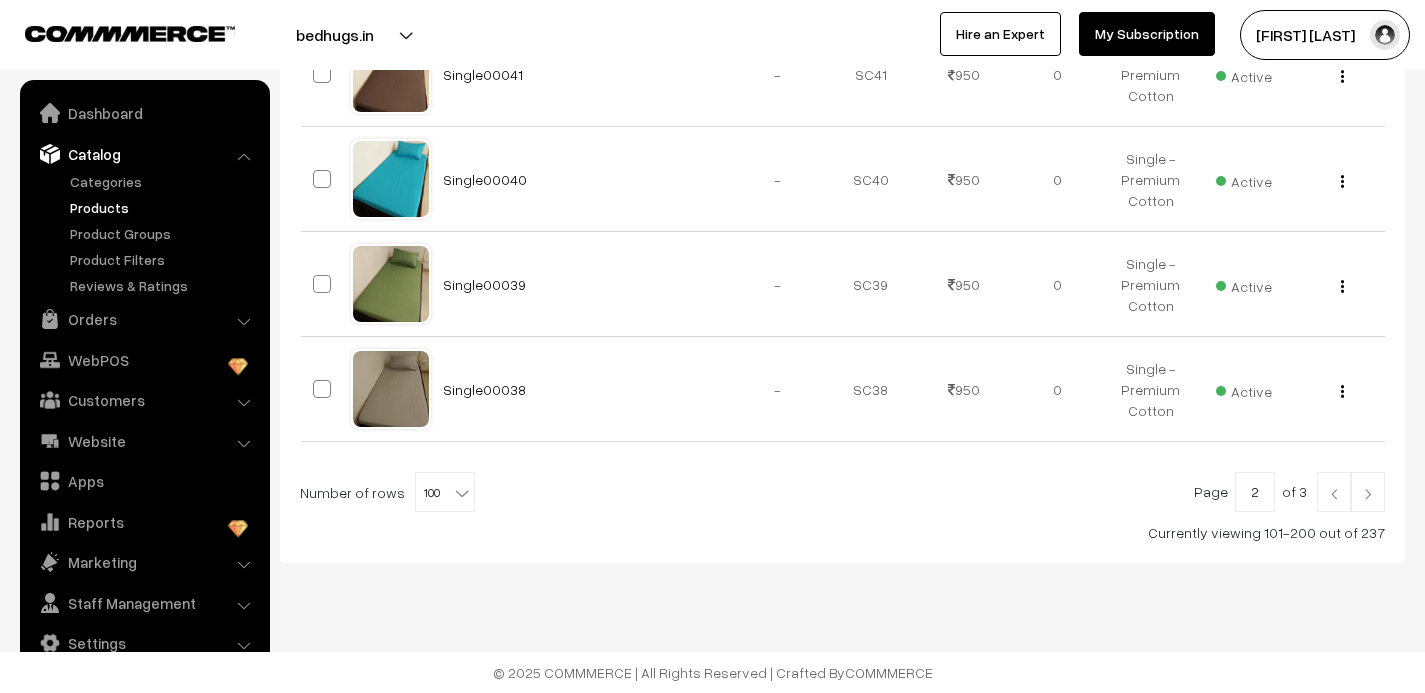 click at bounding box center [1334, 494] 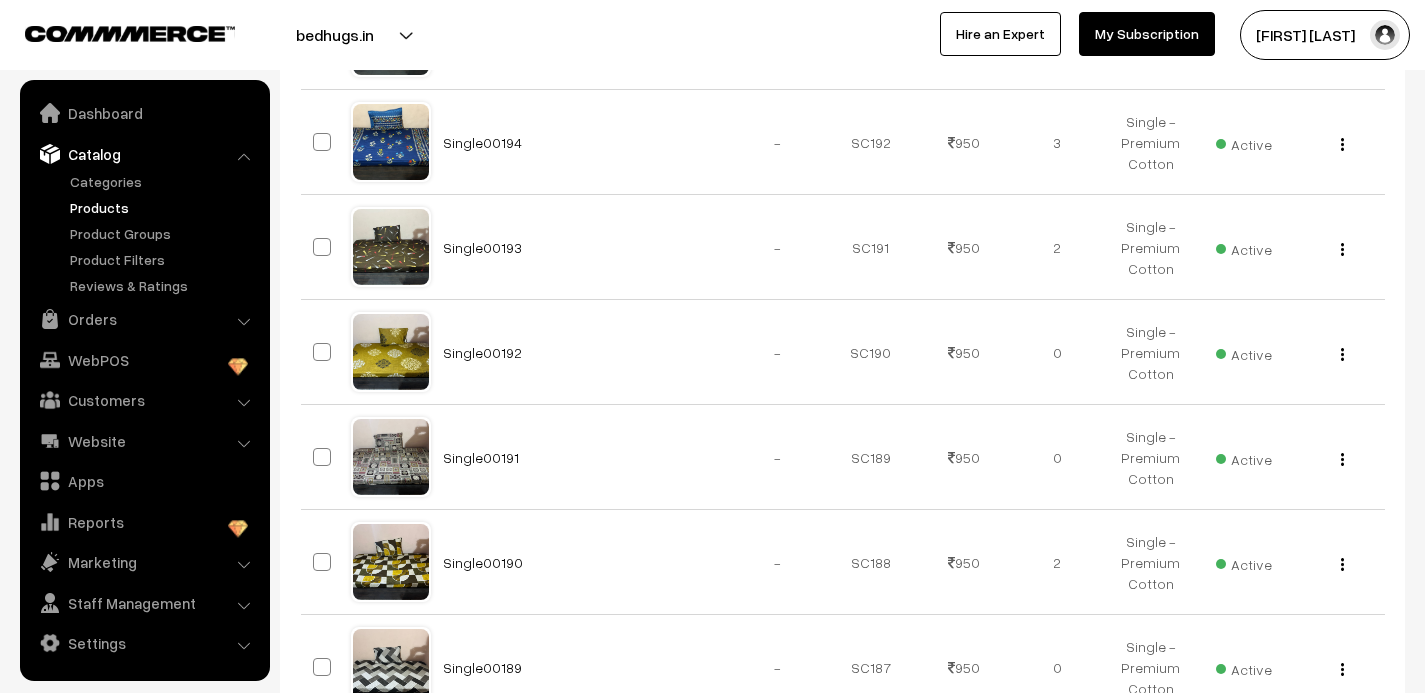 scroll, scrollTop: 1515, scrollLeft: 0, axis: vertical 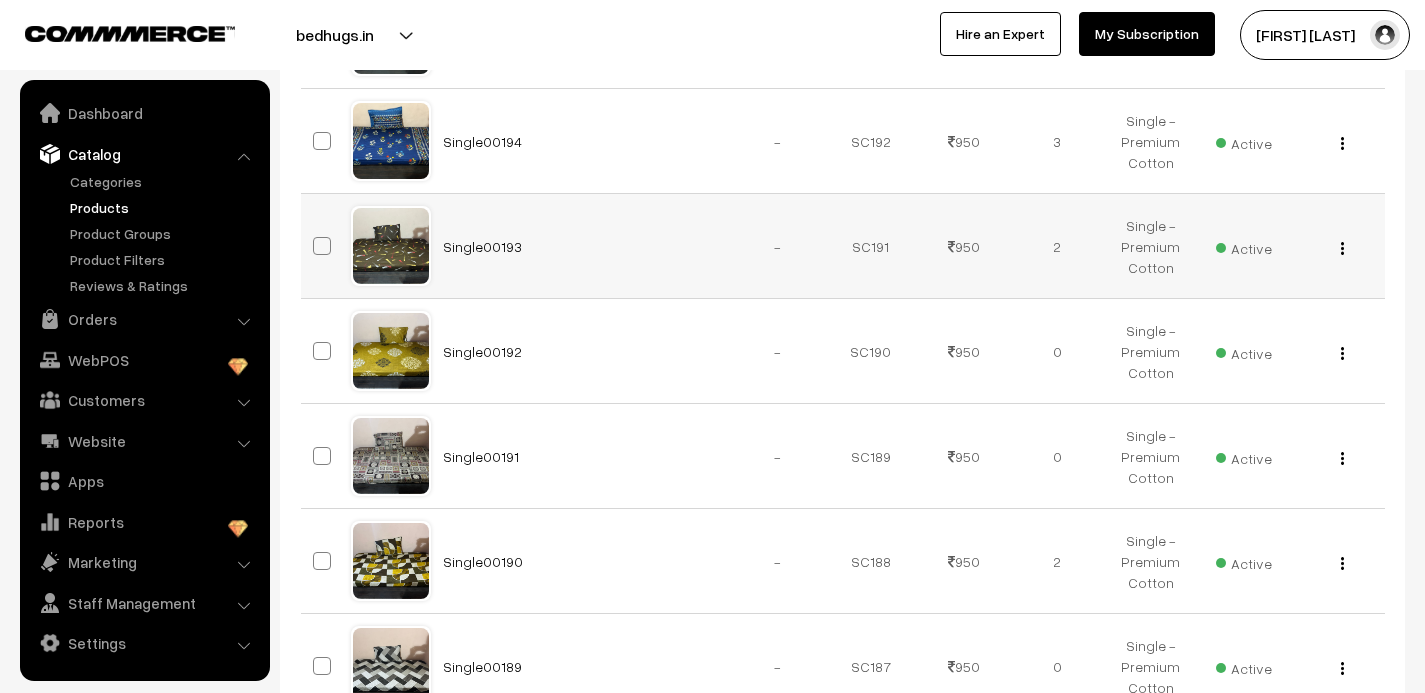 click at bounding box center [1342, 248] 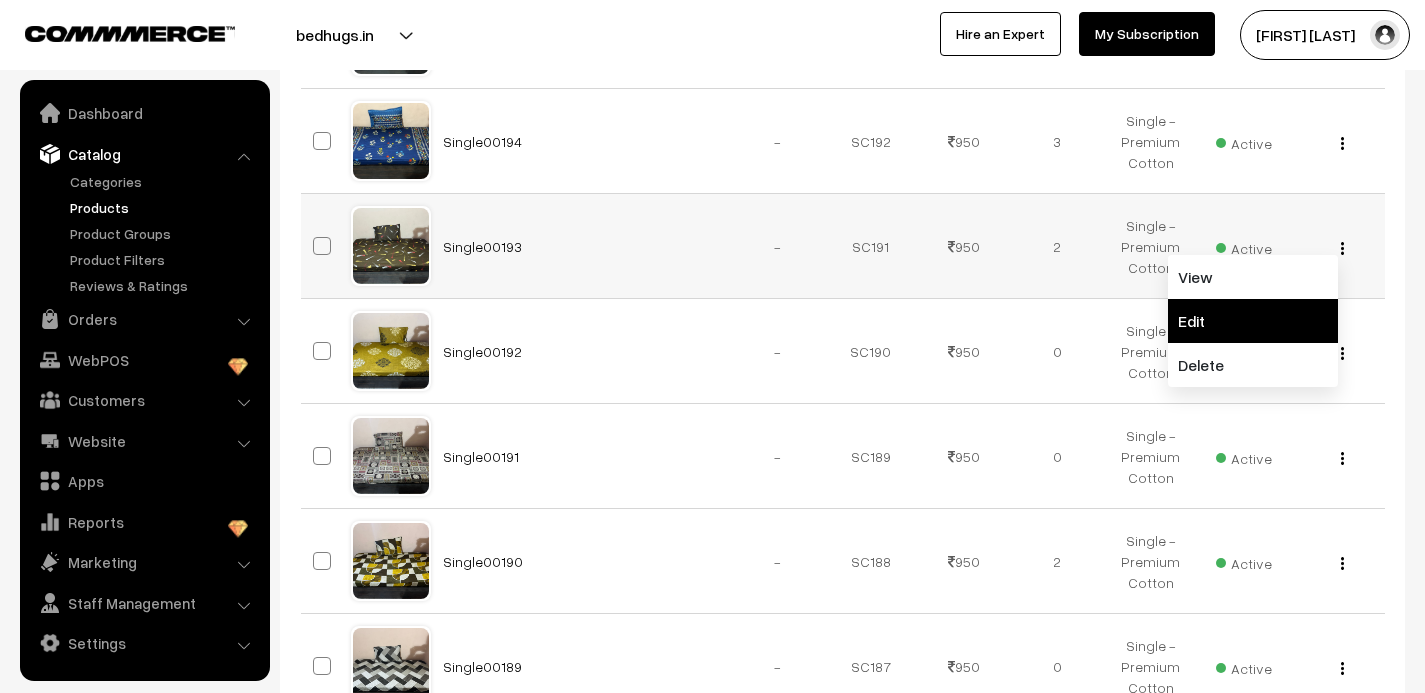 click on "Edit" at bounding box center [1253, 321] 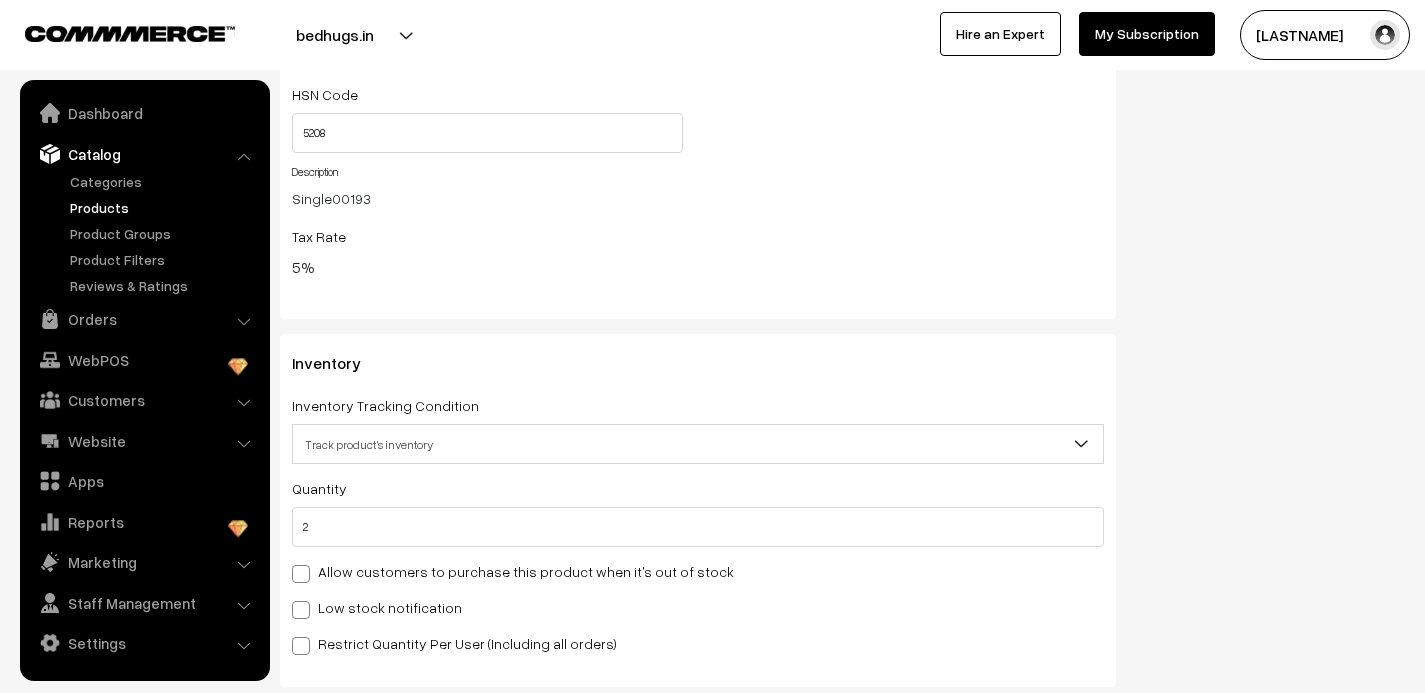 scroll, scrollTop: 1915, scrollLeft: 0, axis: vertical 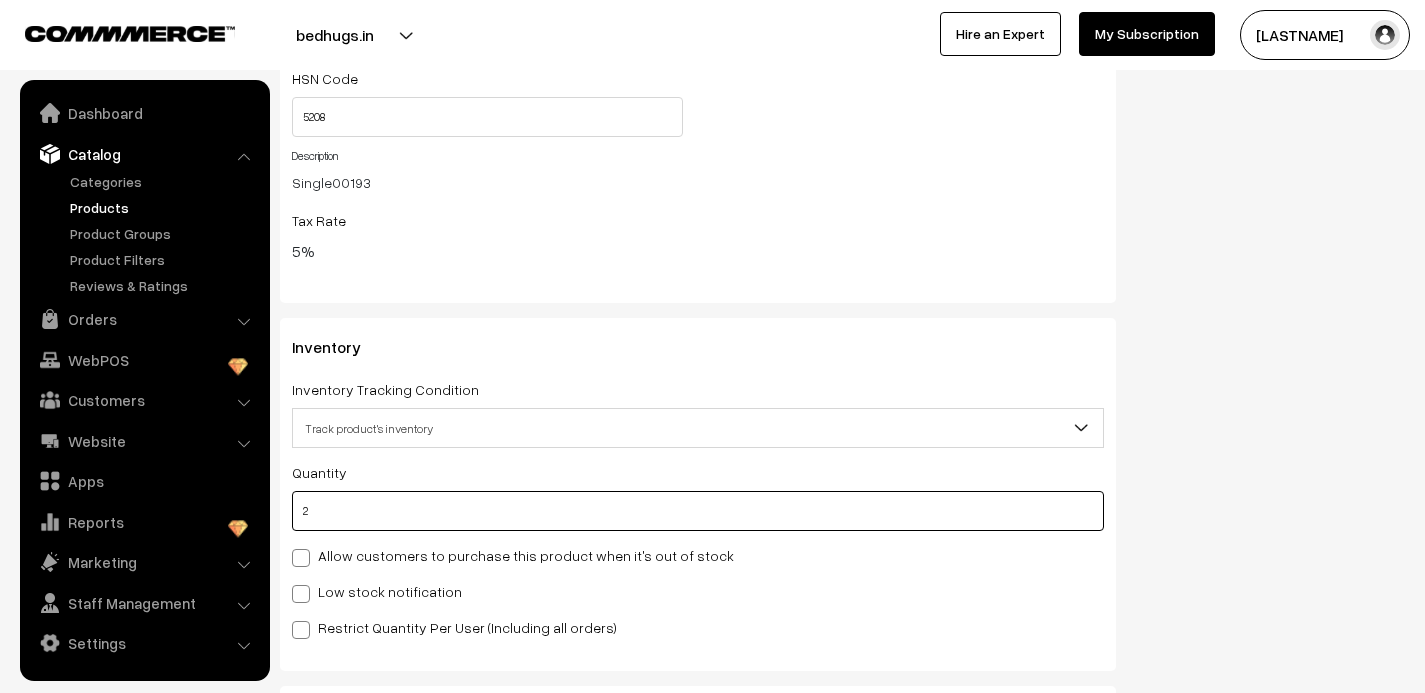 click on "2" at bounding box center [698, 511] 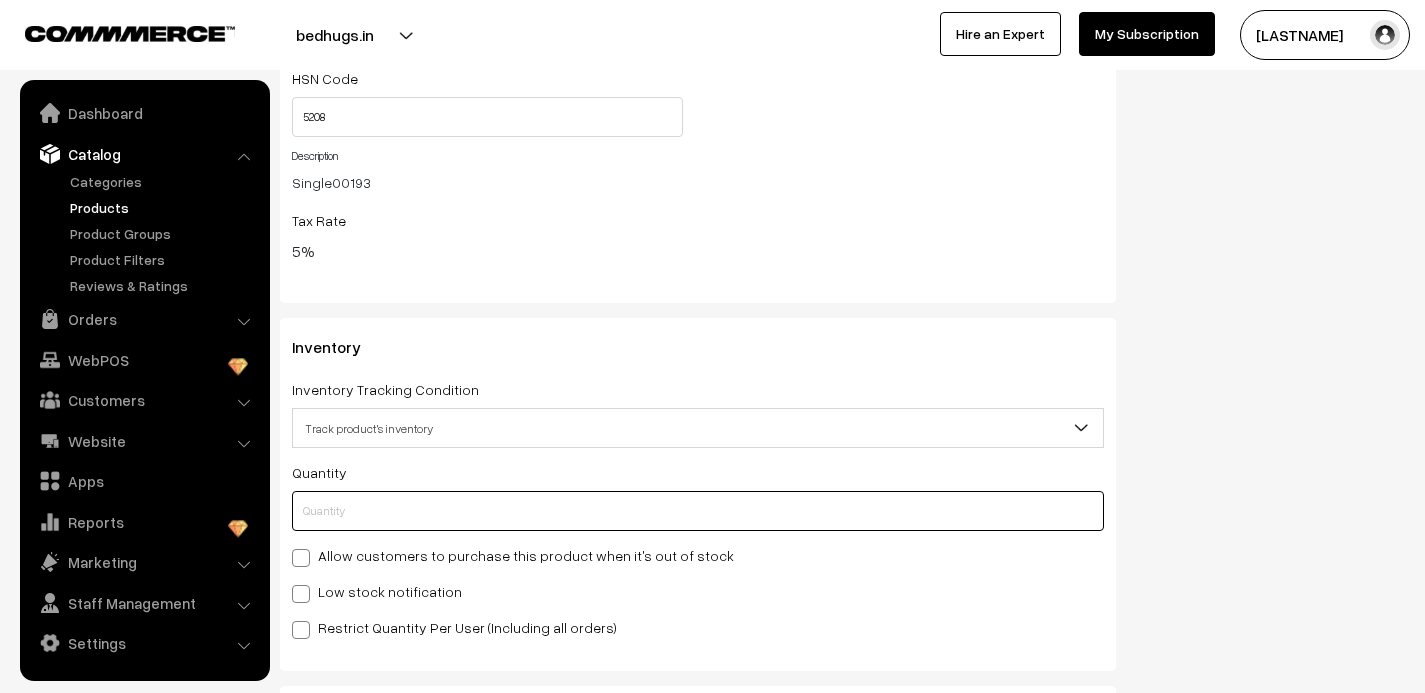 type on "1" 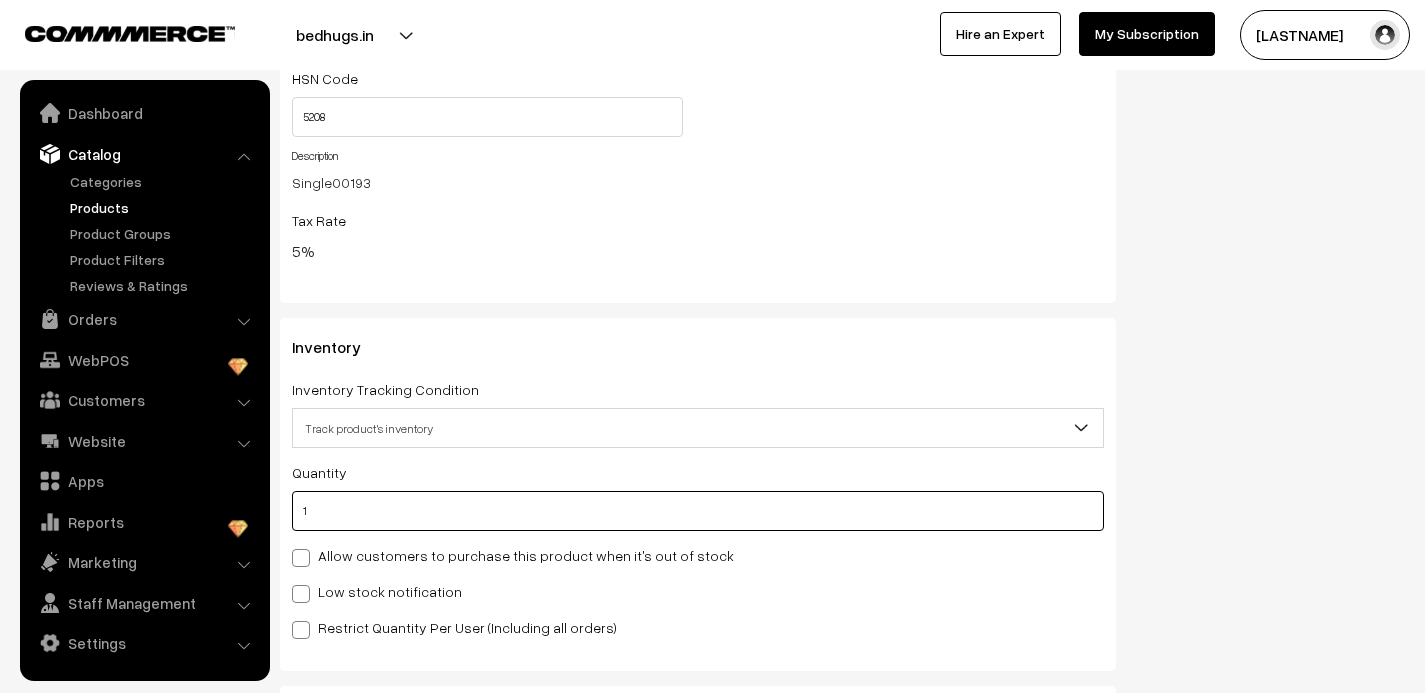 type on "3" 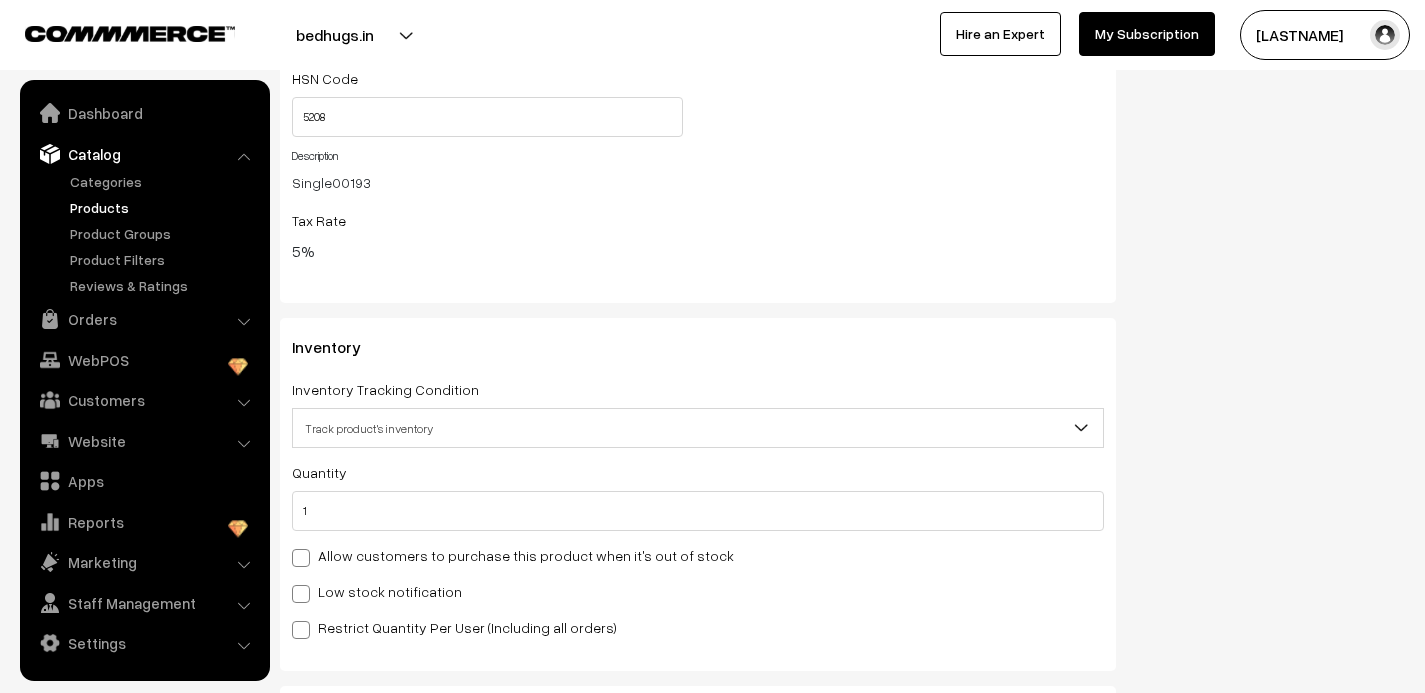 click on "Status
Active
Inactive
Active
Publish Date
Product Type
-- Select --
-- Select --
Filter Color
Hand Picked Related Products
0" at bounding box center (1275, -372) 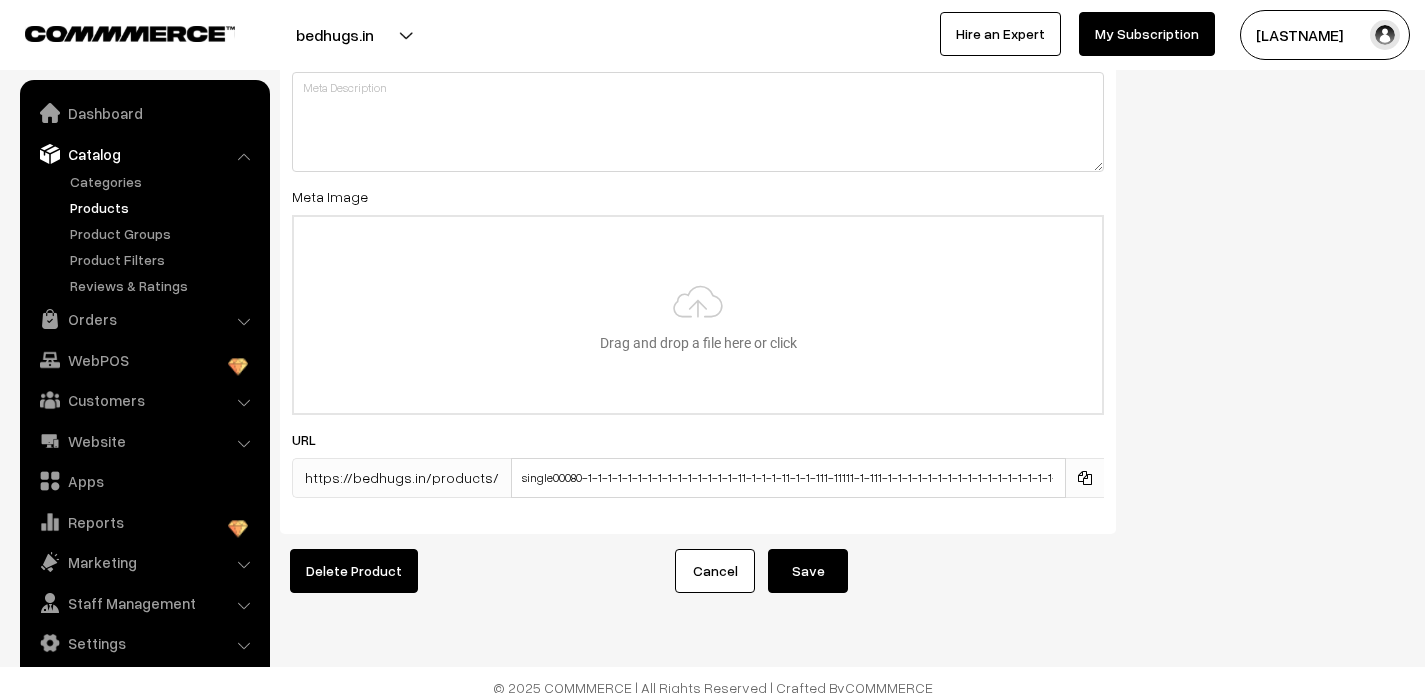 scroll, scrollTop: 3142, scrollLeft: 0, axis: vertical 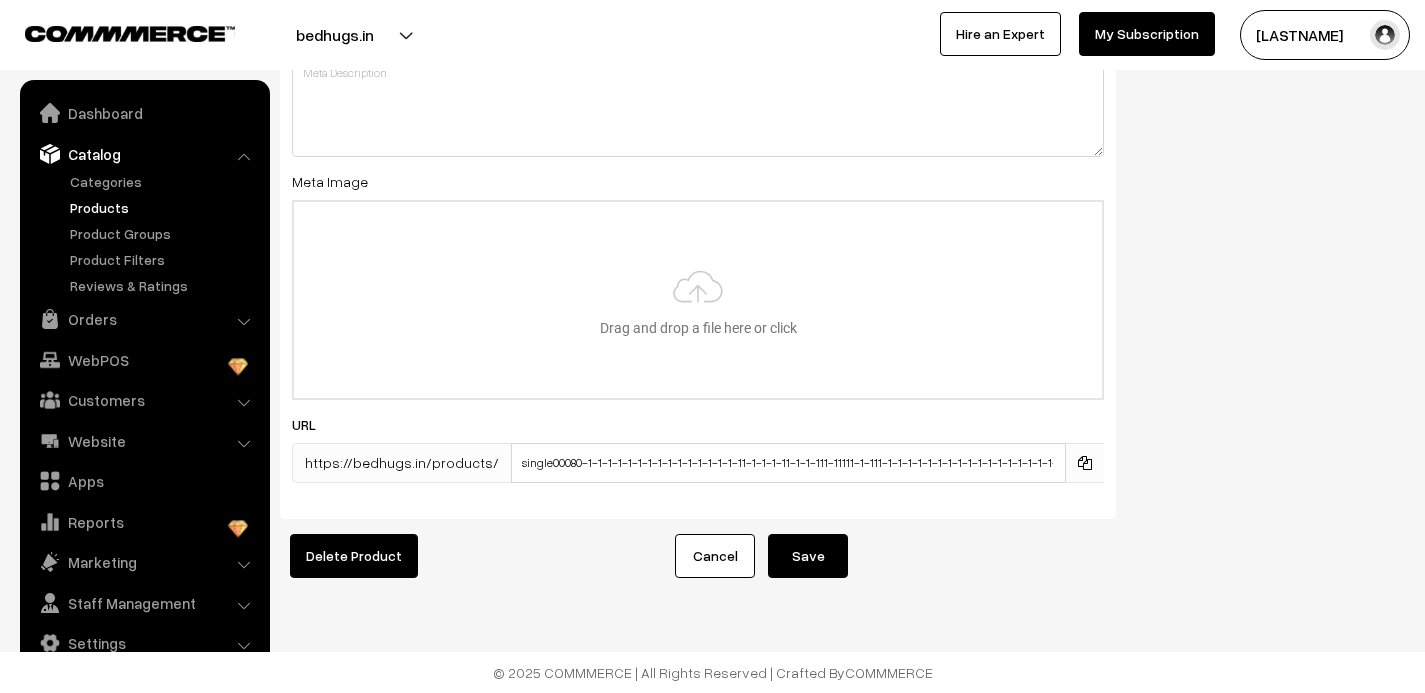 click on "Save" at bounding box center (808, 556) 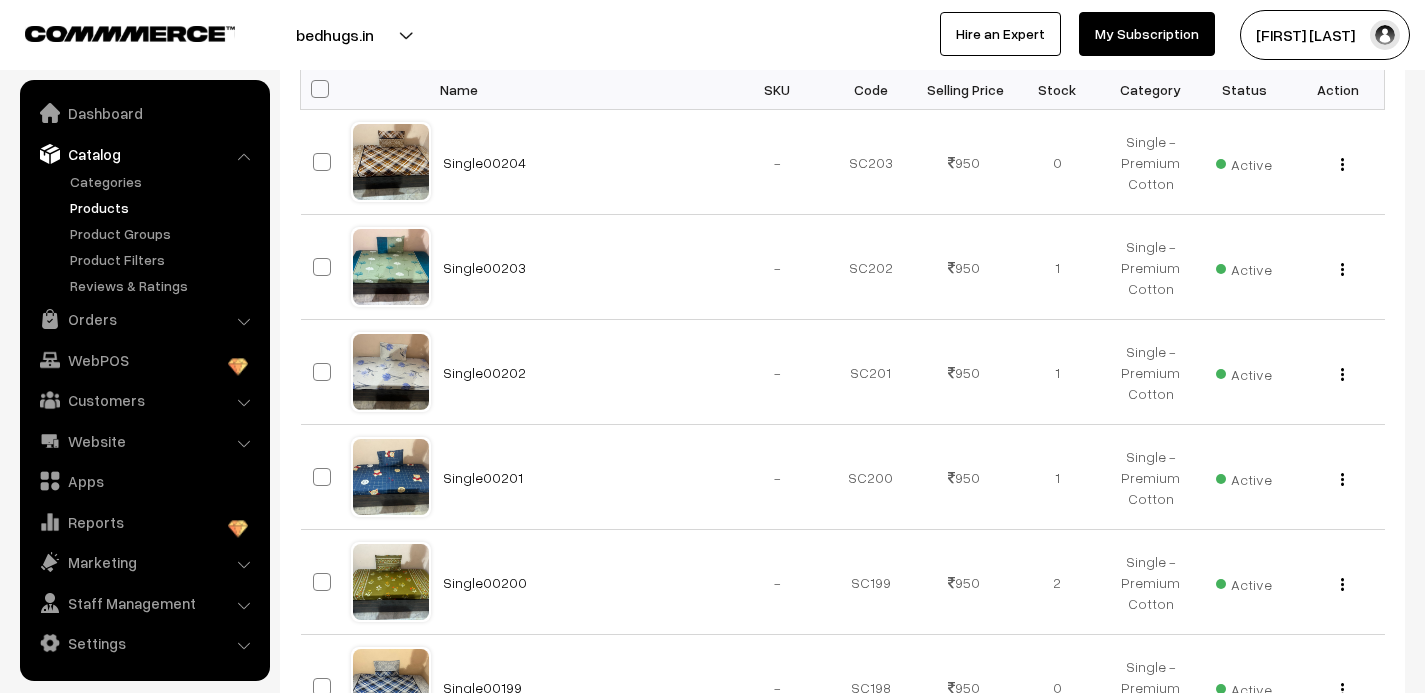 scroll, scrollTop: 334, scrollLeft: 0, axis: vertical 